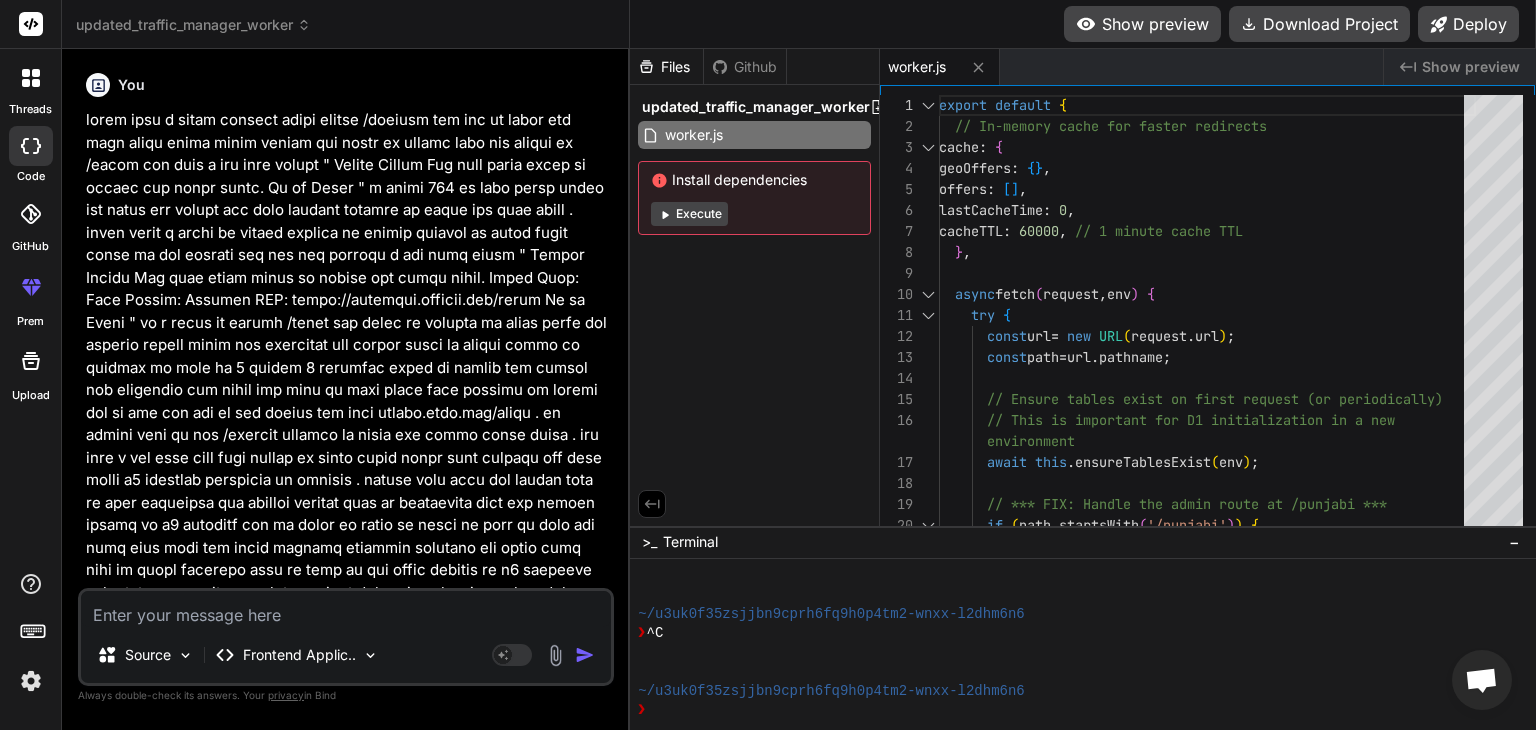 scroll, scrollTop: 0, scrollLeft: 0, axis: both 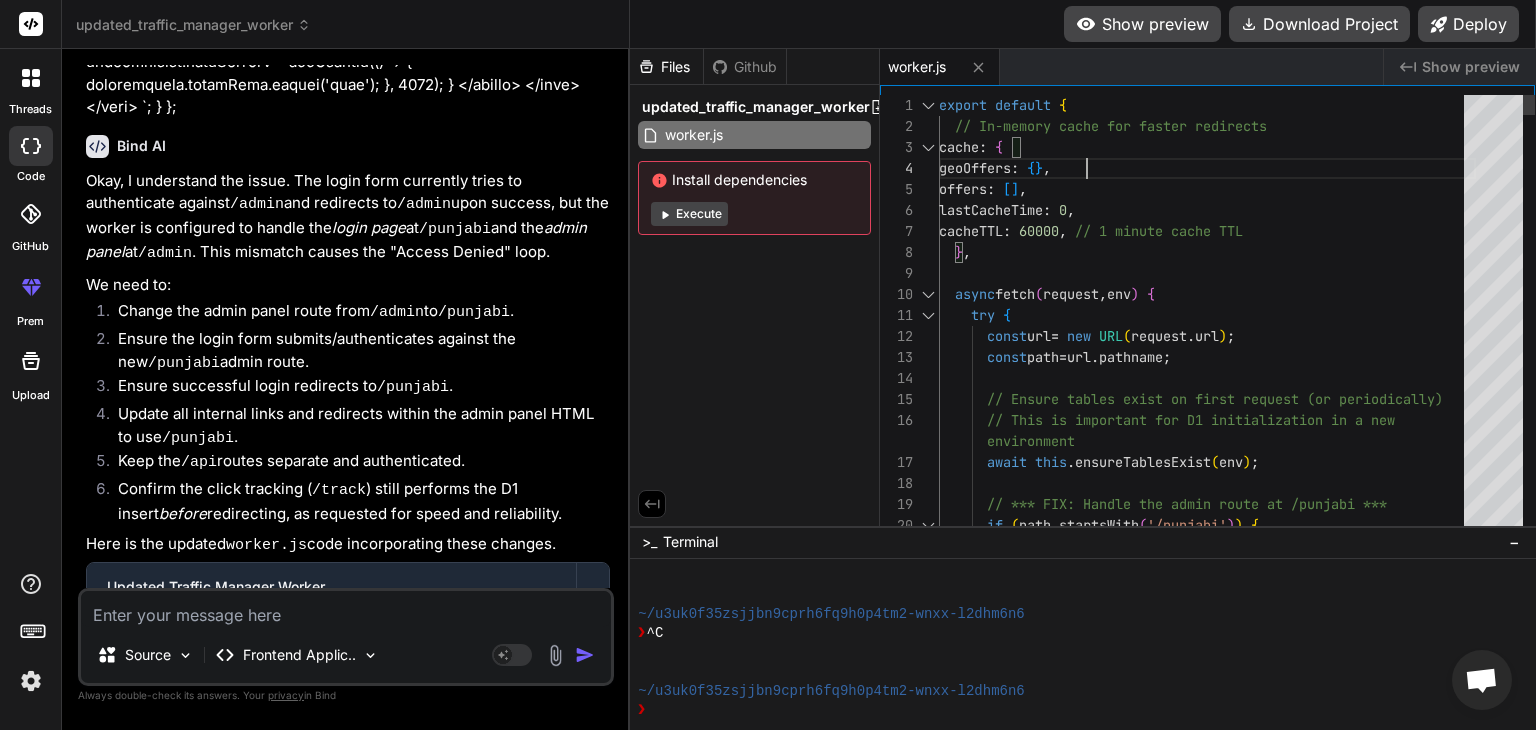 click on "export   default   {    // In-memory cache for faster redirects   cache :   {     geoOffers :   { } ,     offers :   [ ] ,     lastCacheTime :   0 ,     cacheTTL :   60000 ,   // 1 minute cache TTL    } ,    async  fetch ( request ,  env )   {      try   {        const  url  =   new   URL ( request . url ) ;        const  path  =  url . pathname ;        // Ensure tables exist on first request (or period ically)        // This is important for D1 initialization in a ne w         environment        await   this . ensureTablesExist ( env ) ;        // *** FIX: Handle the admin route at /punjabi ***        if   ( path . startsWith ( '/punjabi' ) )   {" at bounding box center [1207, 72156] 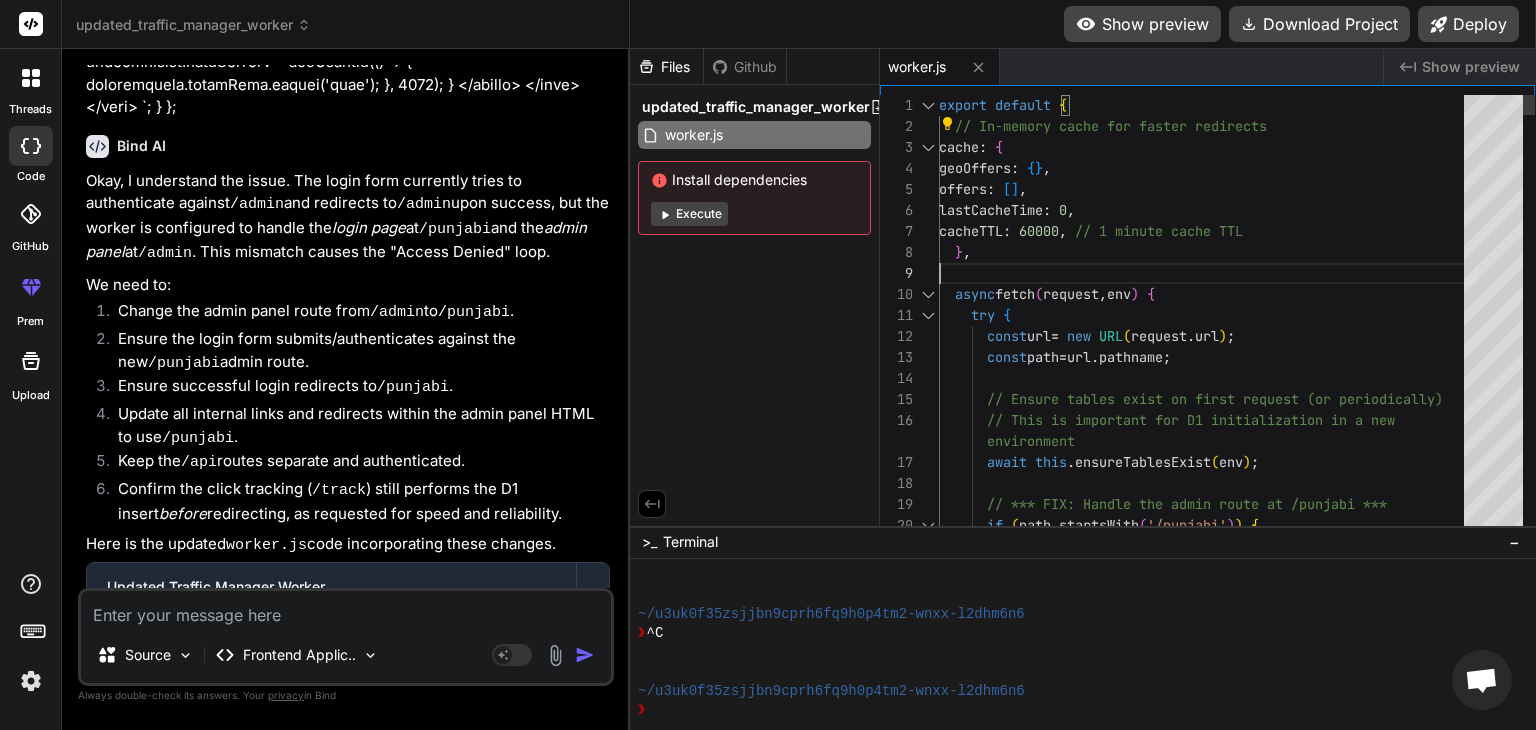 click on "export   default   {    // In-memory cache for faster redirects   cache :   {     geoOffers :   { } ,     offers :   [ ] ,     lastCacheTime :   0 ,     cacheTTL :   60000 ,   // 1 minute cache TTL    } ,    async  fetch ( request ,  env )   {      try   {        const  url  =   new   URL ( request . url ) ;        const  path  =  url . pathname ;        // Ensure tables exist on first request (or period ically)        // This is important for D1 initialization in a ne w         environment        await   this . ensureTablesExist ( env ) ;        // *** FIX: Handle the admin route at /punjabi ***        if   ( path . startsWith ( '/punjabi' ) )   {" at bounding box center (1207, 72156) 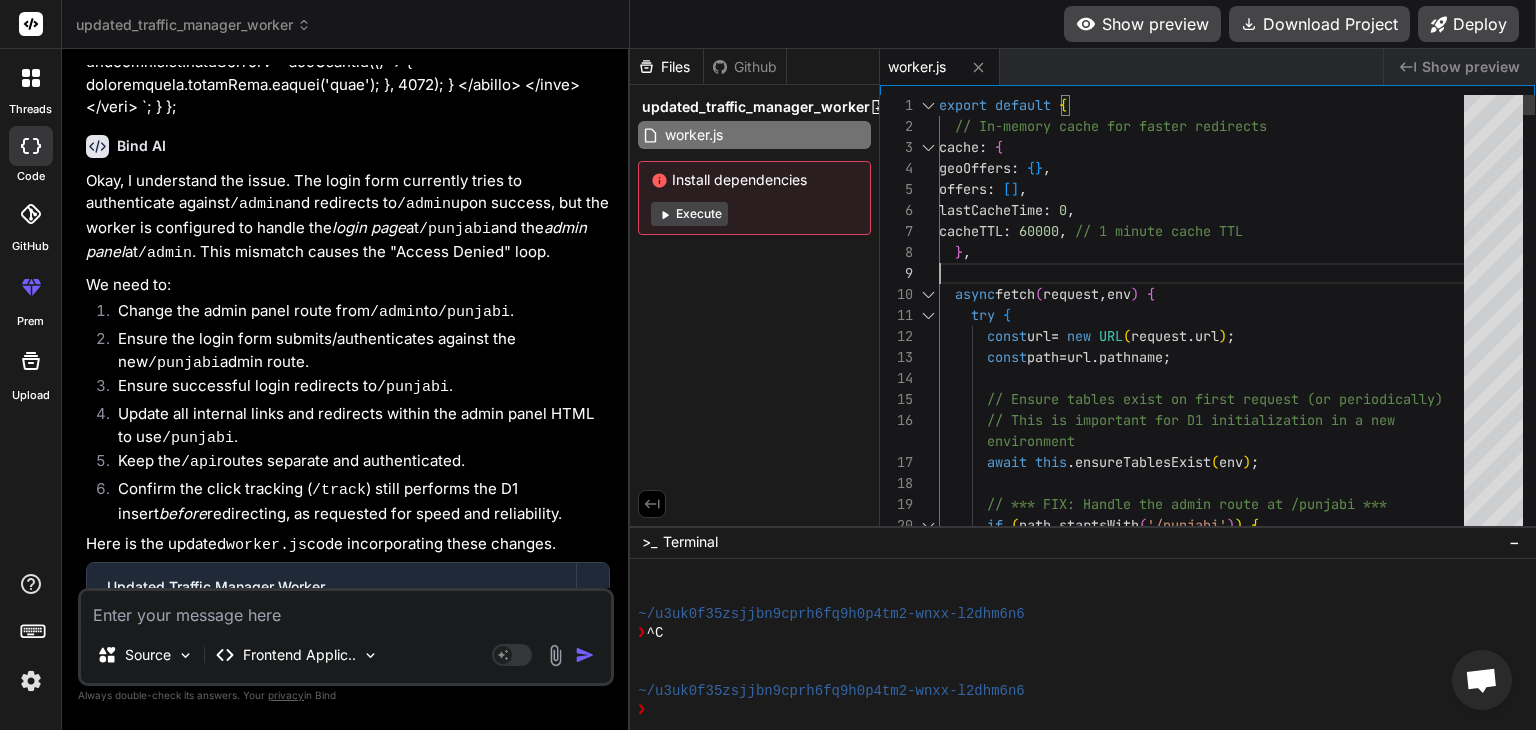 click on "export   default   {    // In-memory cache for faster redirects   cache :   {     geoOffers :   { } ,     offers :   [ ] ,     lastCacheTime :   0 ,     cacheTTL :   60000 ,   // 1 minute cache TTL    } ,    async  fetch ( request ,  env )   {      try   {        const  url  =   new   URL ( request . url ) ;        const  path  =  url . pathname ;        // Ensure tables exist on first request (or period ically)        // This is important for D1 initialization in a ne w         environment        await   this . ensureTablesExist ( env ) ;        // *** FIX: Handle the admin route at /punjabi ***        if   ( path . startsWith ( '/punjabi' ) )   {" at bounding box center [1207, 72156] 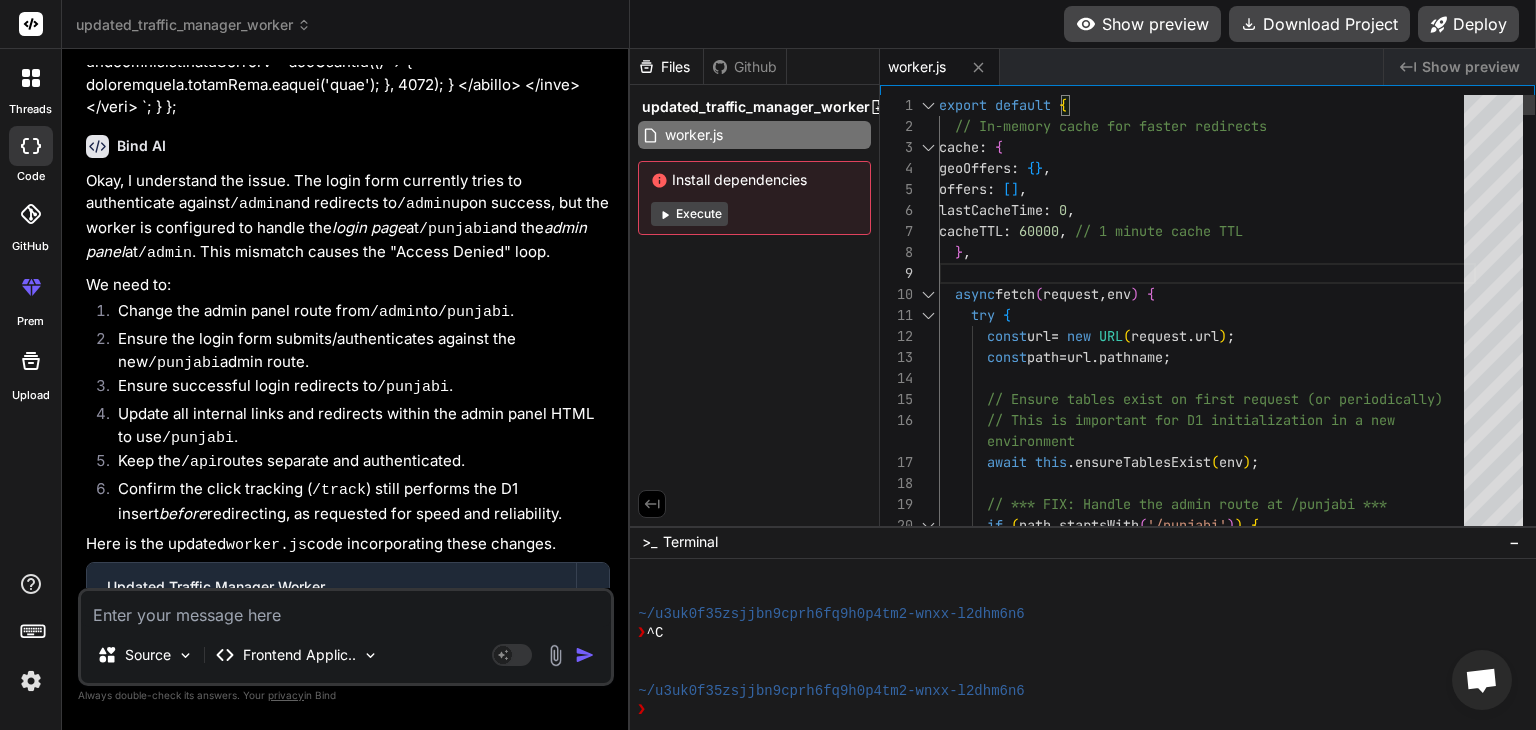 type on "export default {
// In-memory cache for faster redirects
cache: {
geoOffers: {},
offers: [],
lastCacheTime: 0,
cacheTTL: 60000, // 1 minute cache TTL
},
async fetch(request, env) {
…  }
};" 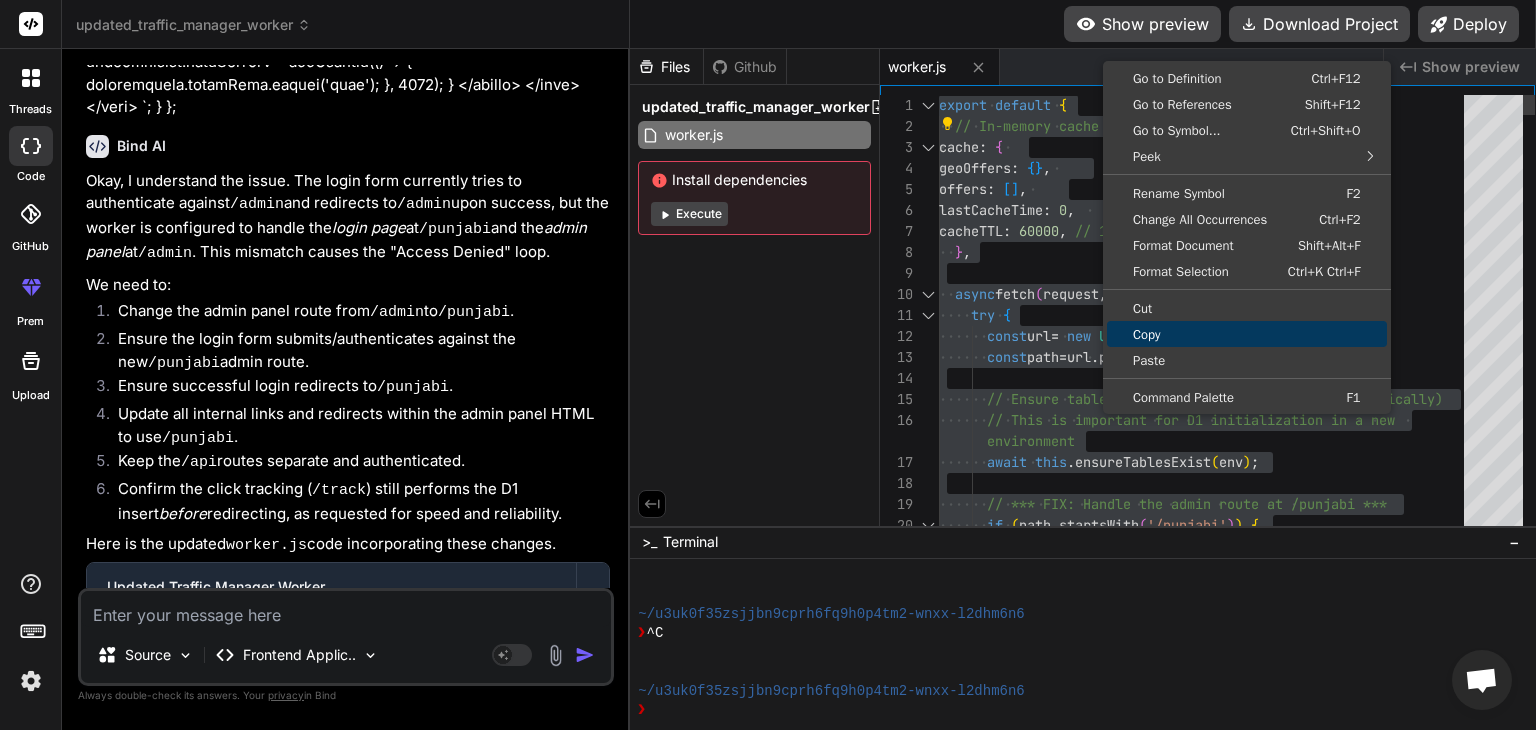 click on "Copy" at bounding box center (1247, 334) 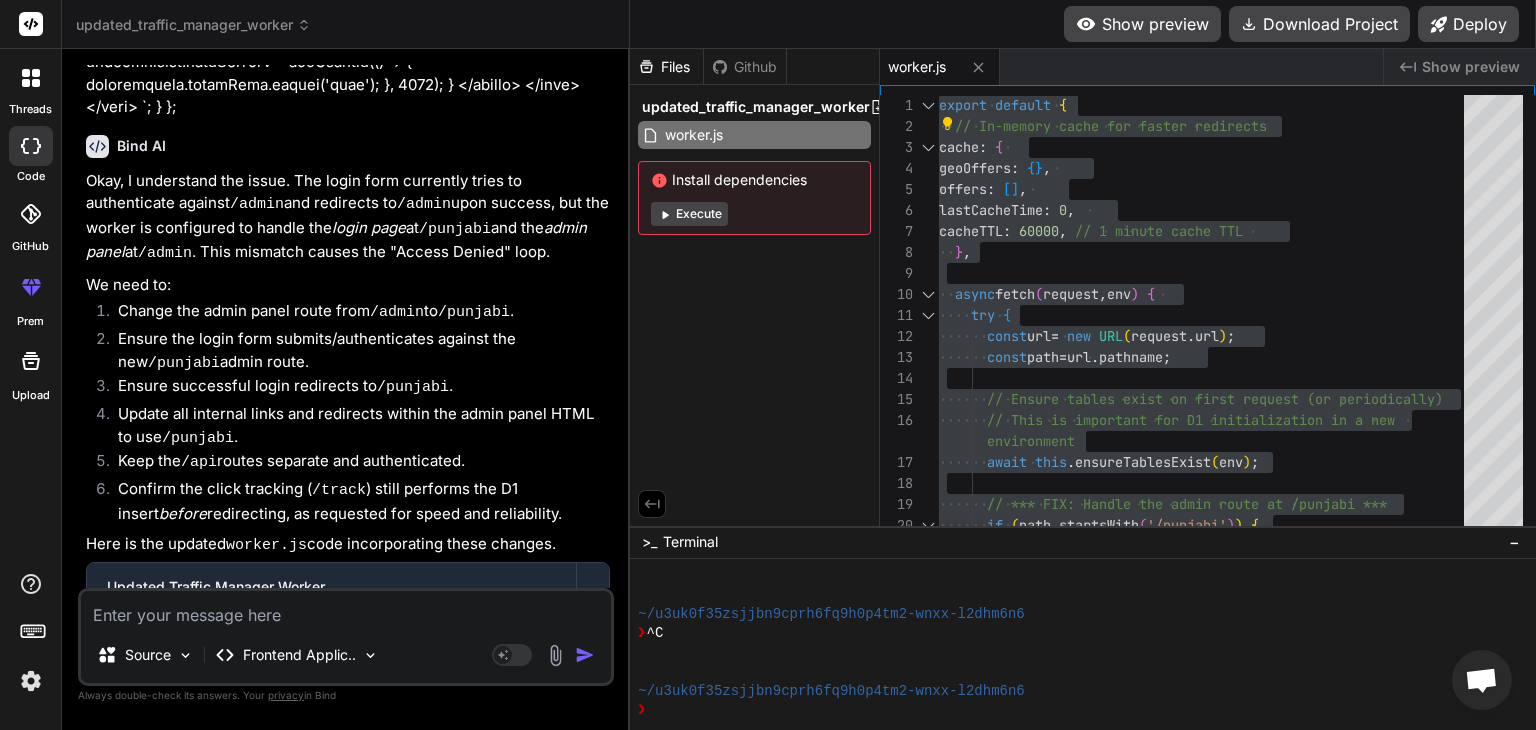 click at bounding box center (346, 609) 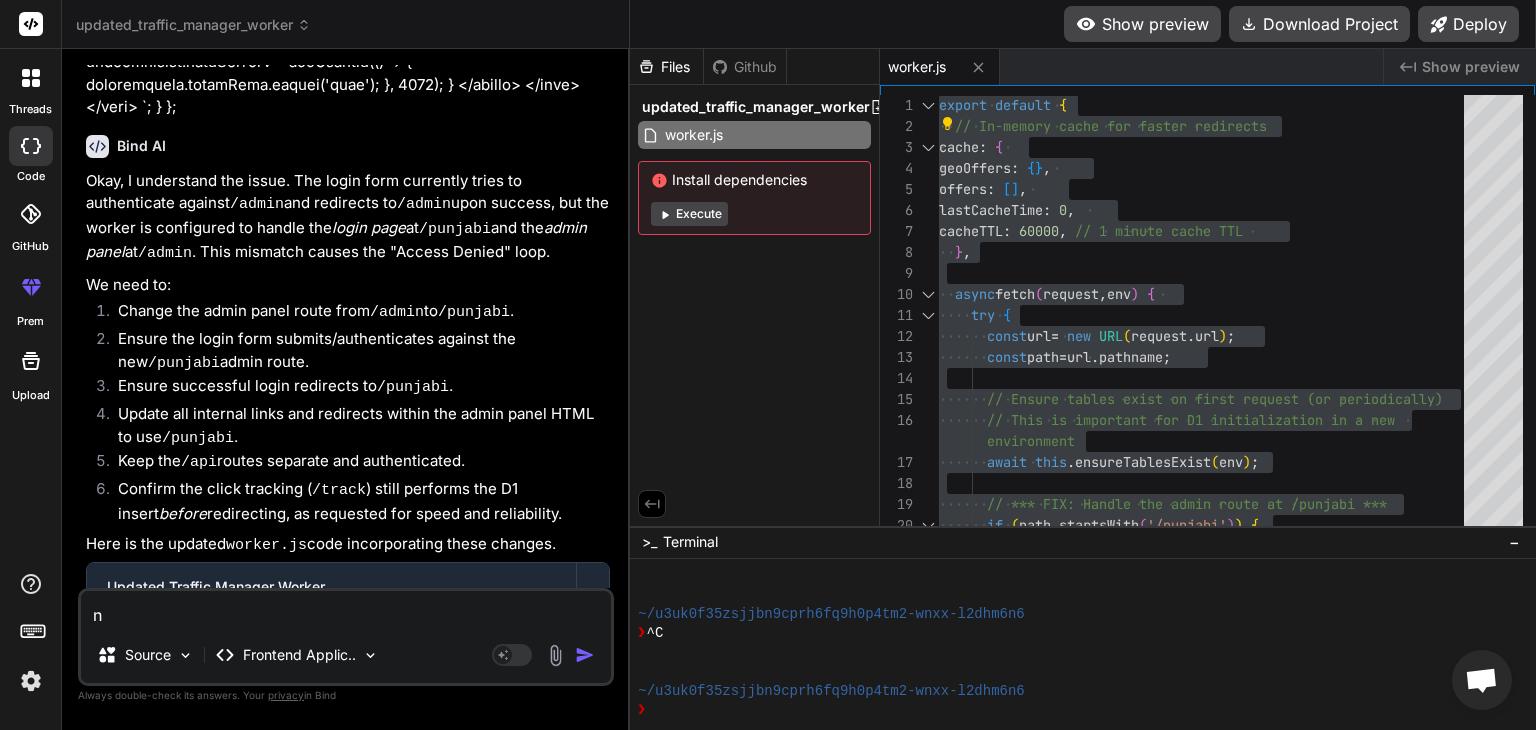 type on "no" 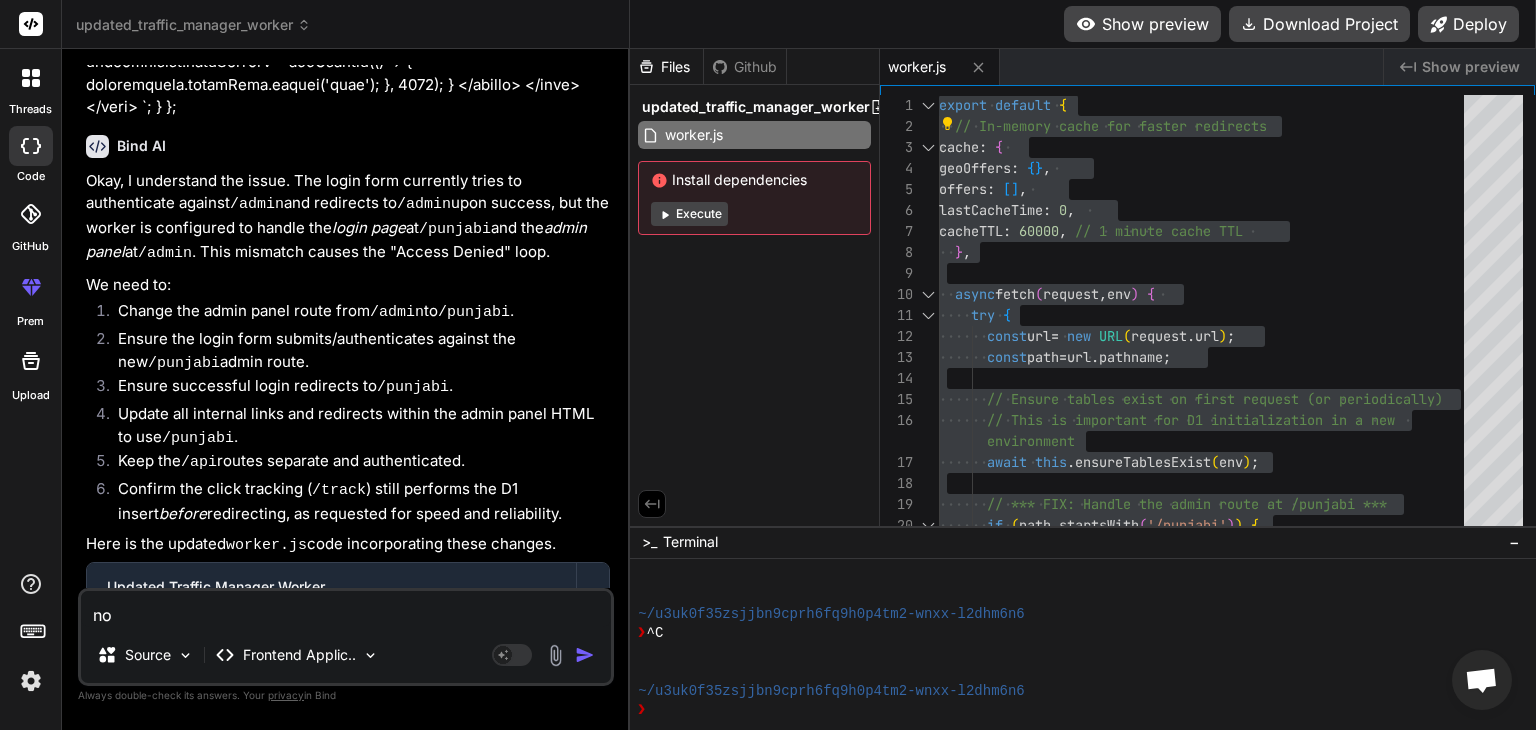 type on "now" 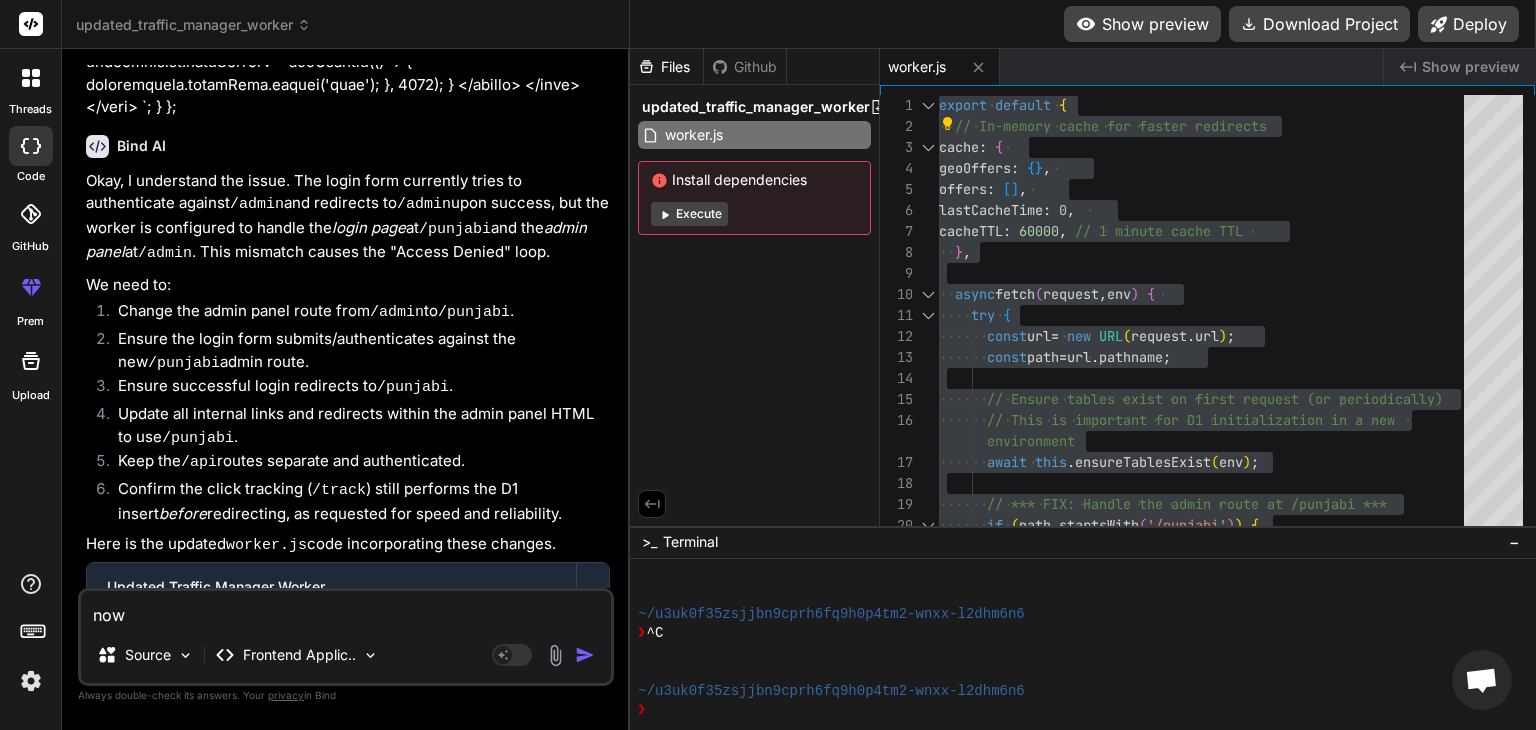 type on "now" 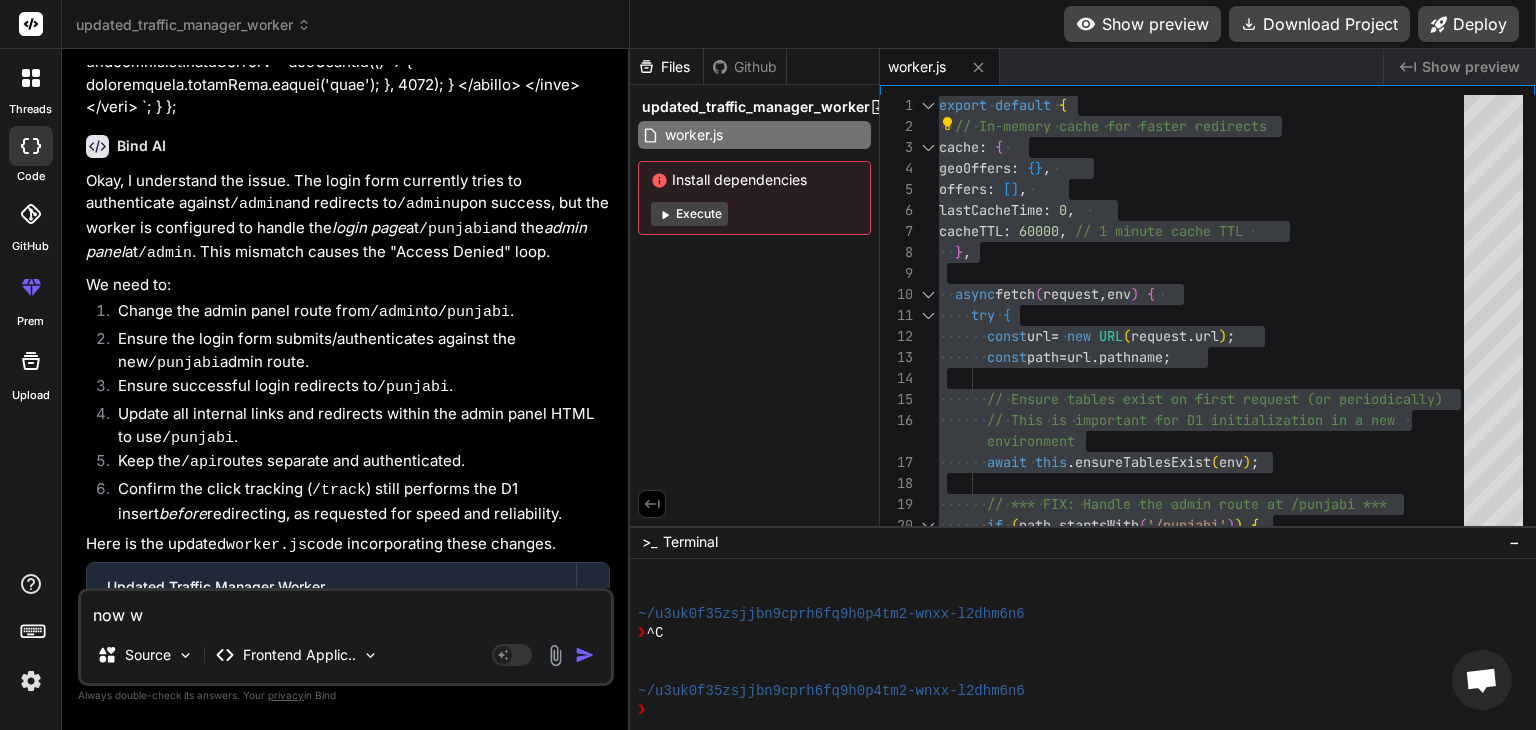 type on "now wh" 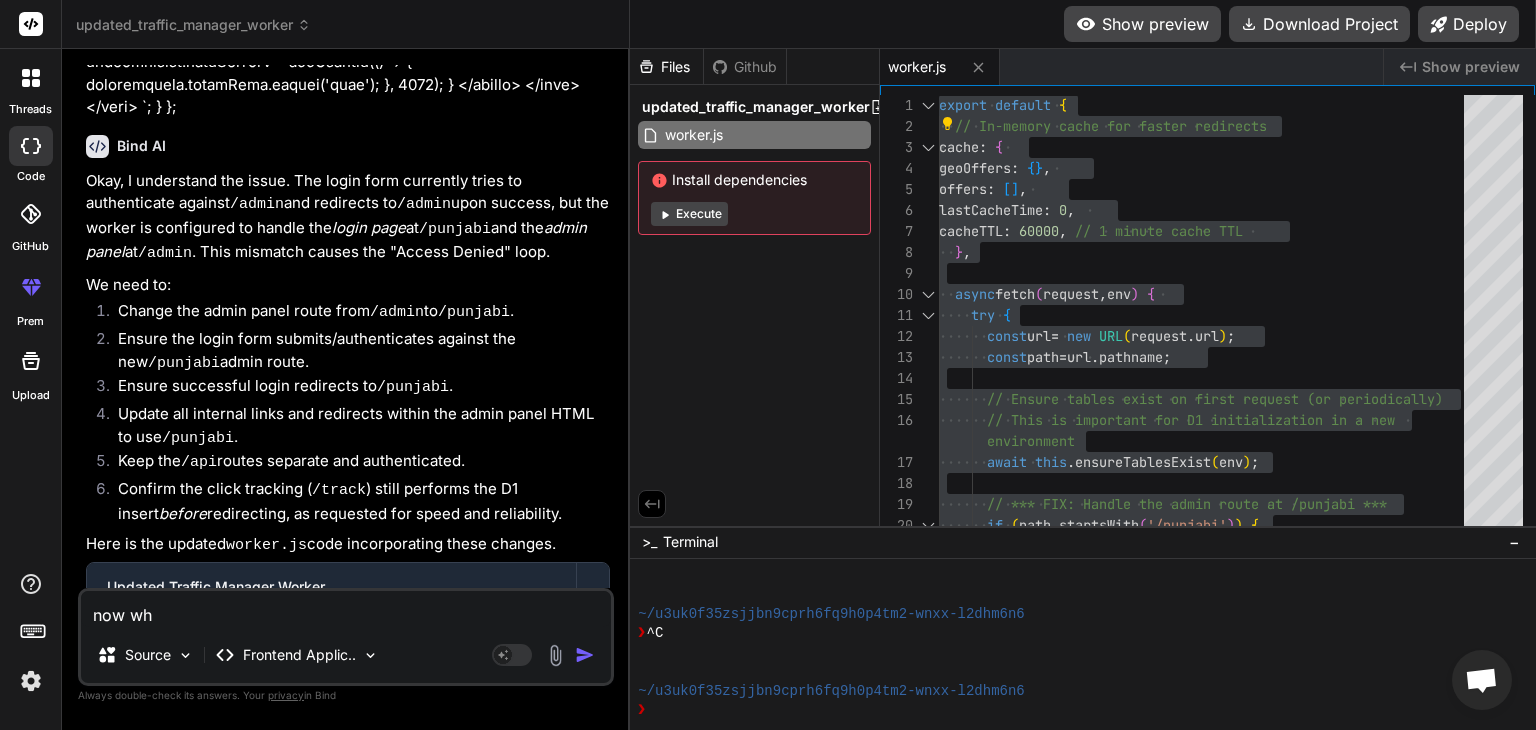 type on "now whe" 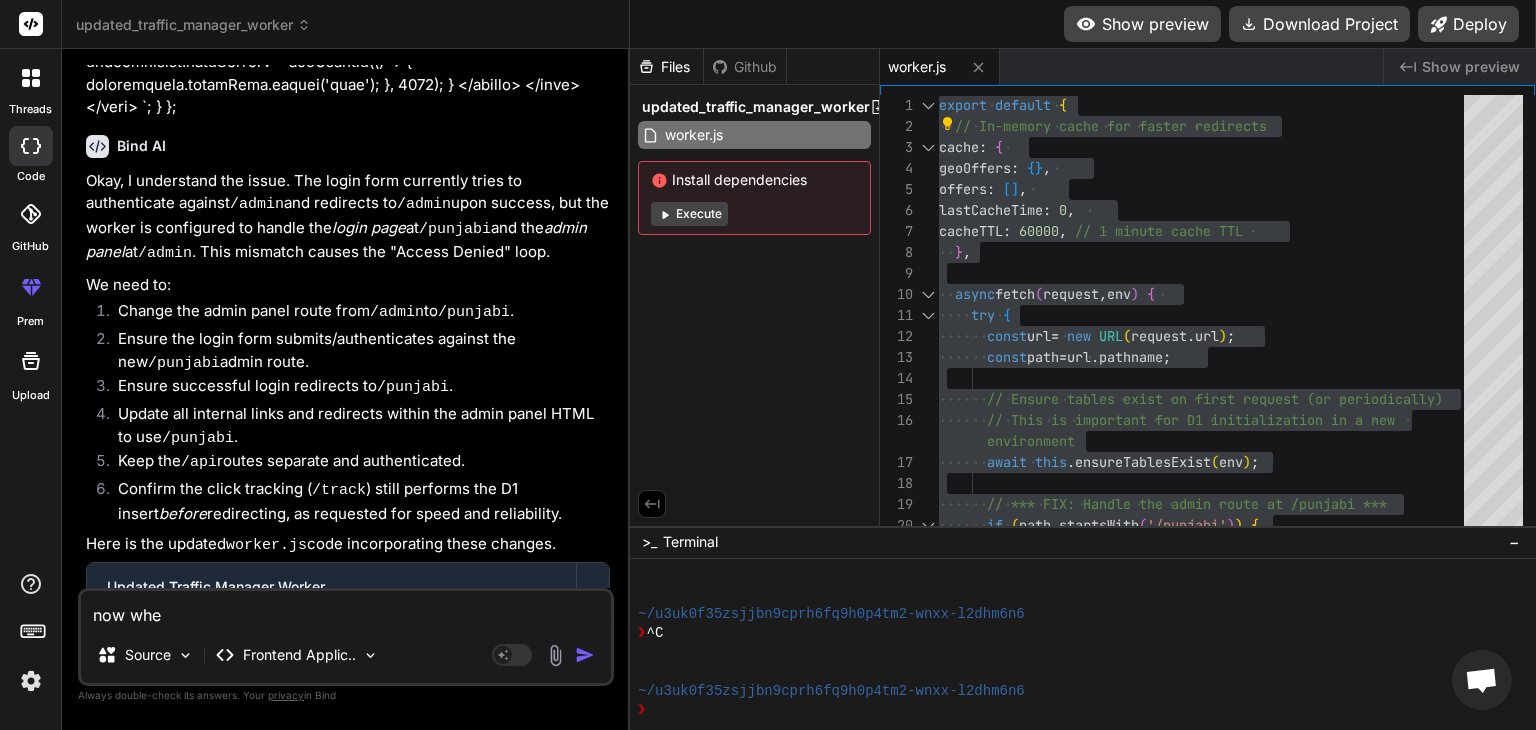 type on "now when" 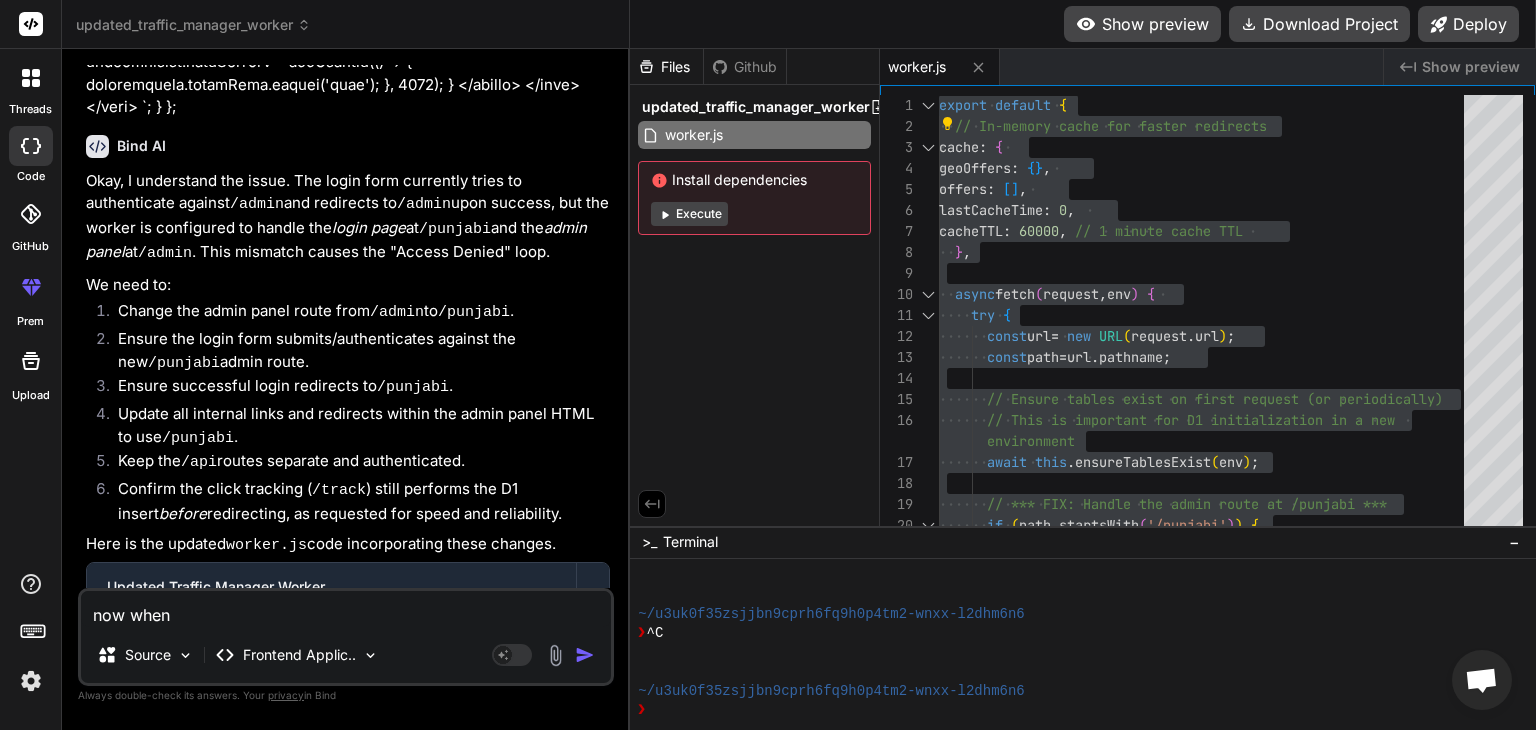 type on "now when" 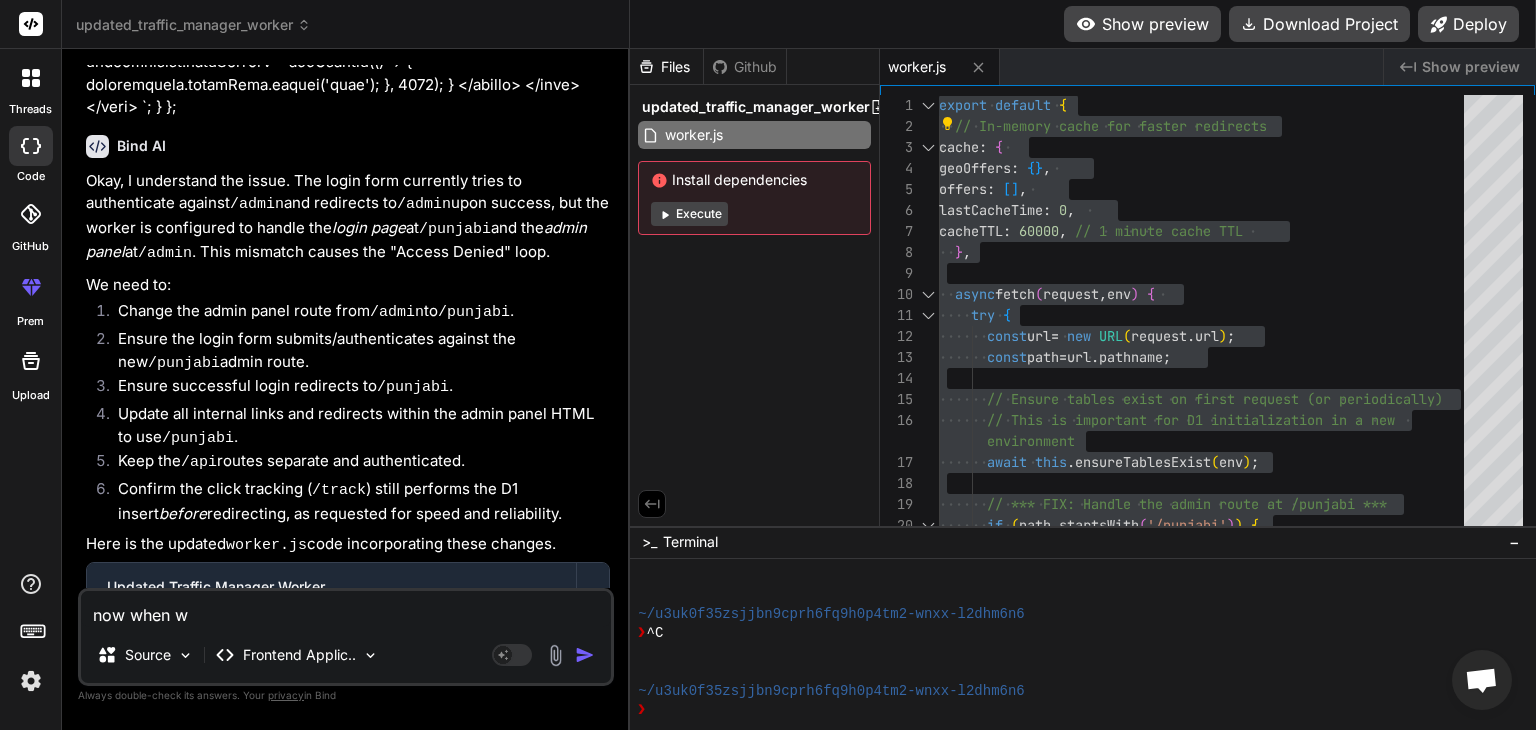type on "now when we" 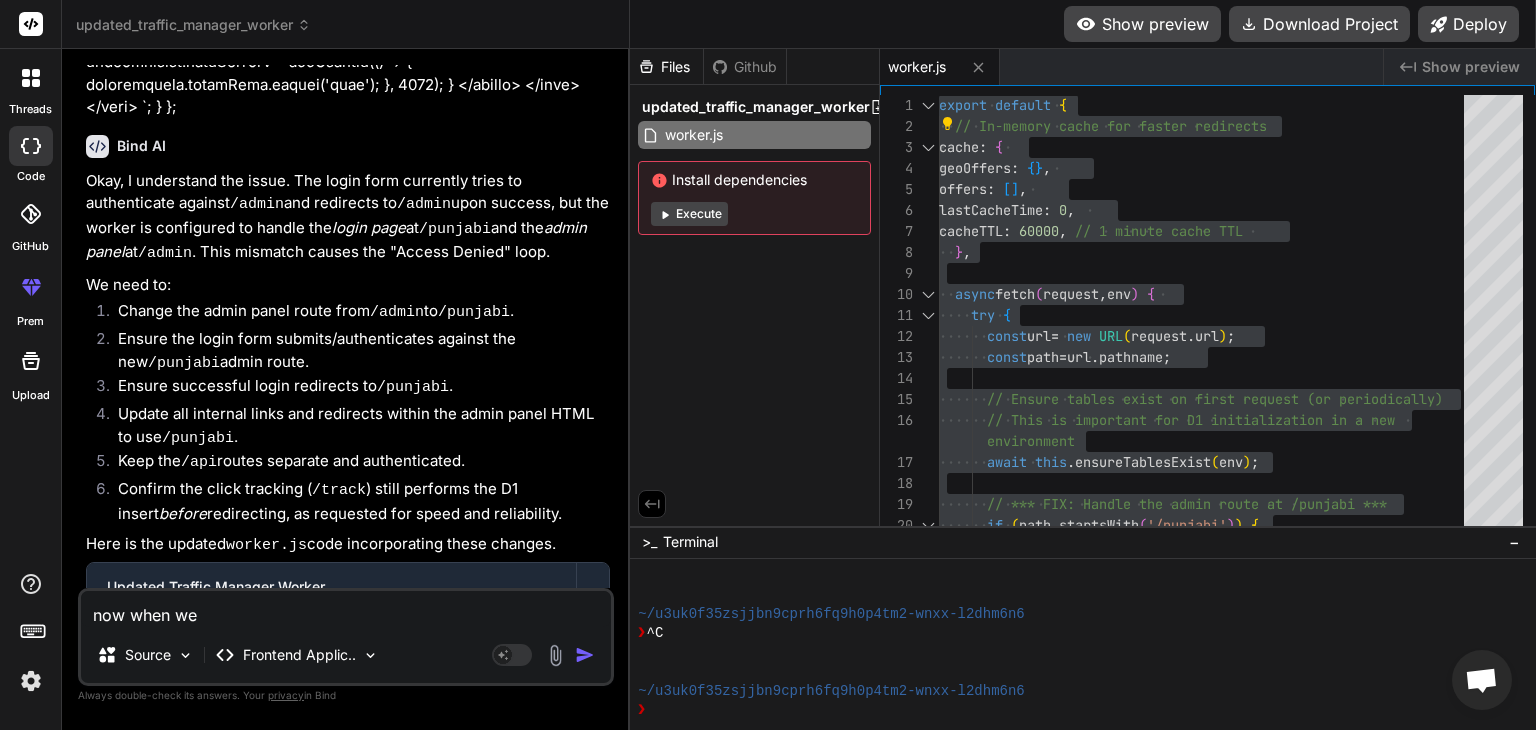 type on "now when we" 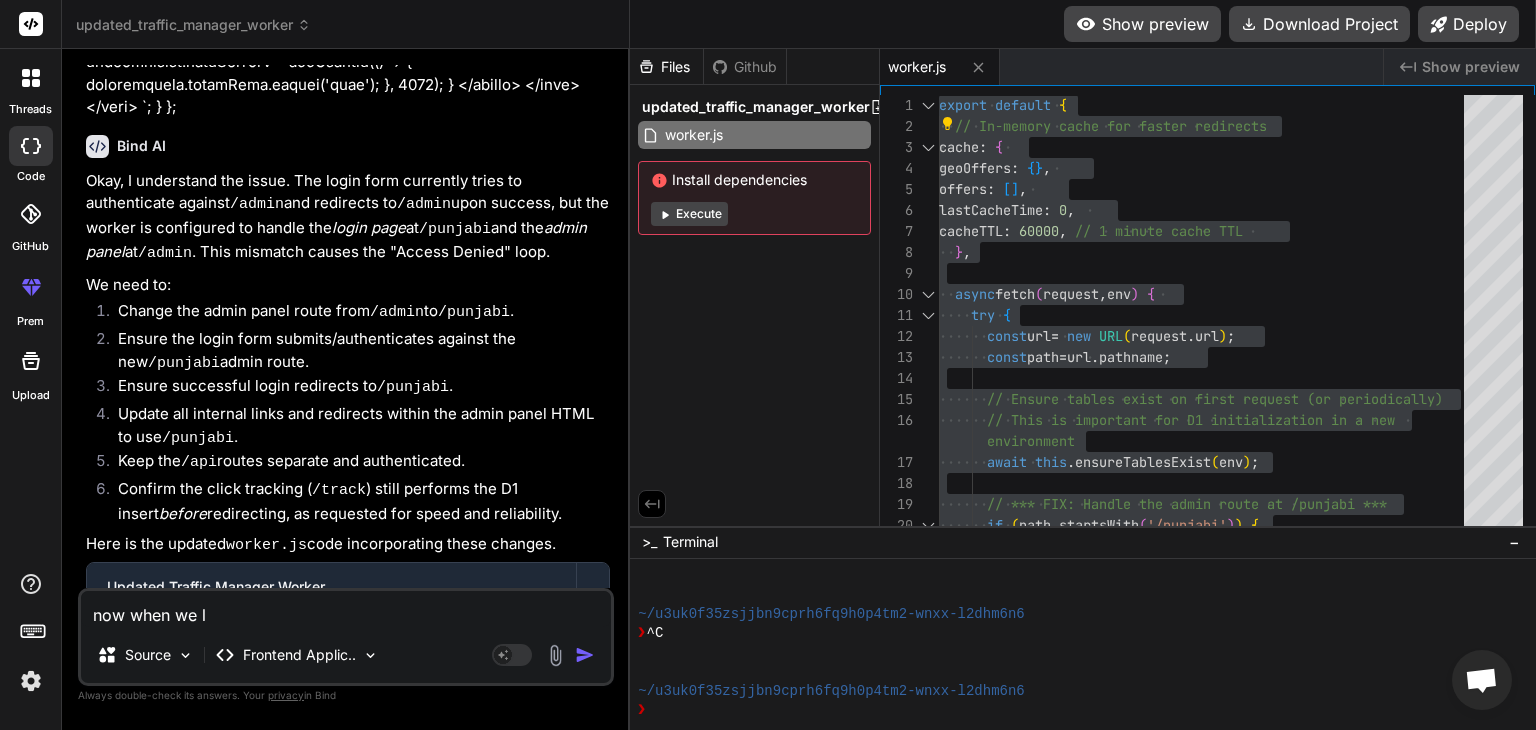 type on "now when we lo" 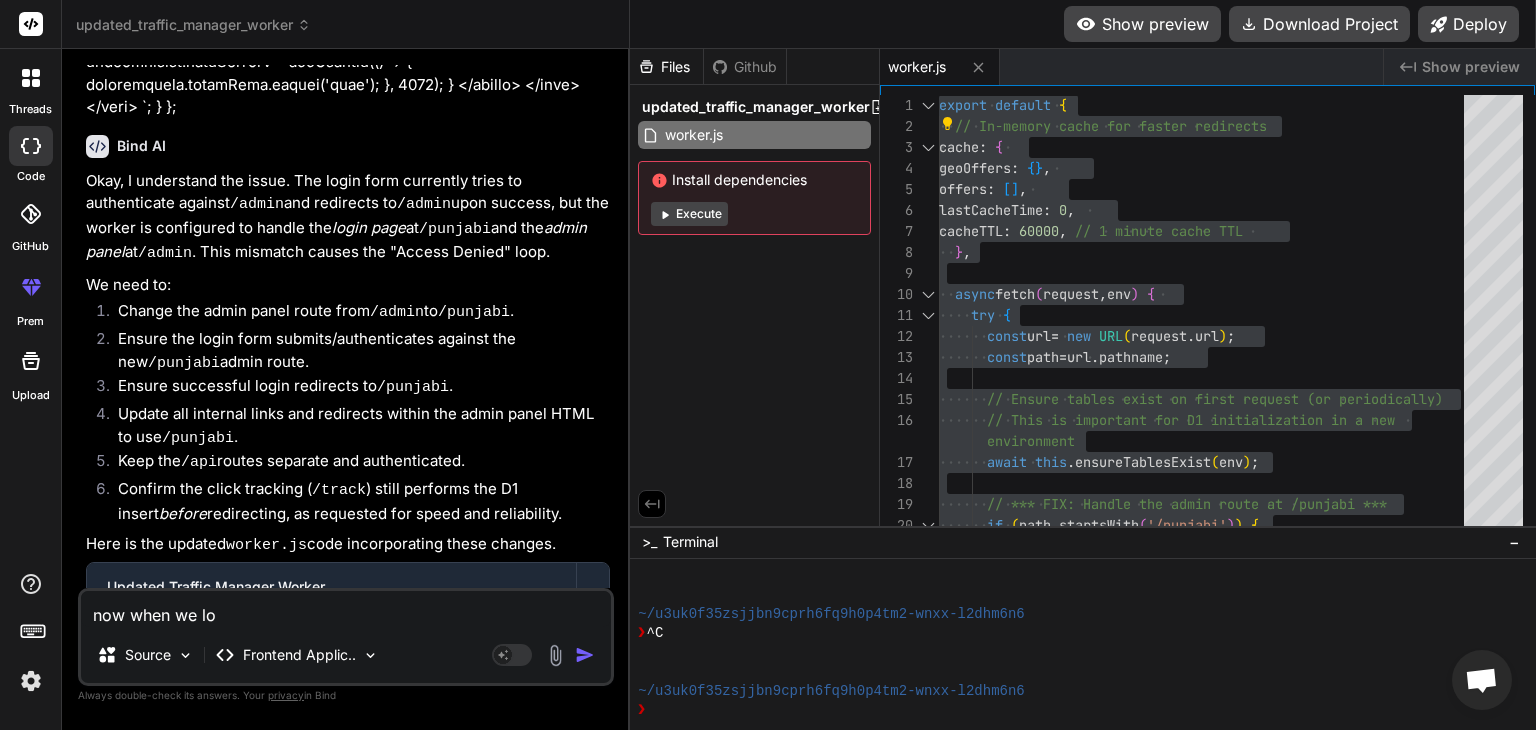 type on "now when we log" 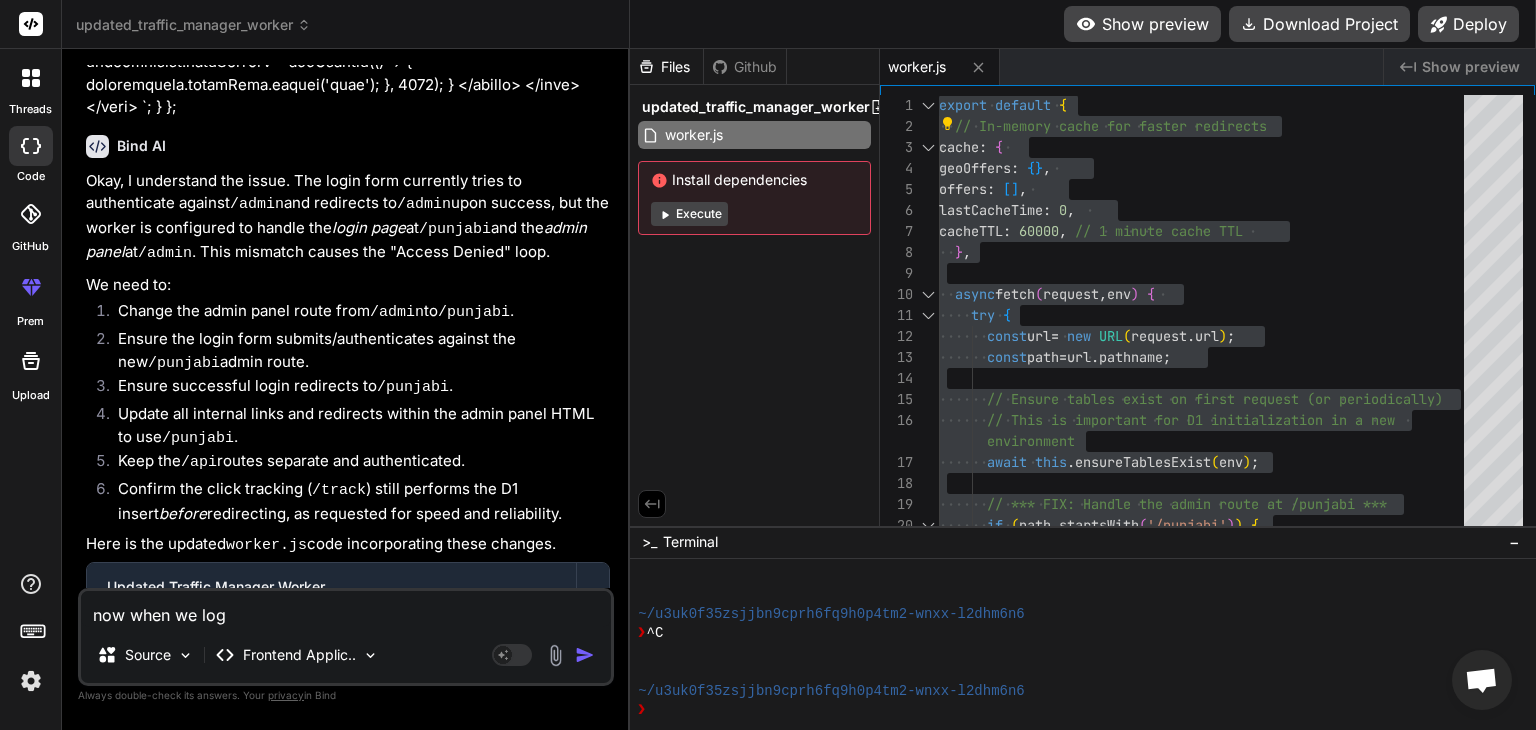 type on "now when we logi" 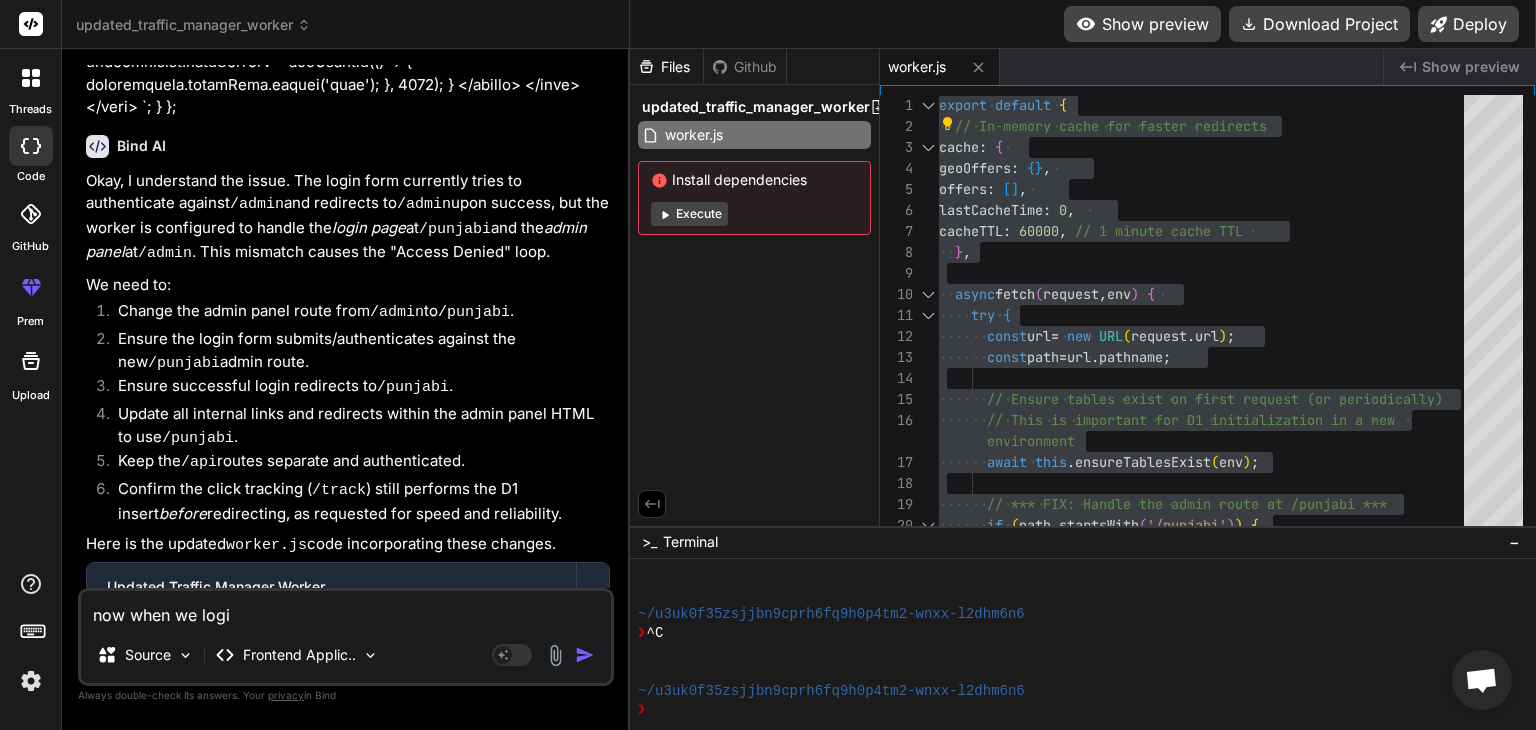 type on "now when we login" 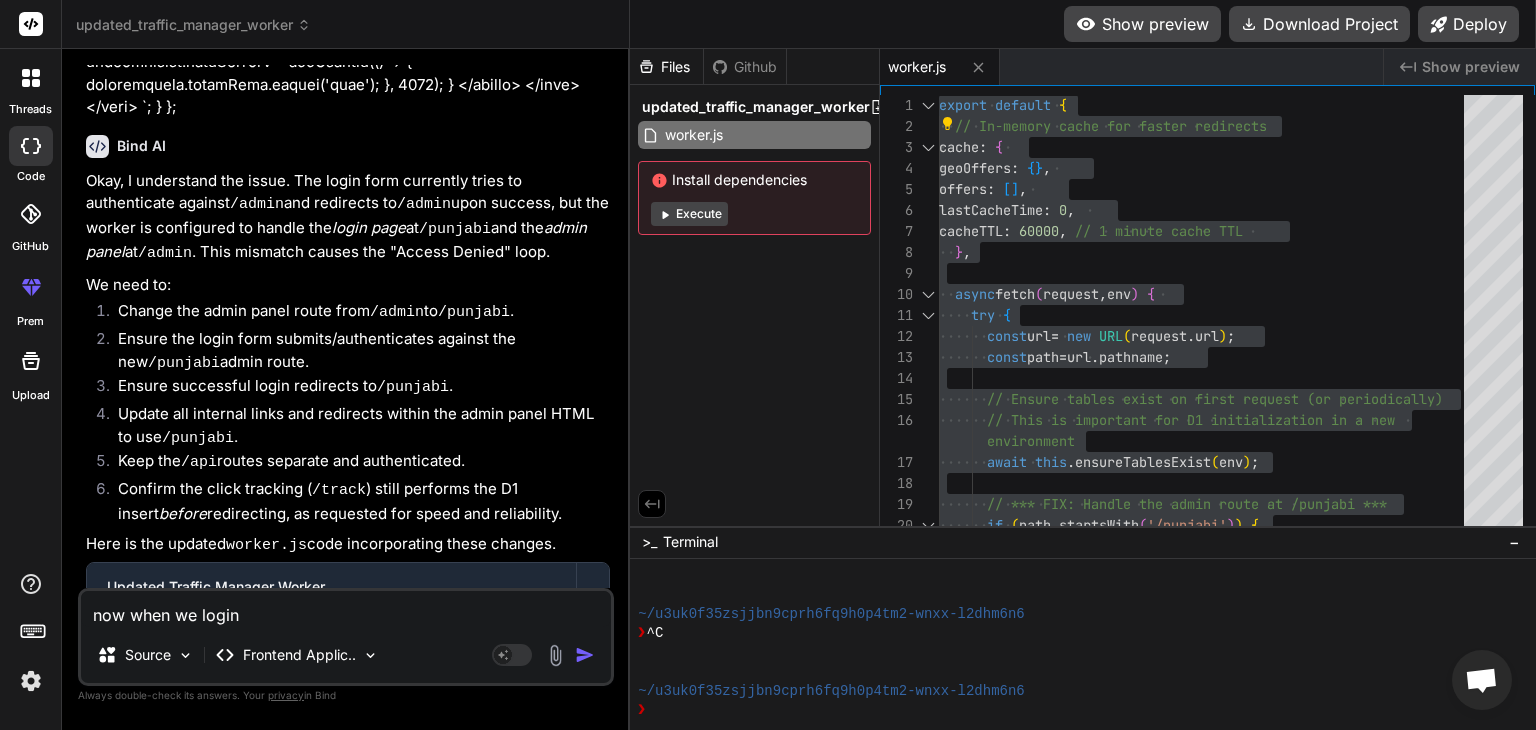 type on "now when we login" 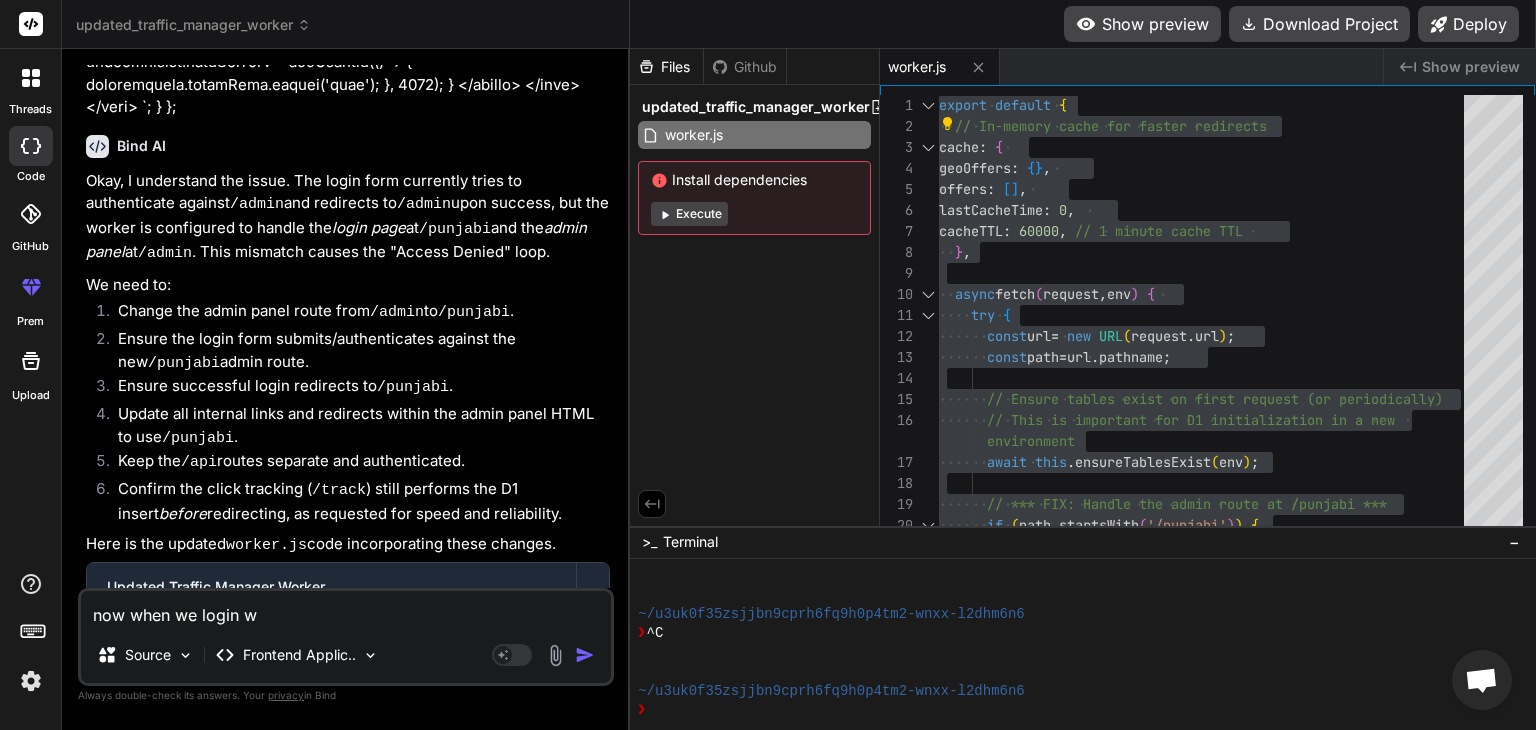 type on "now when we login wi" 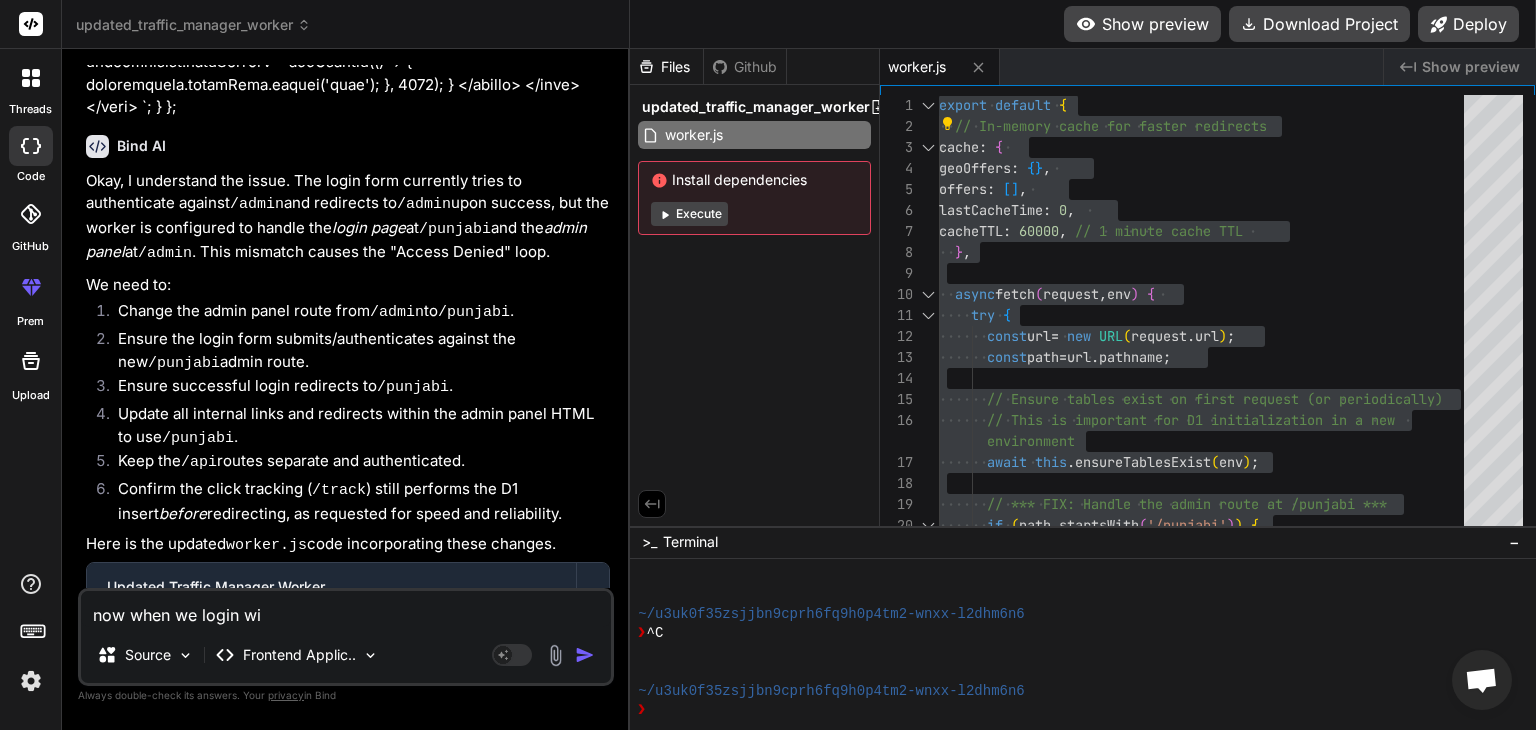 type on "now when we login wit" 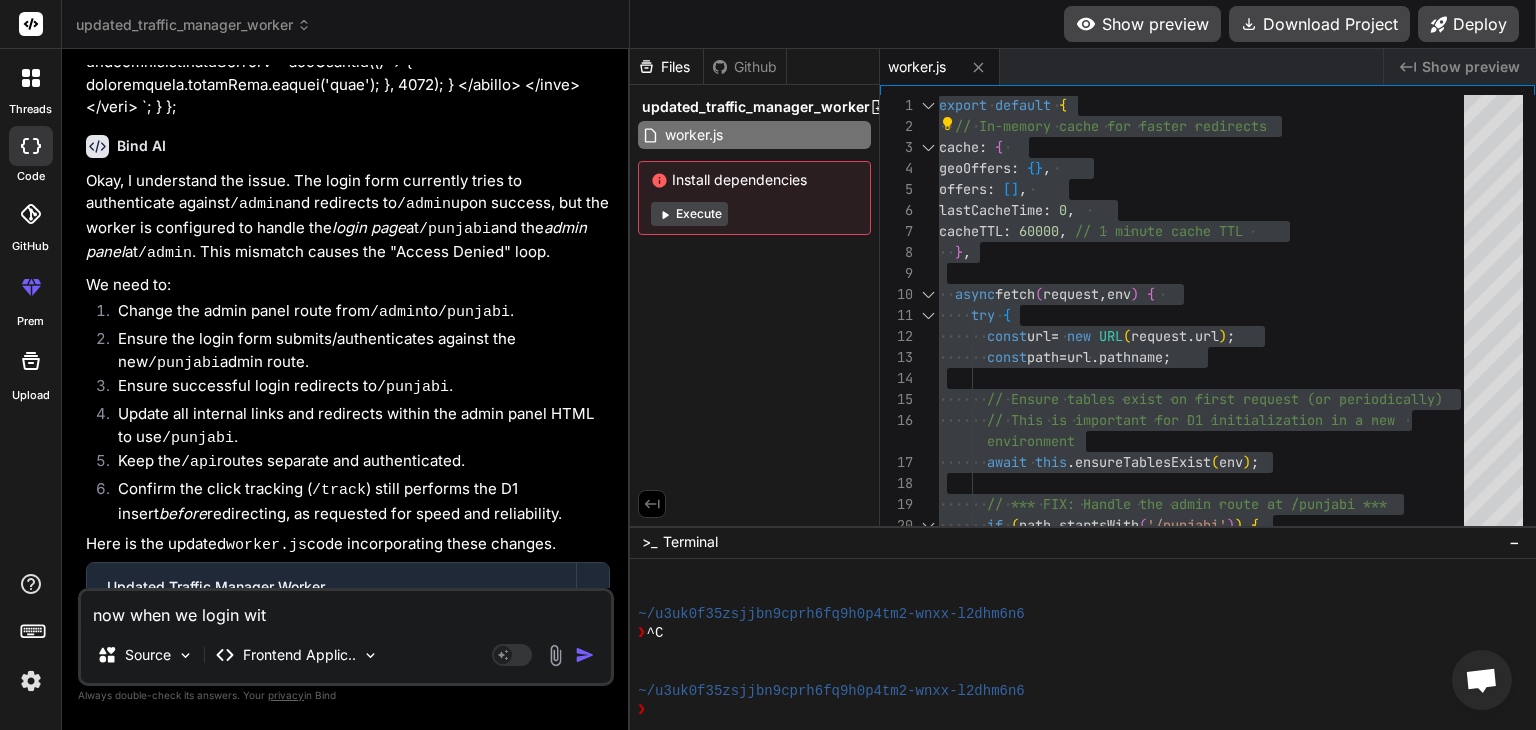 type on "now when we login with" 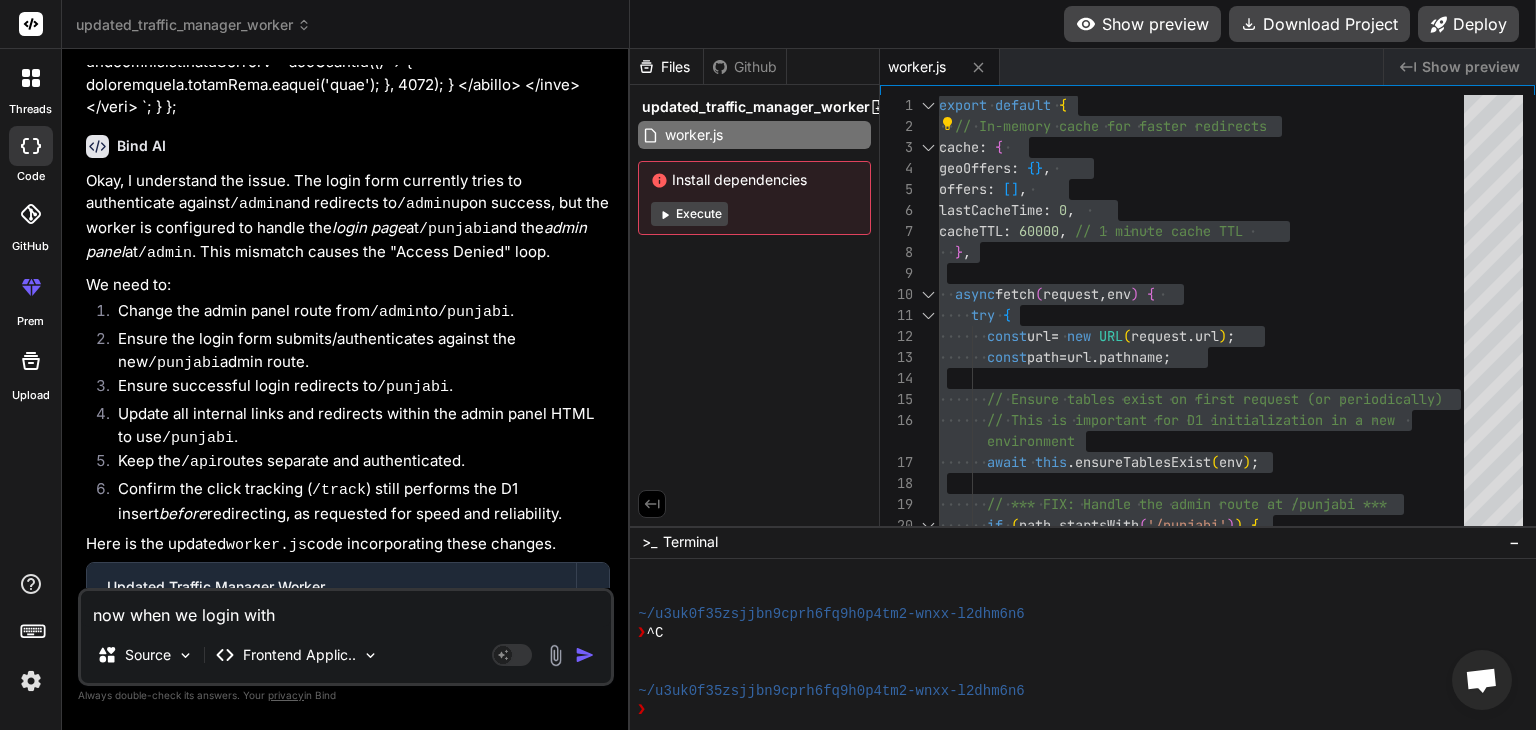 type on "now when we login with" 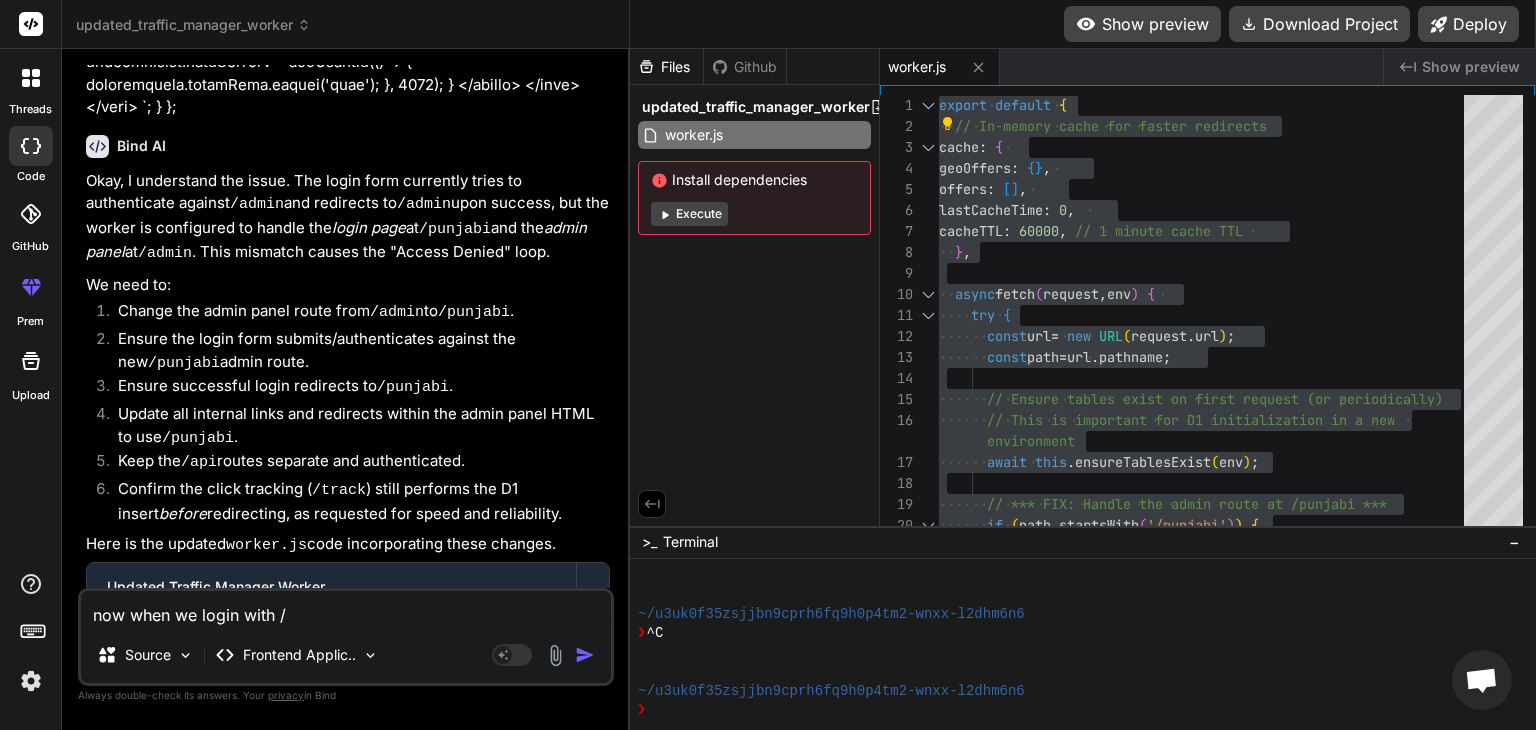 type on "now when we login with /p" 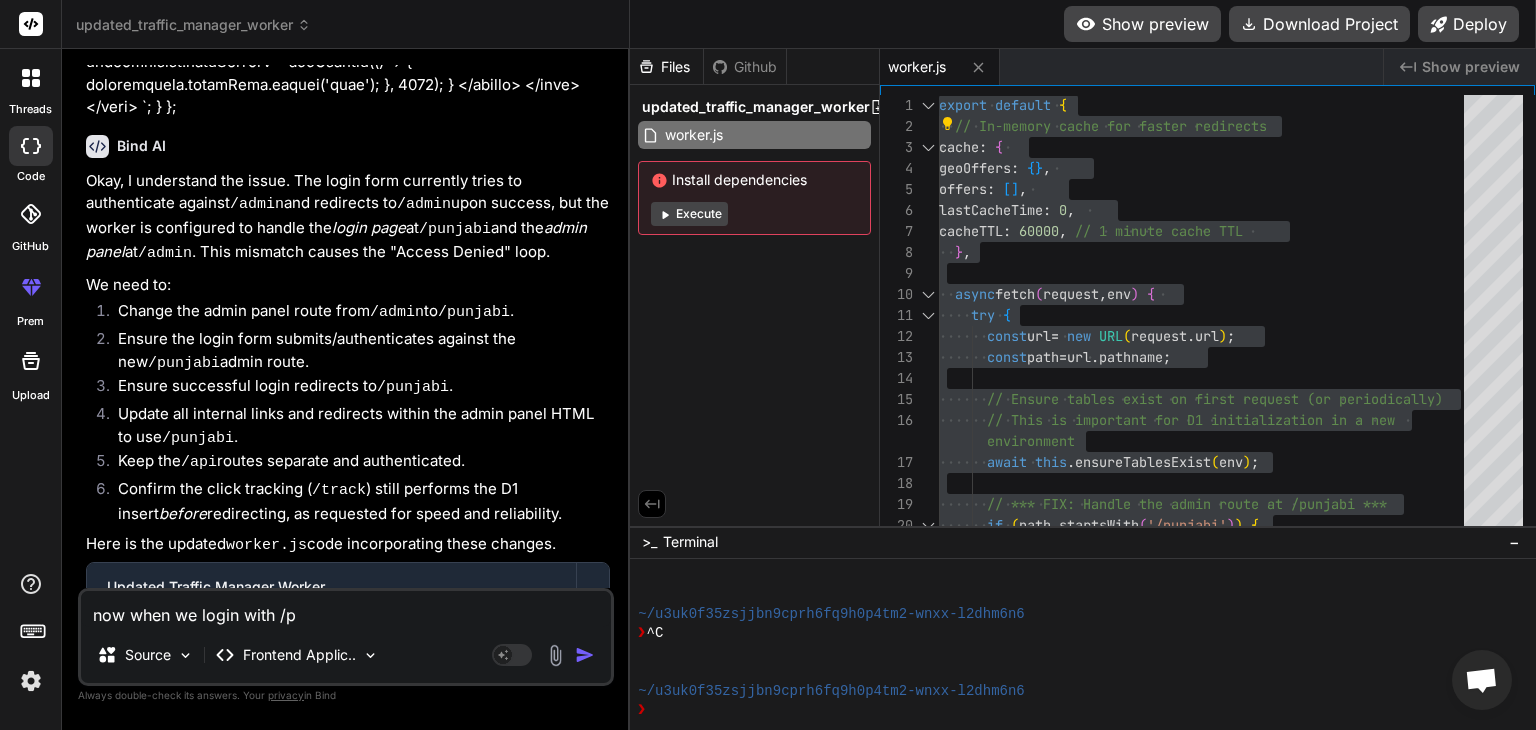 type on "now when we login with /pu" 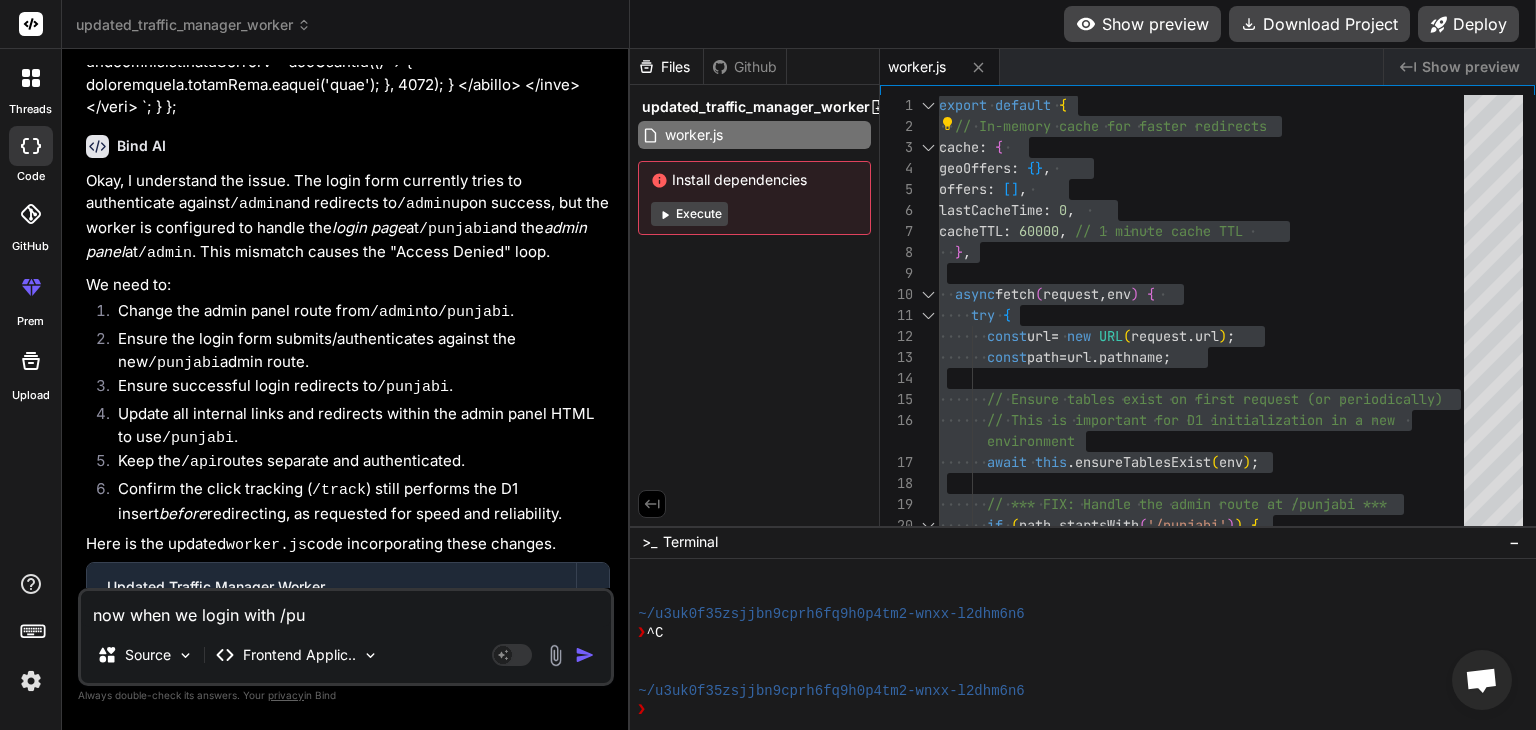 type on "now when we login with /pun" 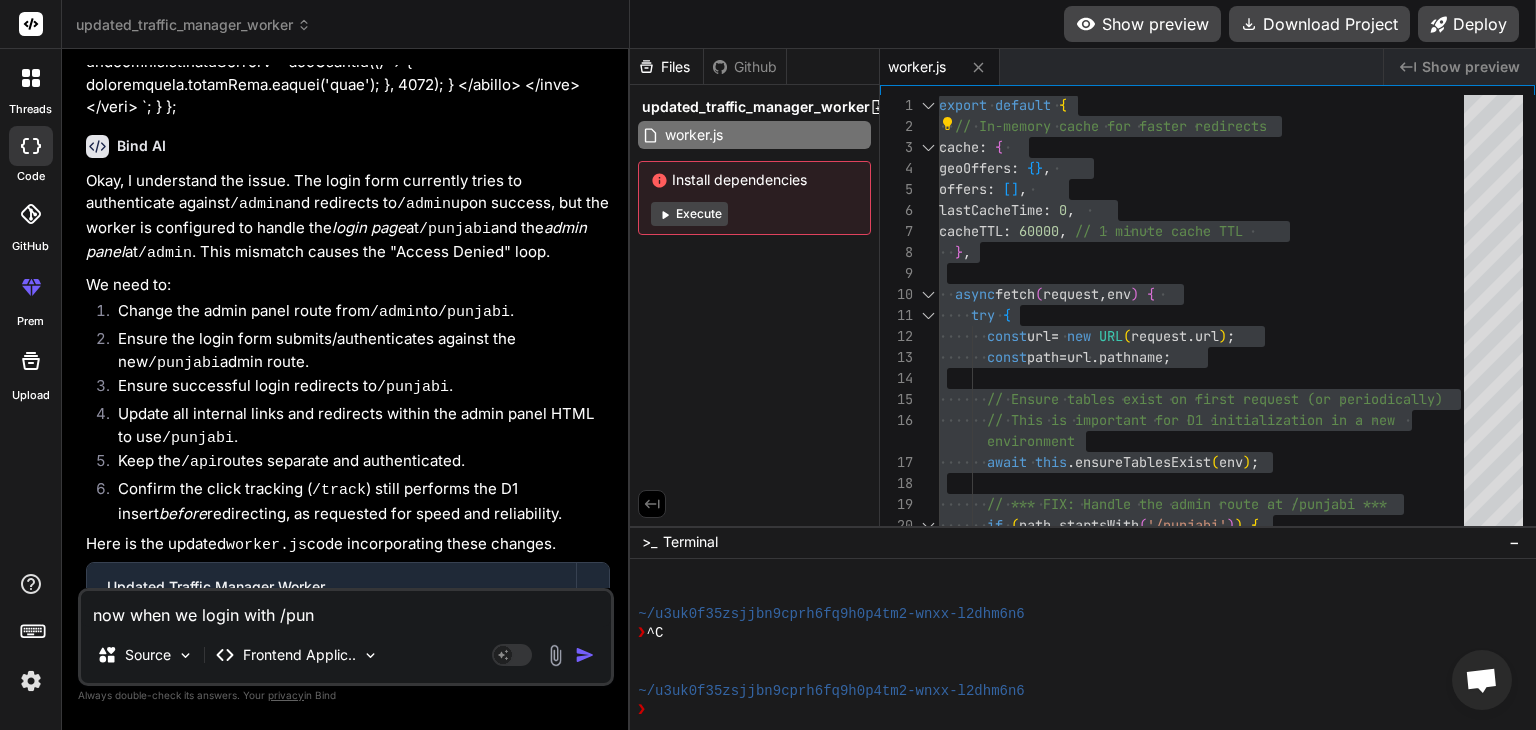 type on "now when we login with /punj" 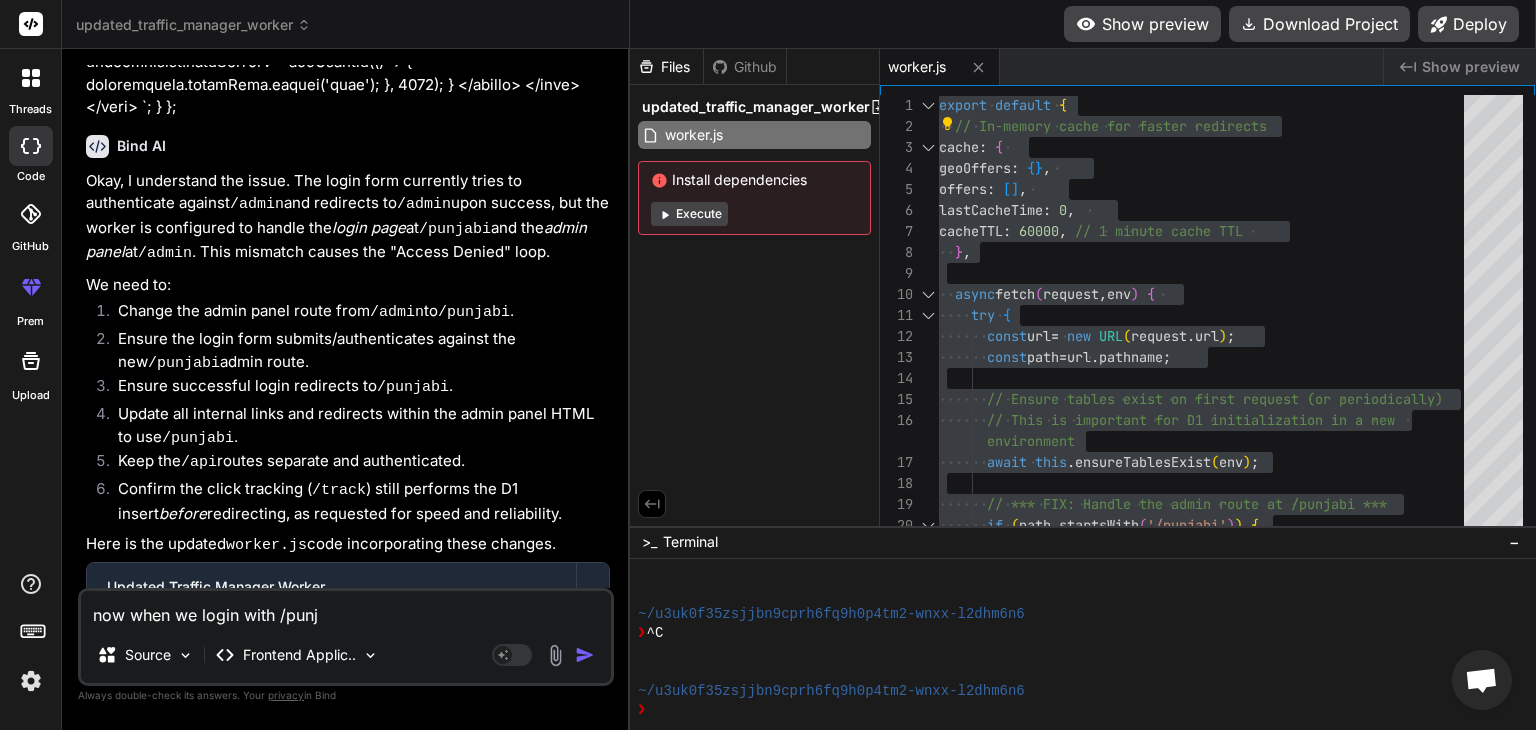 type on "now when we login with /punja" 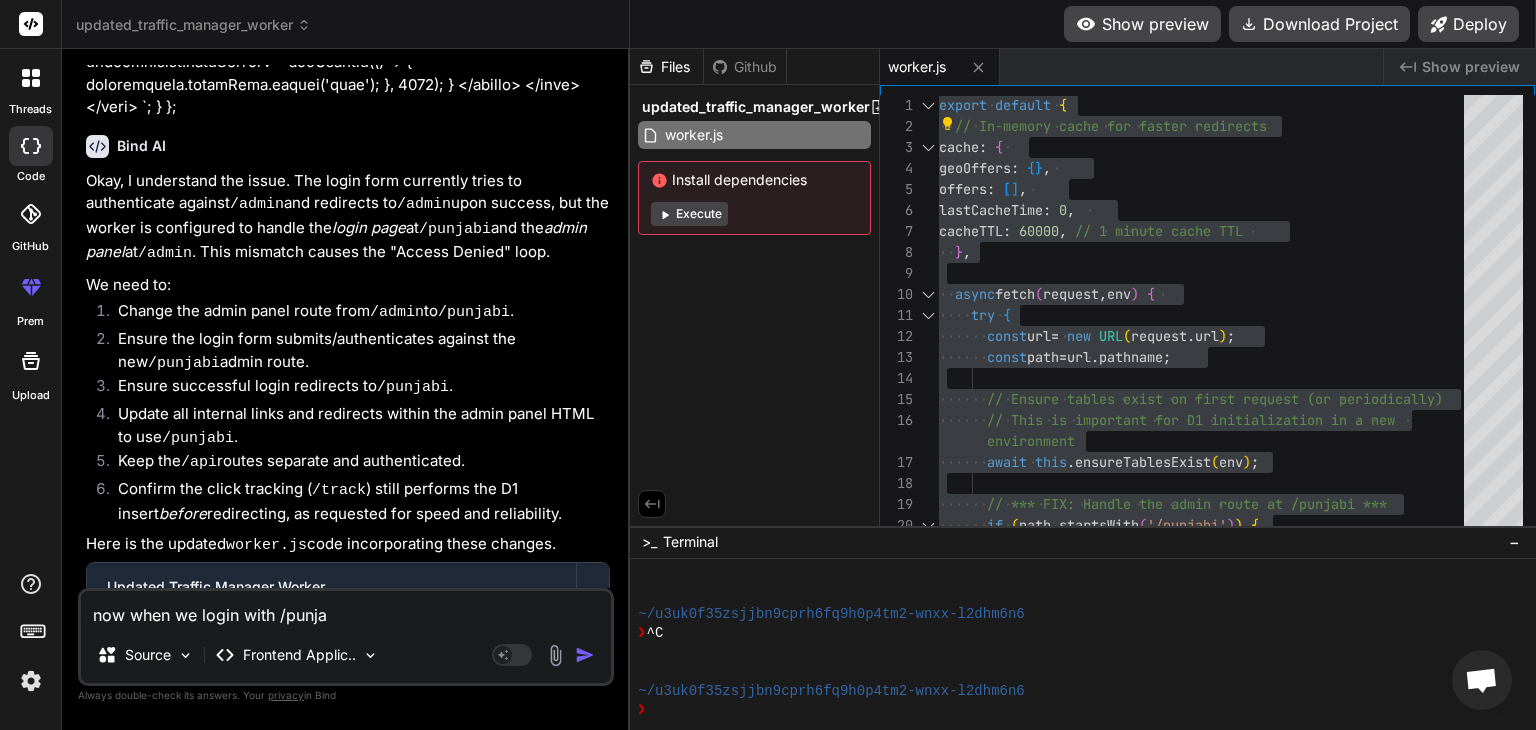 type on "now when we login with /[GEOGRAPHIC_DATA]" 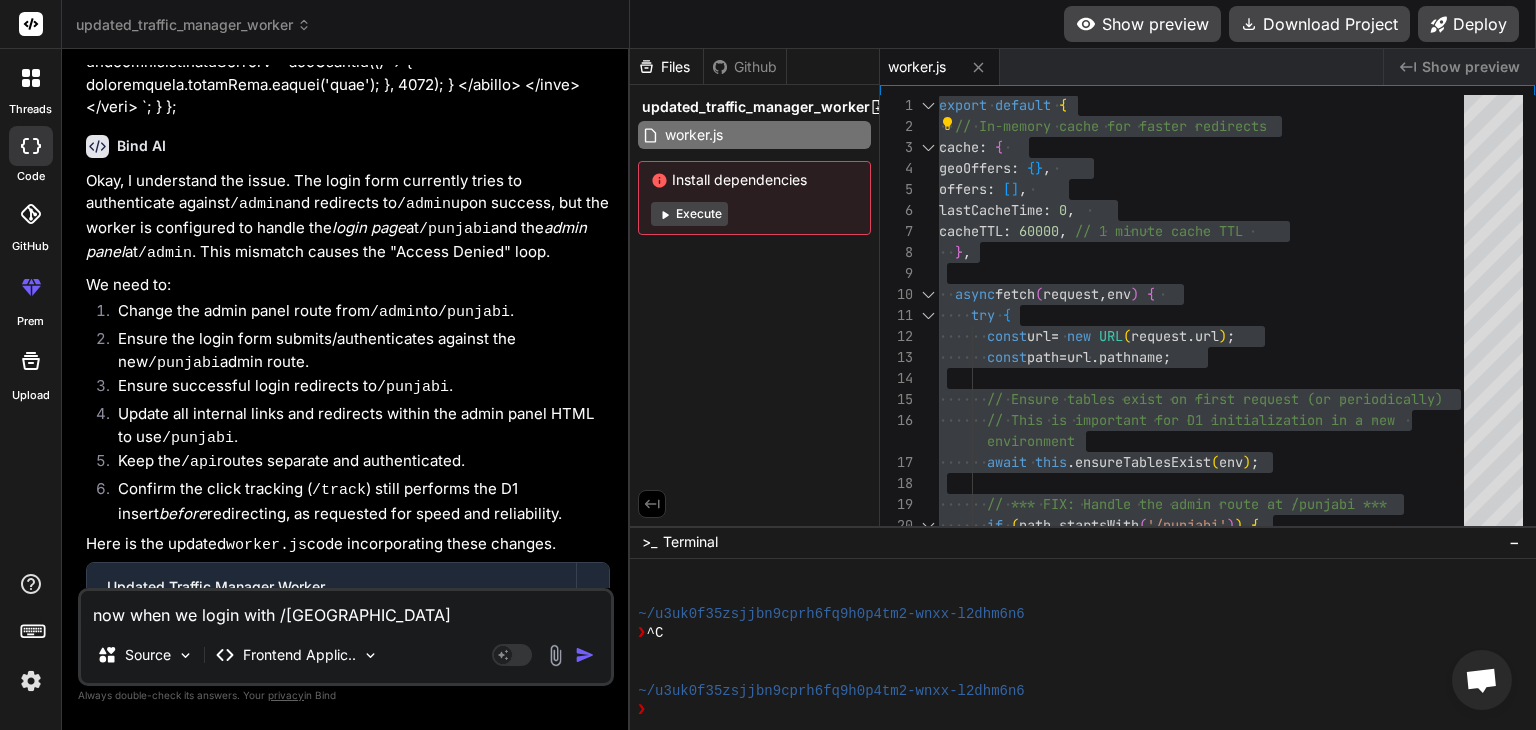 type on "now when we login with /punjabi" 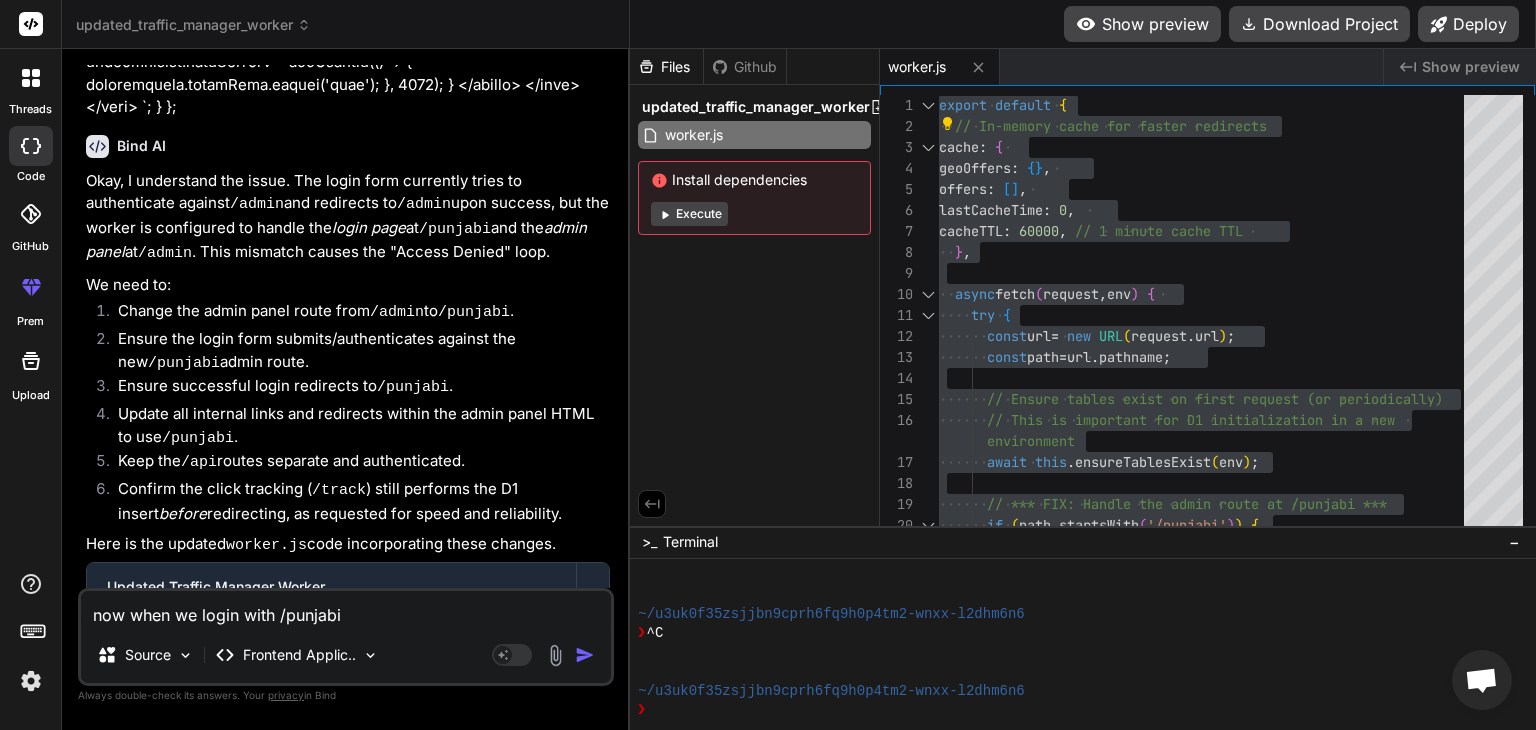 type on "now when we login with /punjabi" 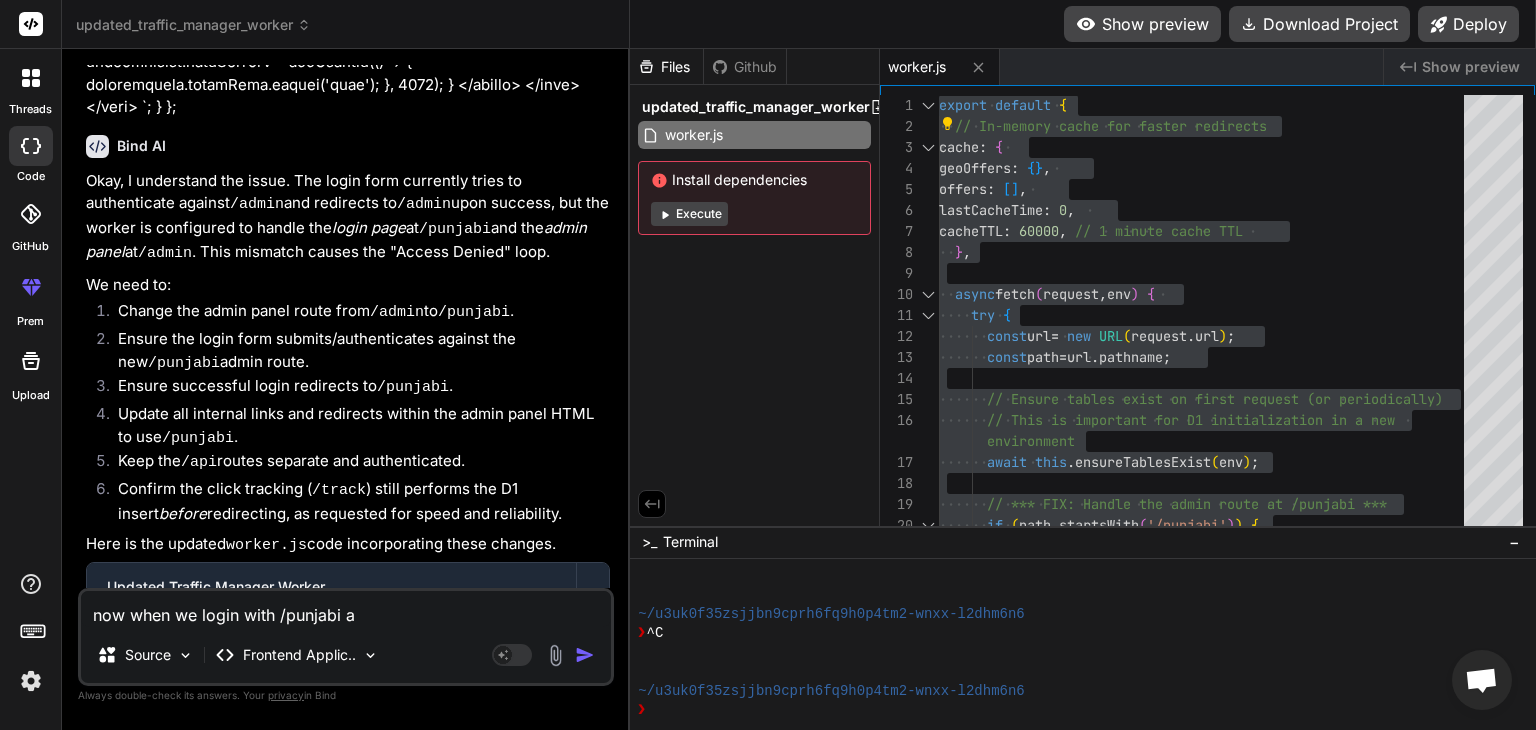 type on "now when we login with /punjabi an" 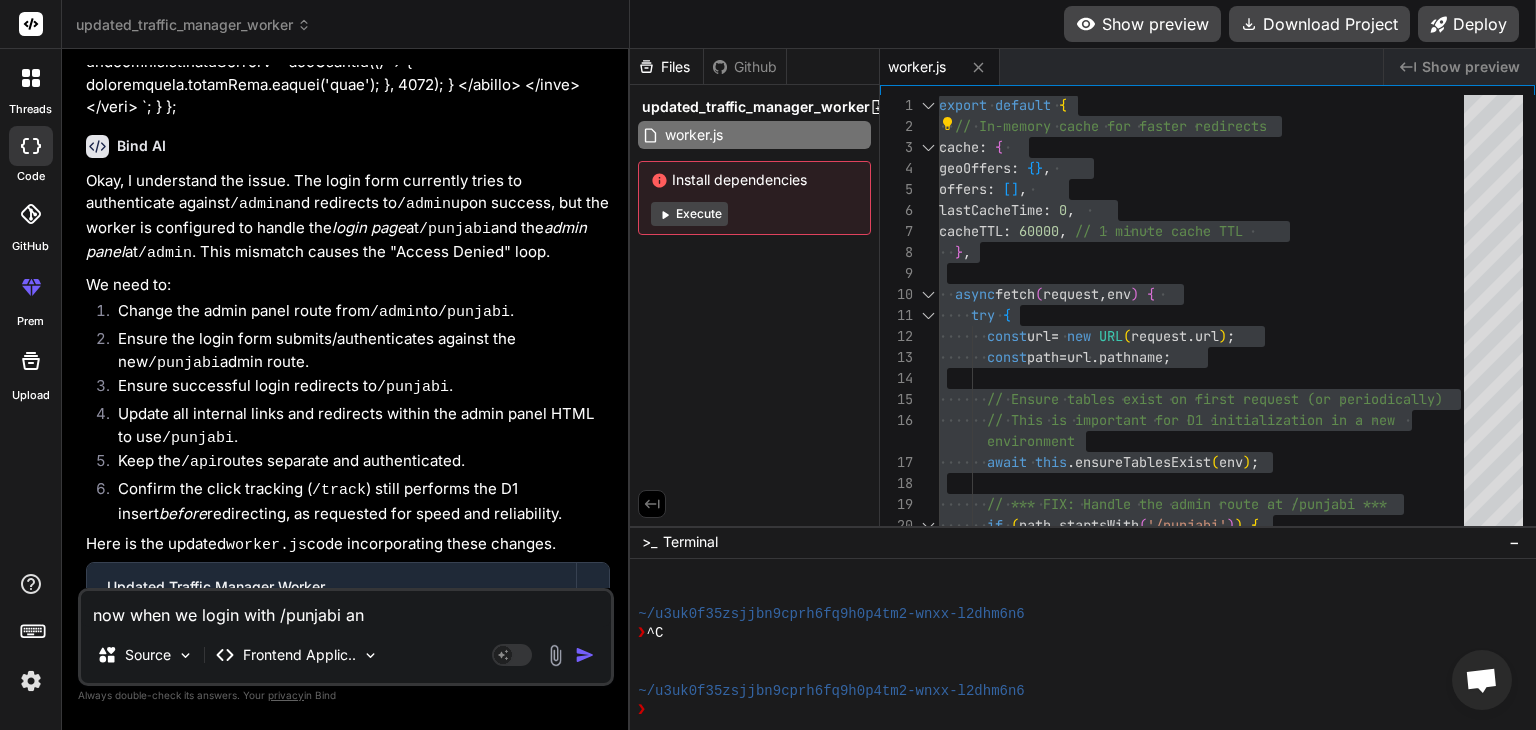 type on "now when we login with /punjabi and" 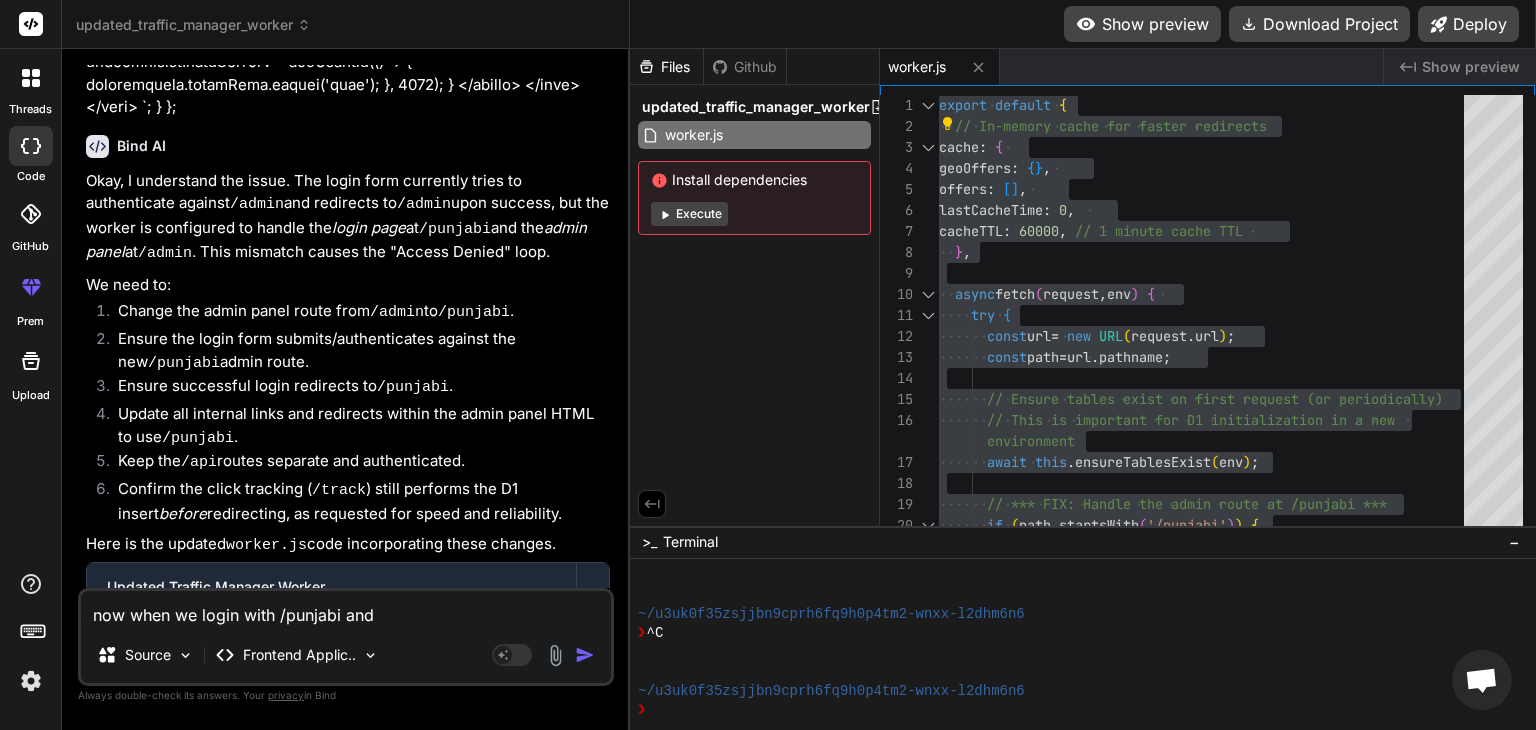 type on "now when we login with /punjabi and" 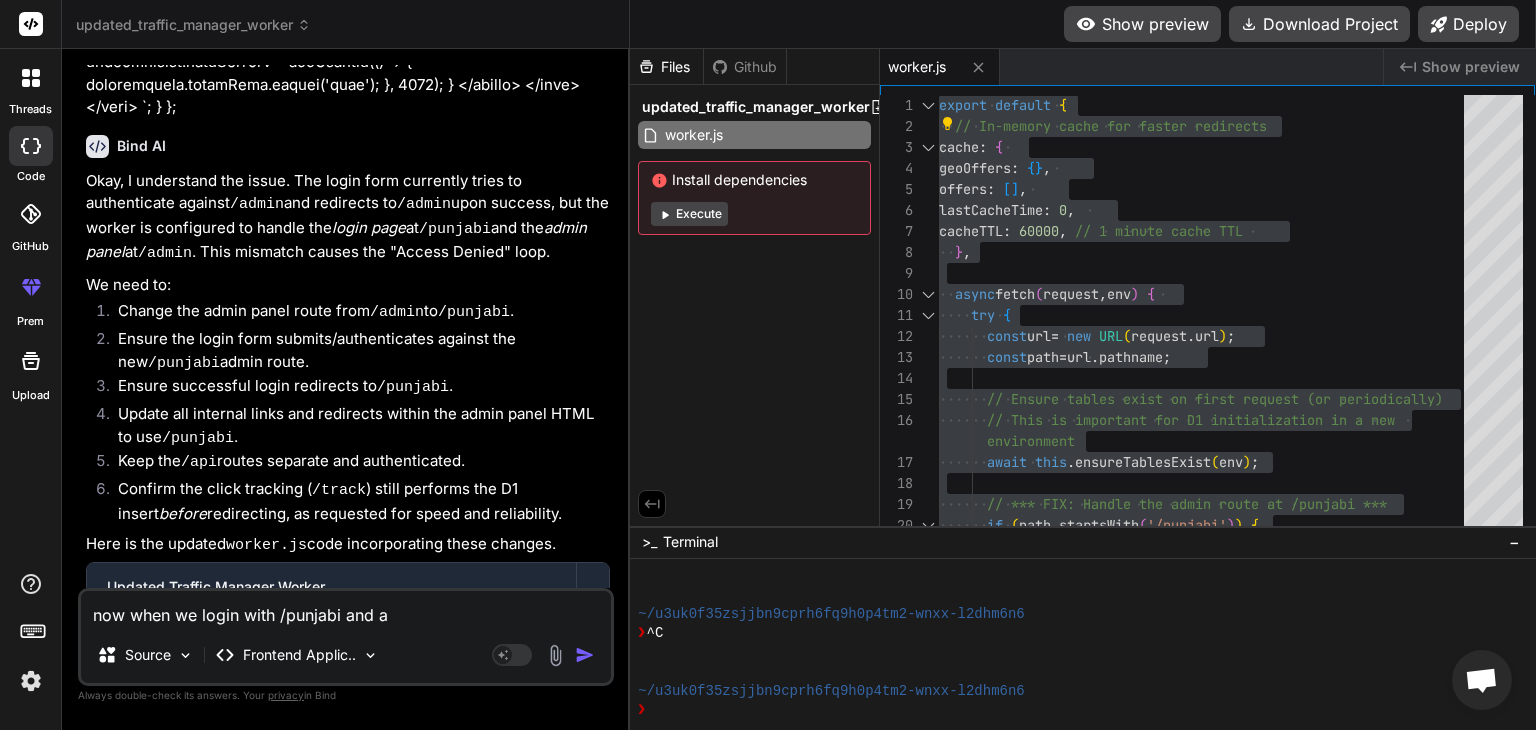 type on "now when we login with /punjabi and af" 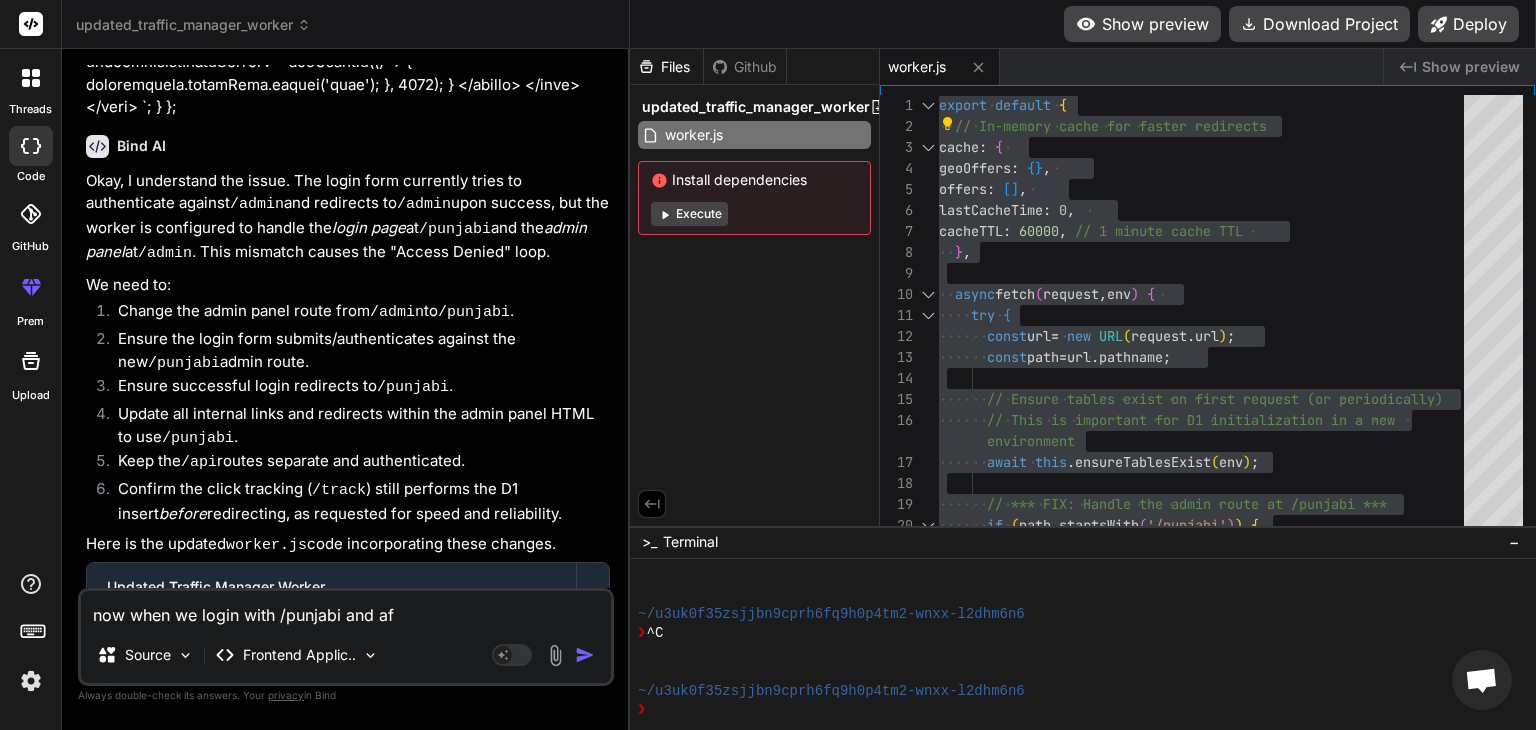 type on "now when we login with /punjabi and aft" 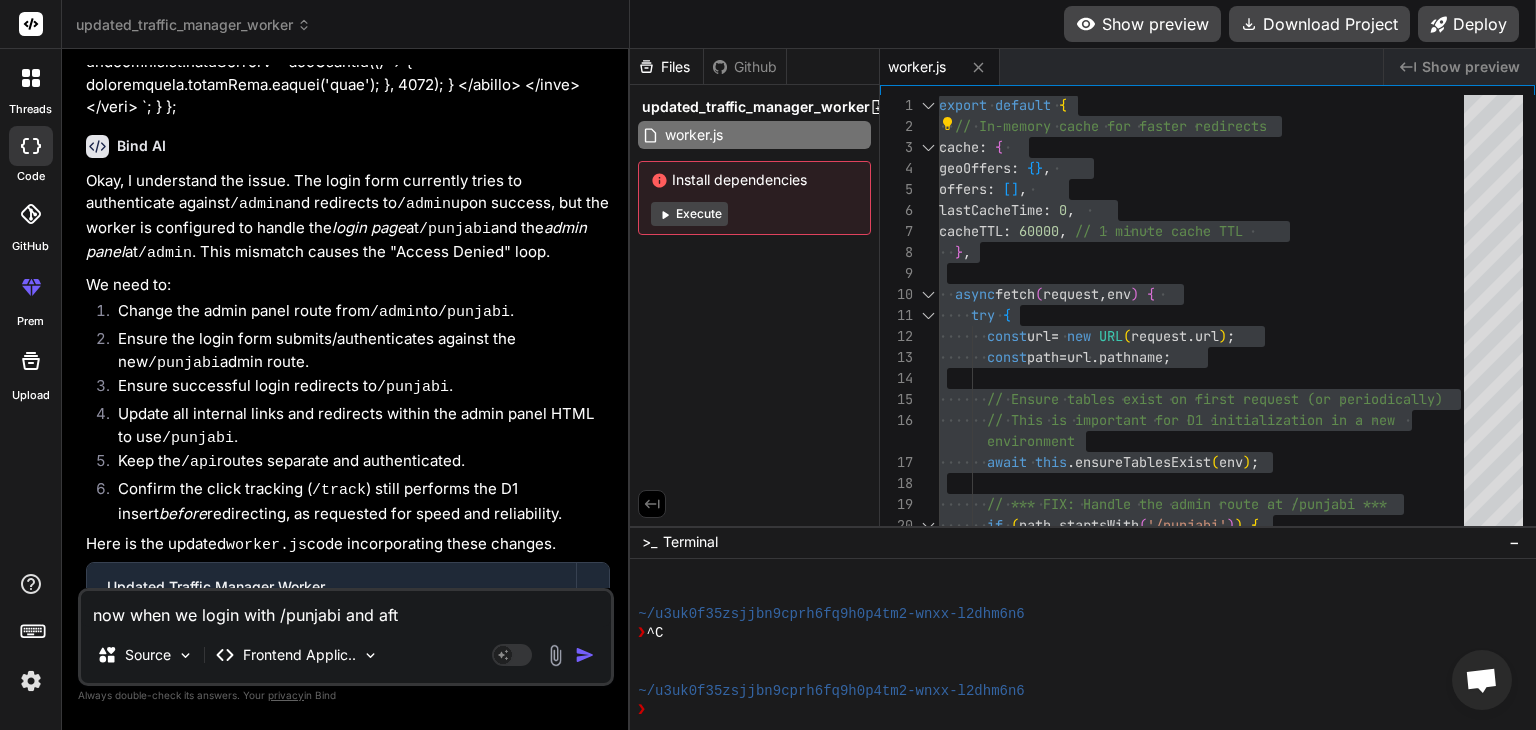 type on "now when we login with /punjabi and afte" 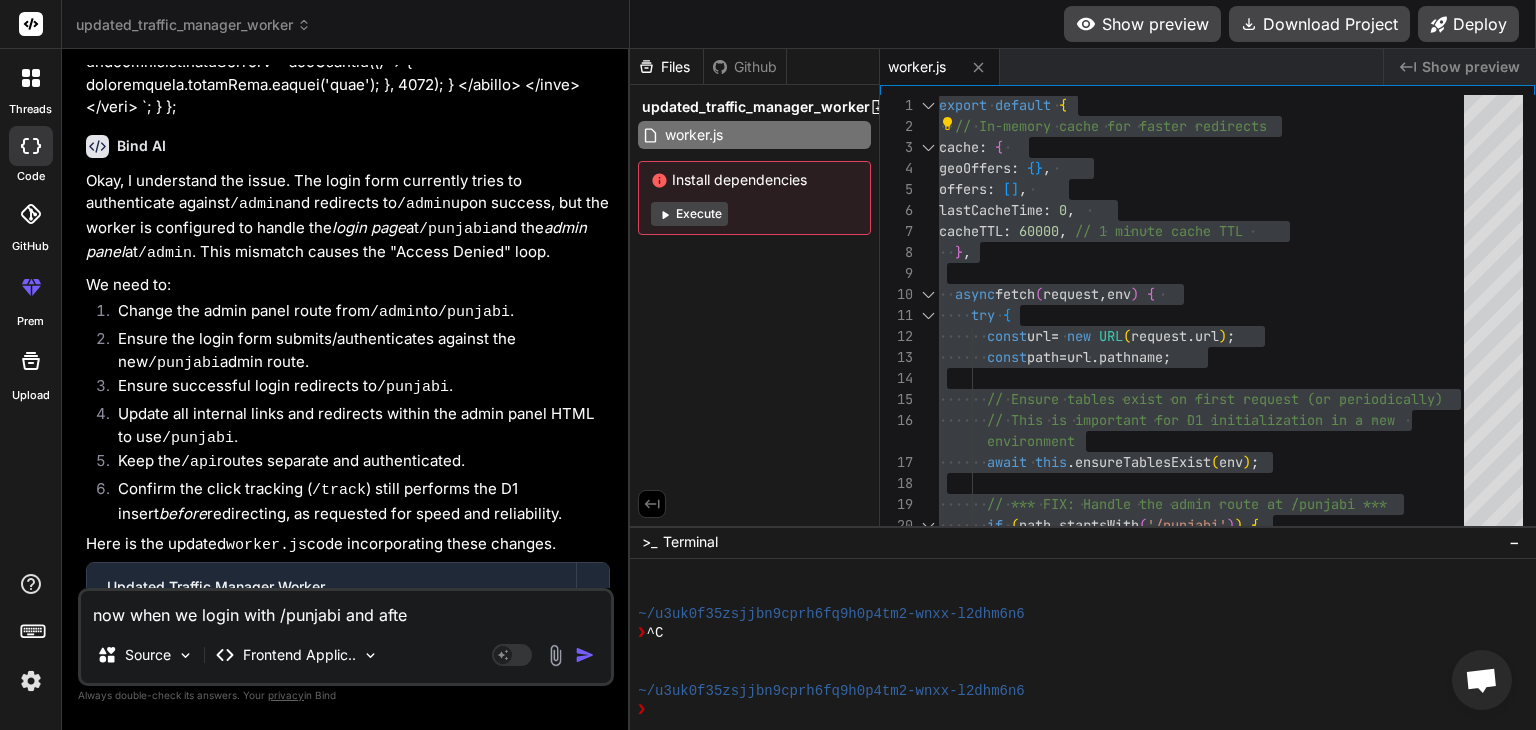 type on "now when we login with /punjabi and after" 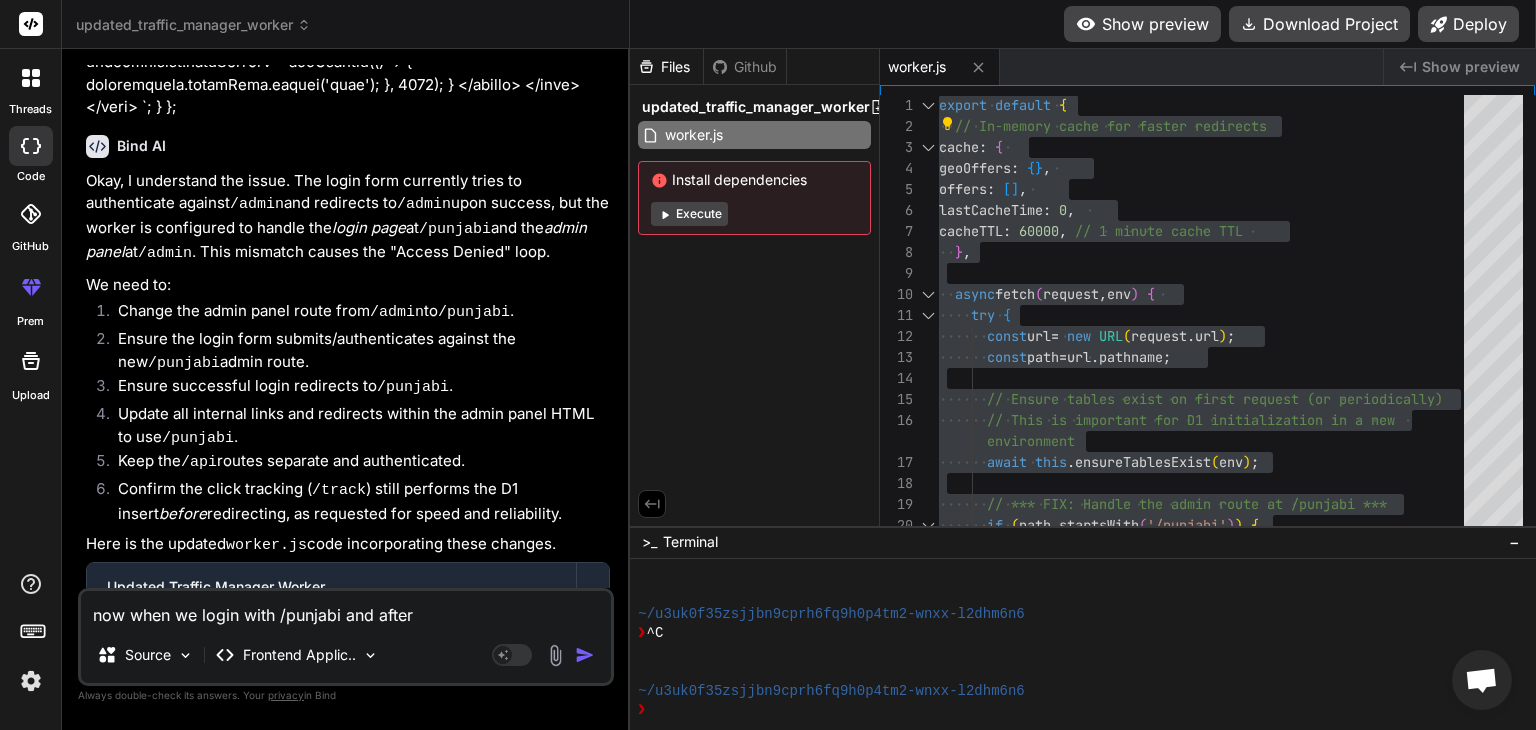 type on "now when we login with /punjabi and after" 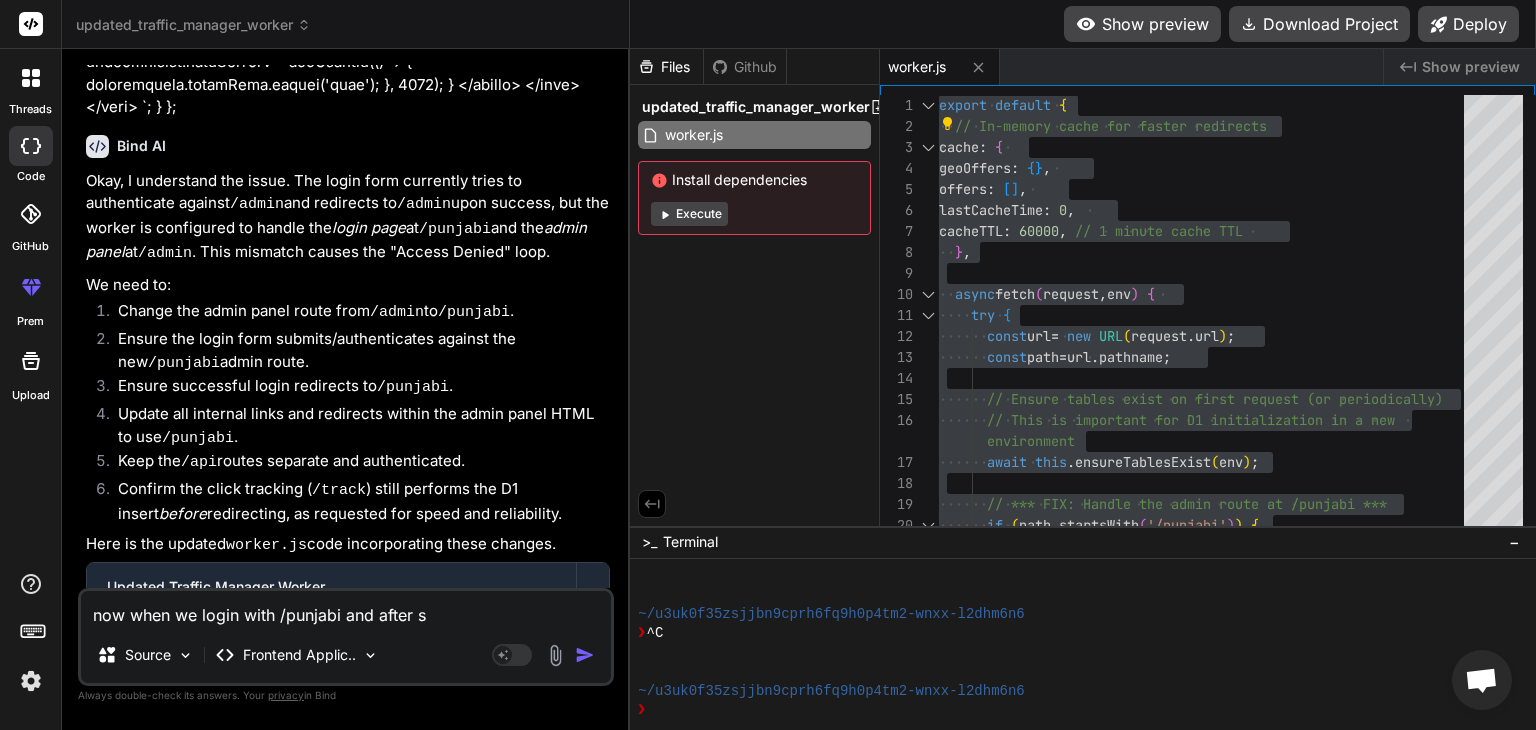 type on "now when we login with /punjabi and after su" 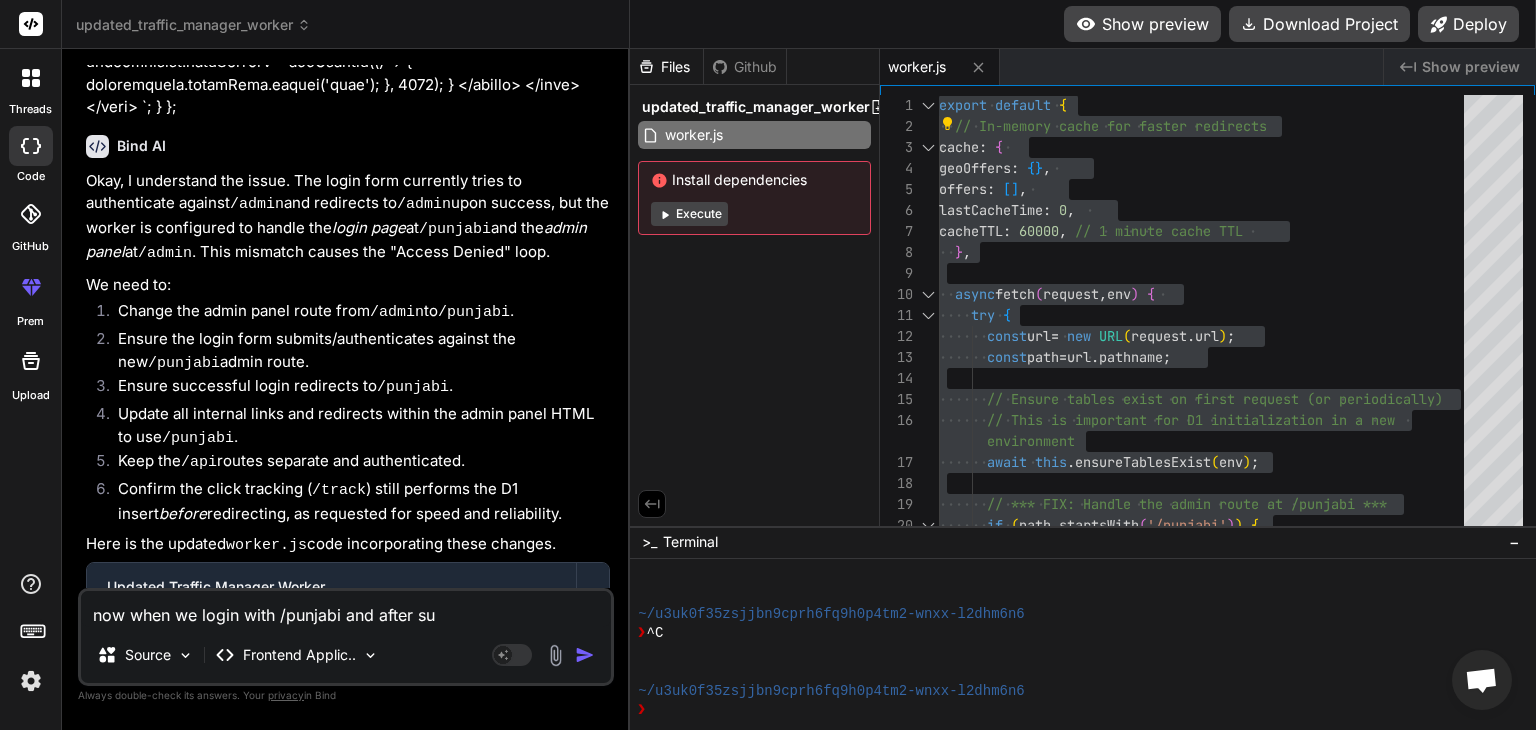 type on "now when we login with /punjabi and after sub" 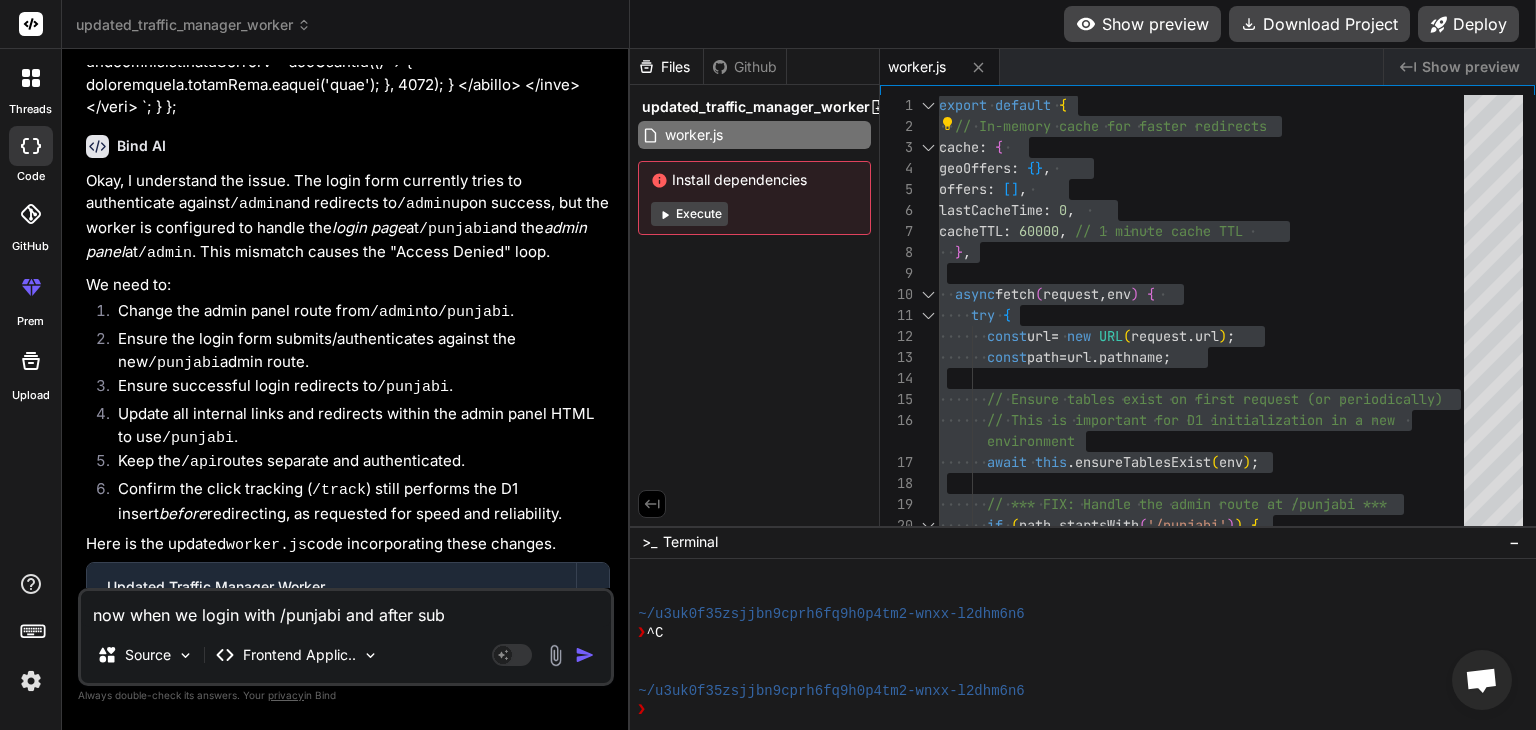 type on "now when we login with /punjabi and after subm" 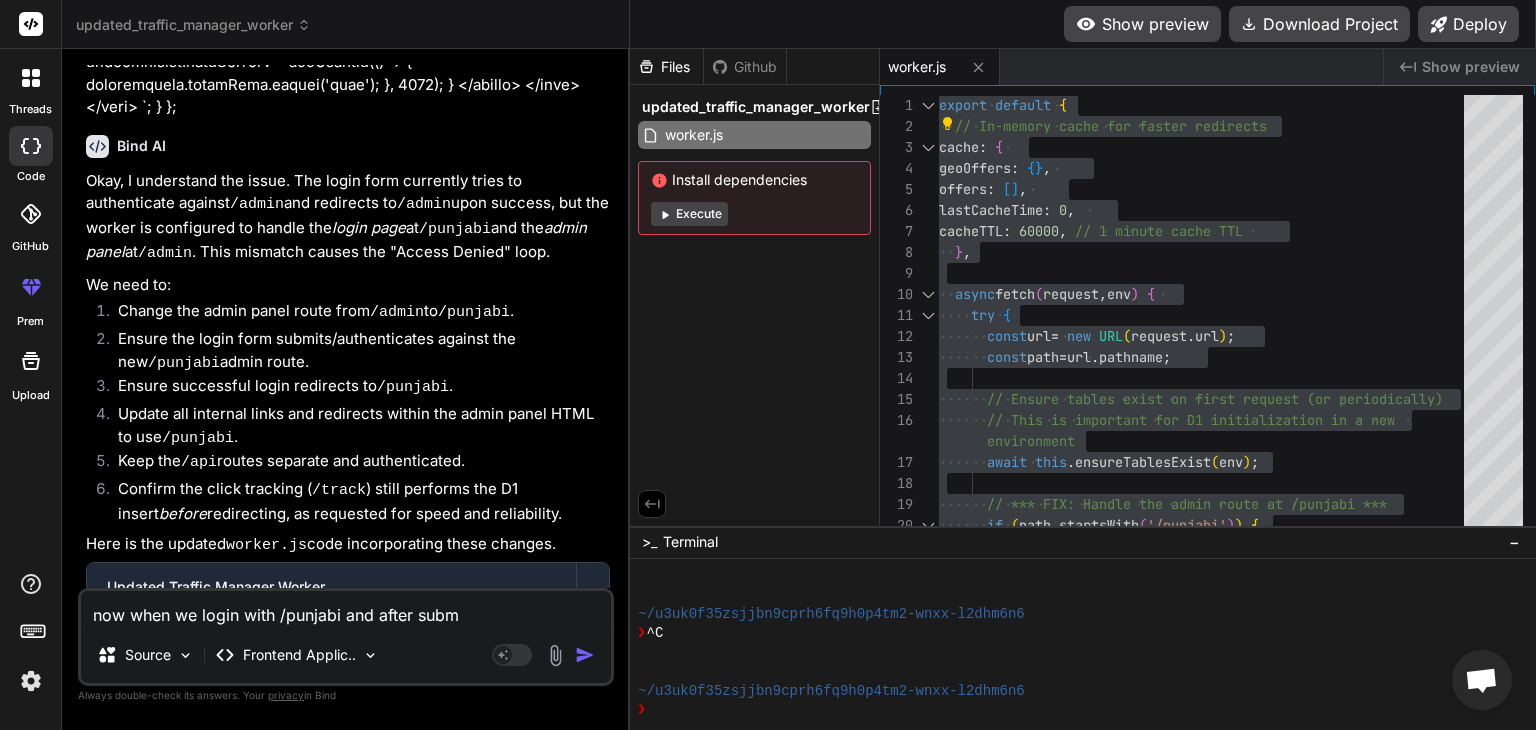 type on "now when we login with /punjabi and after submi" 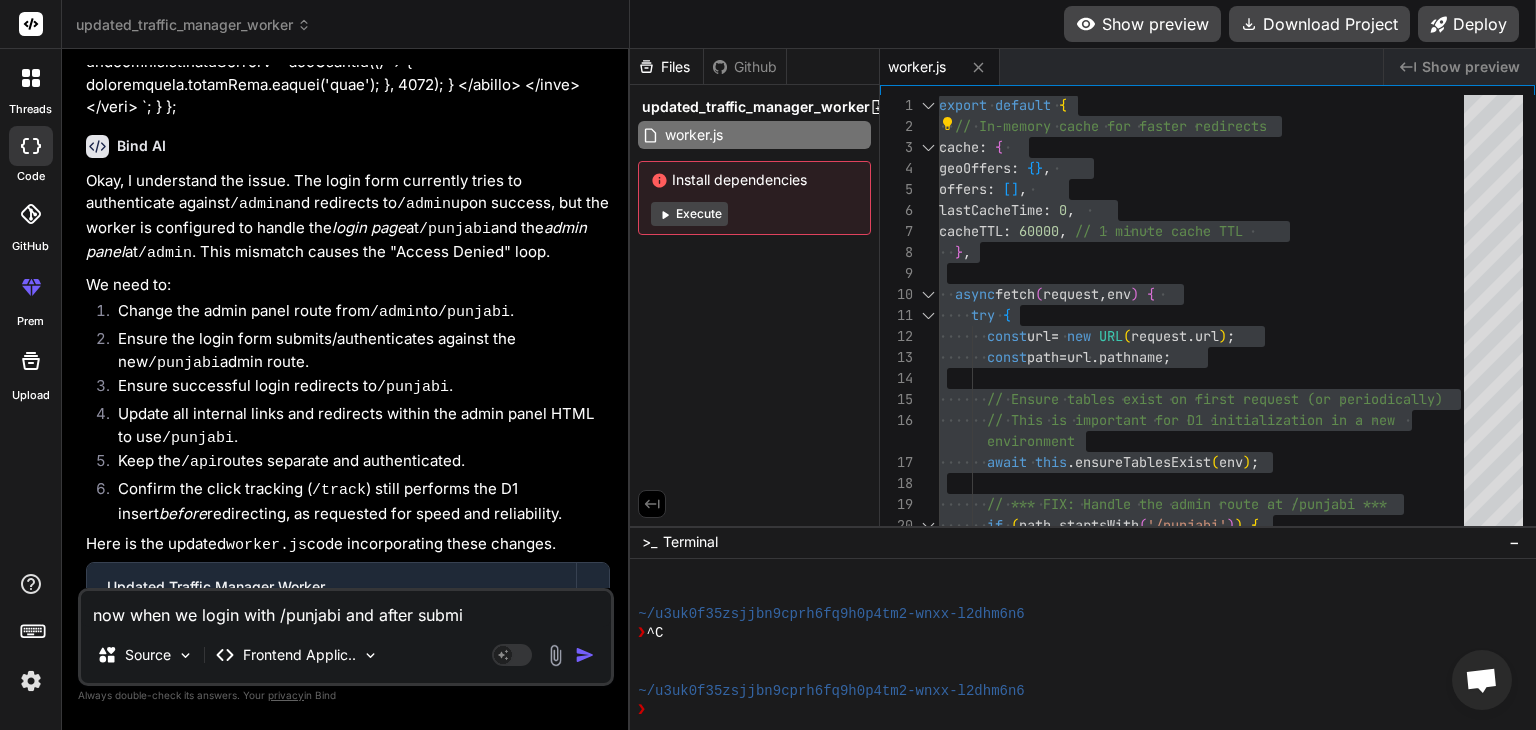 type on "now when we login with /punjabi and after submit" 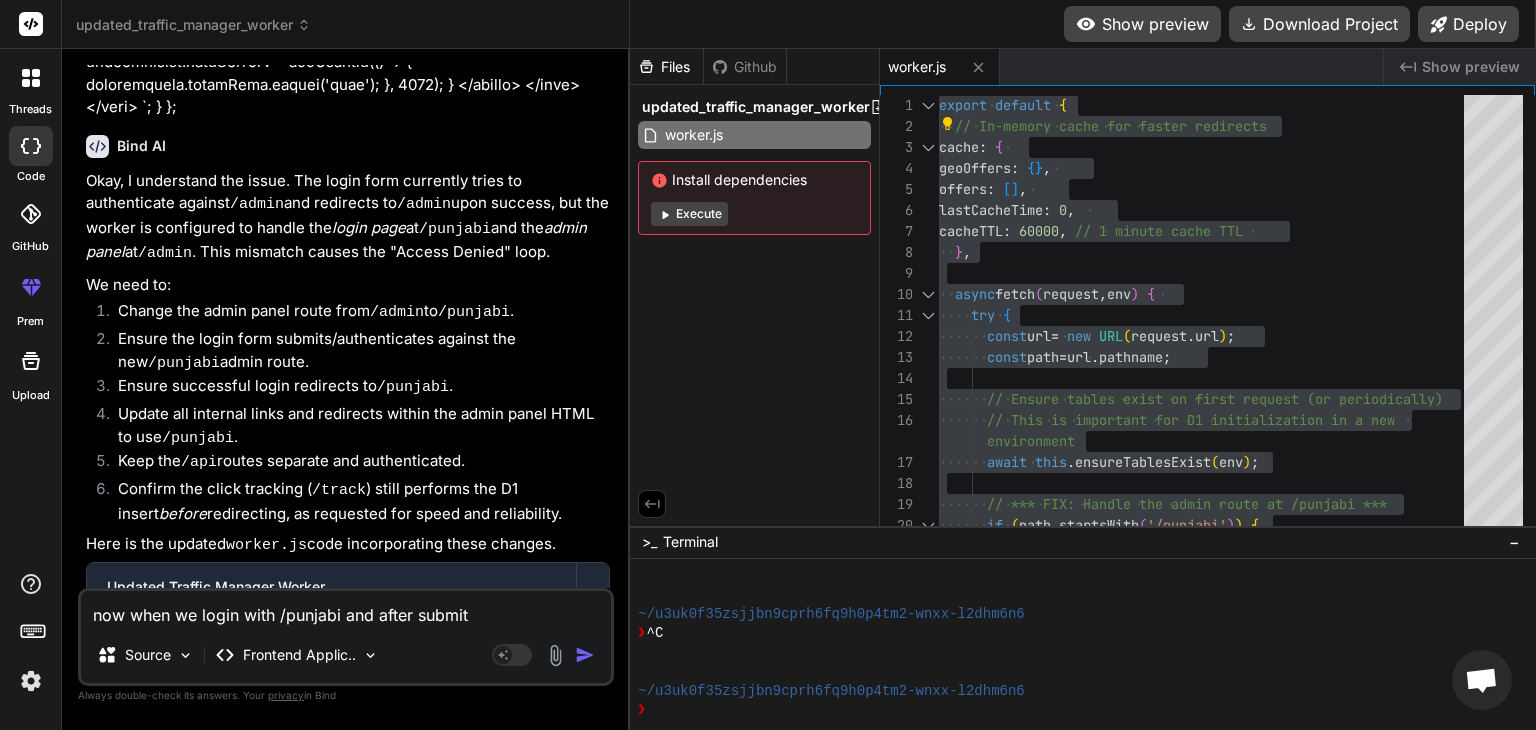 type on "now when we login with /punjabi and after submit" 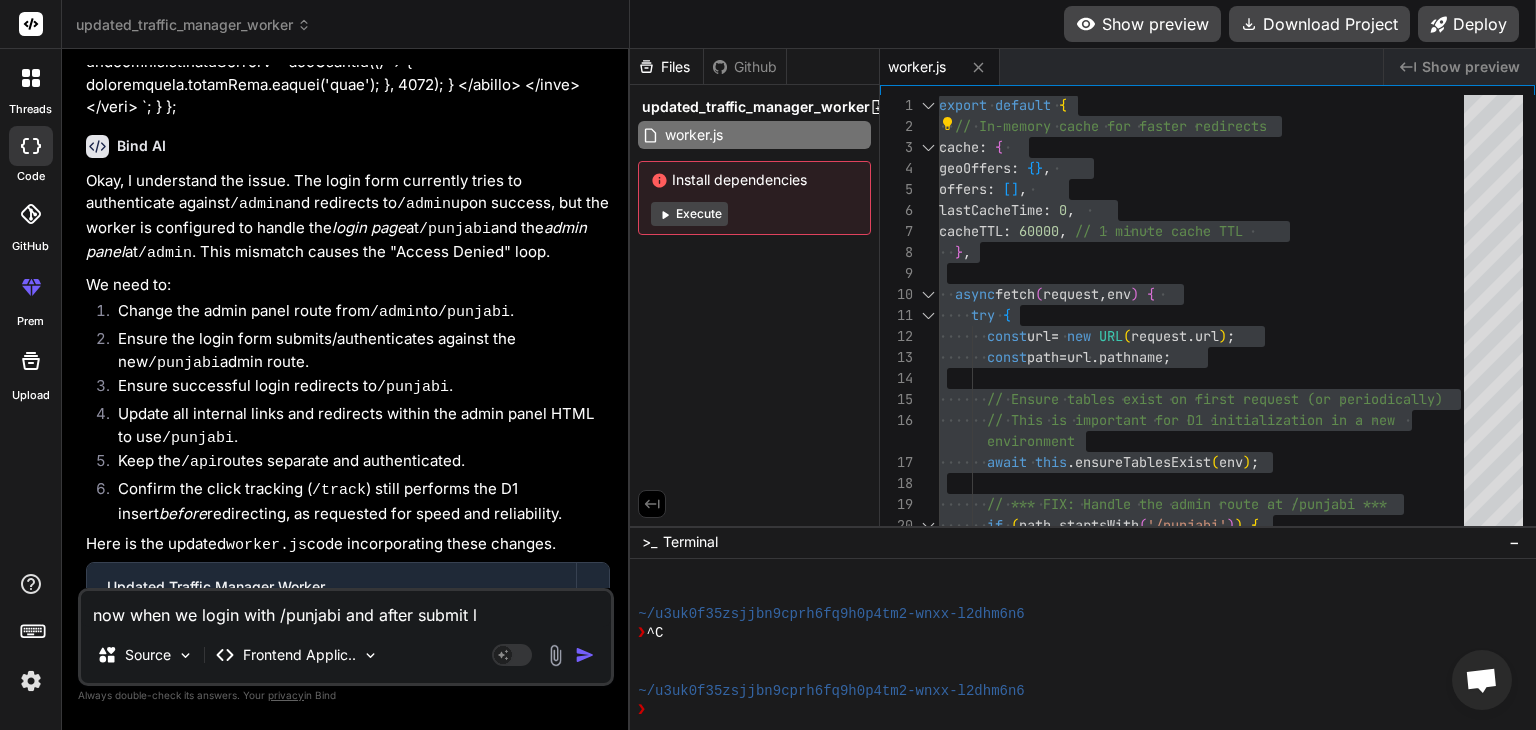 type on "now when we login with /punjabi and after submit lo" 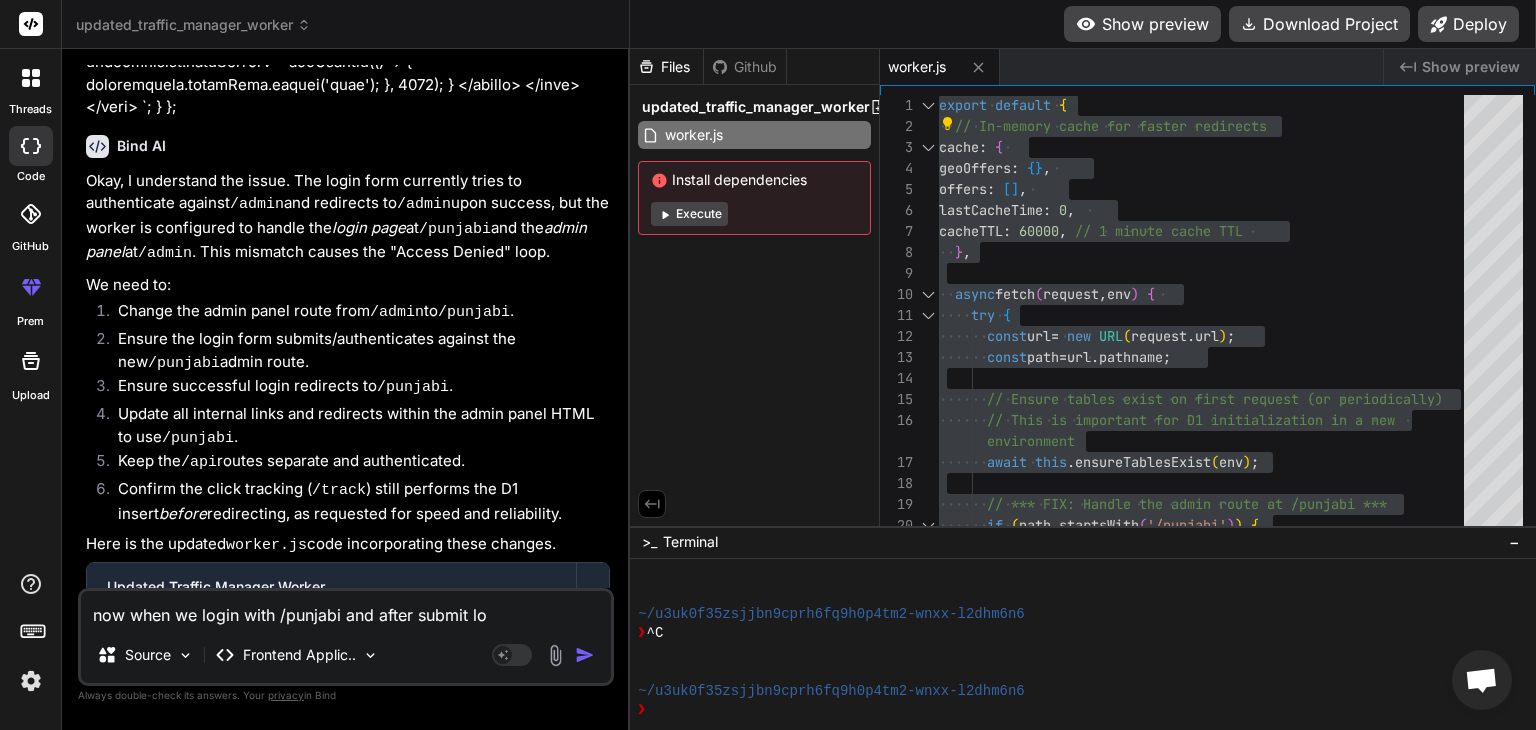 type on "now when we login with /punjabi and after submit log" 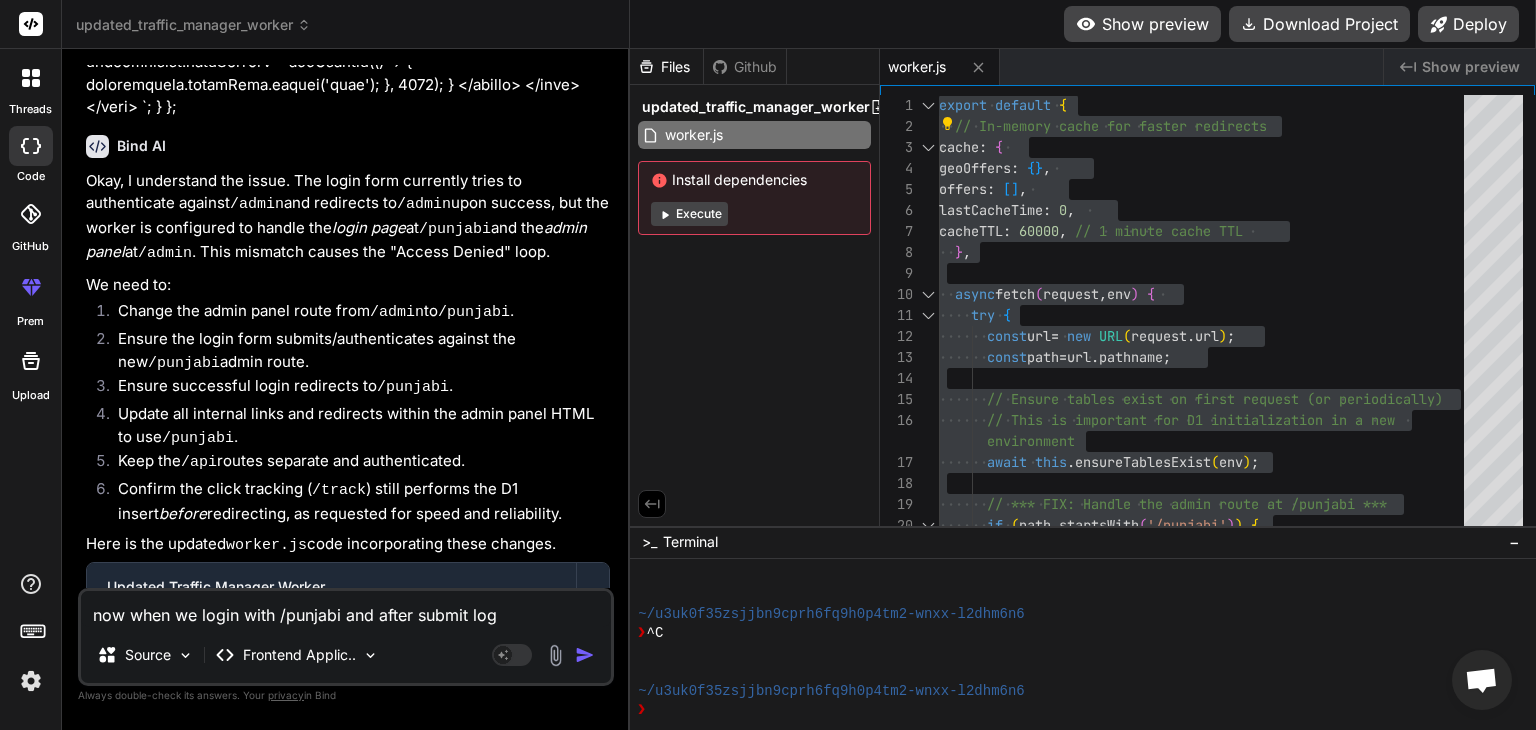 type on "now when we login with /punjabi and after submit logi" 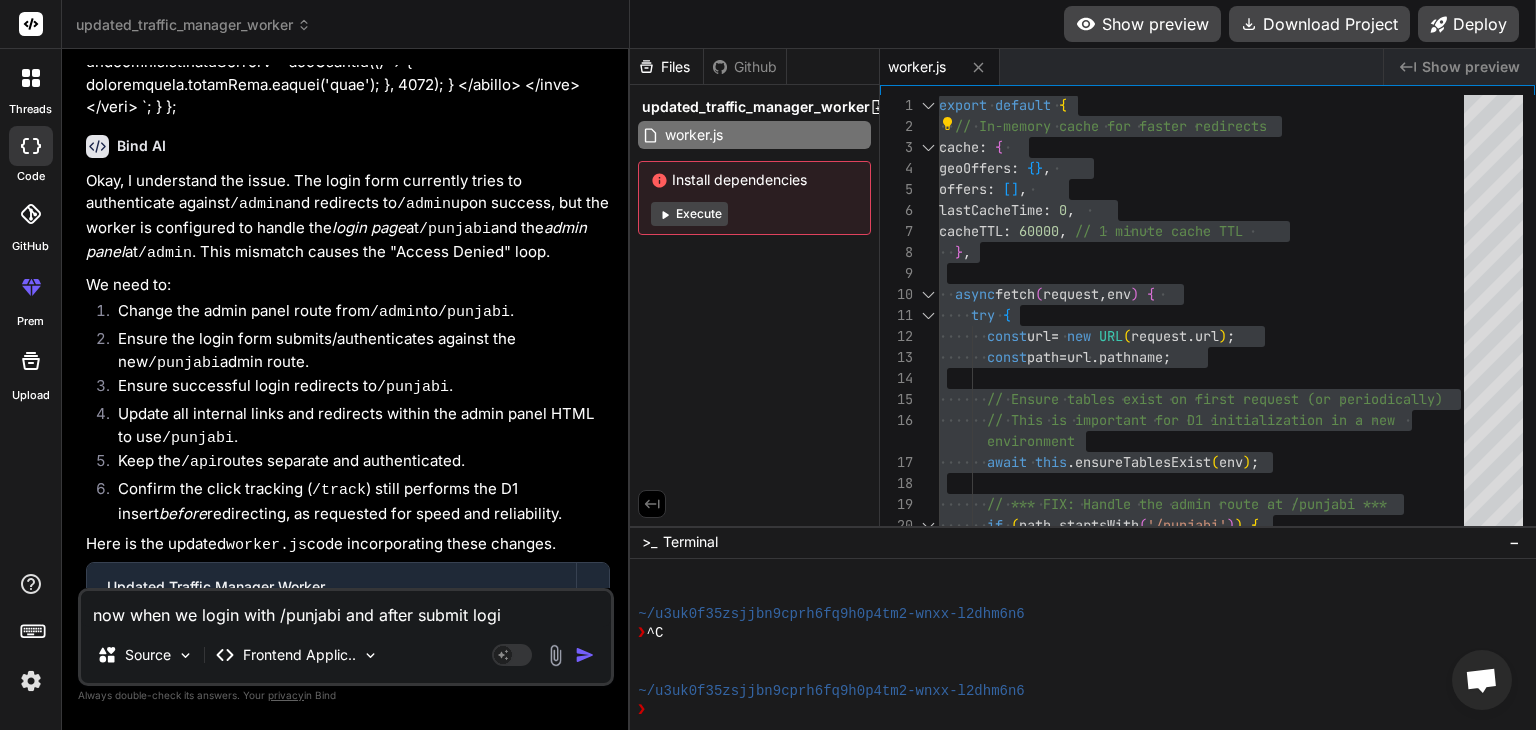 type on "now when we login with /punjabi and after submit login" 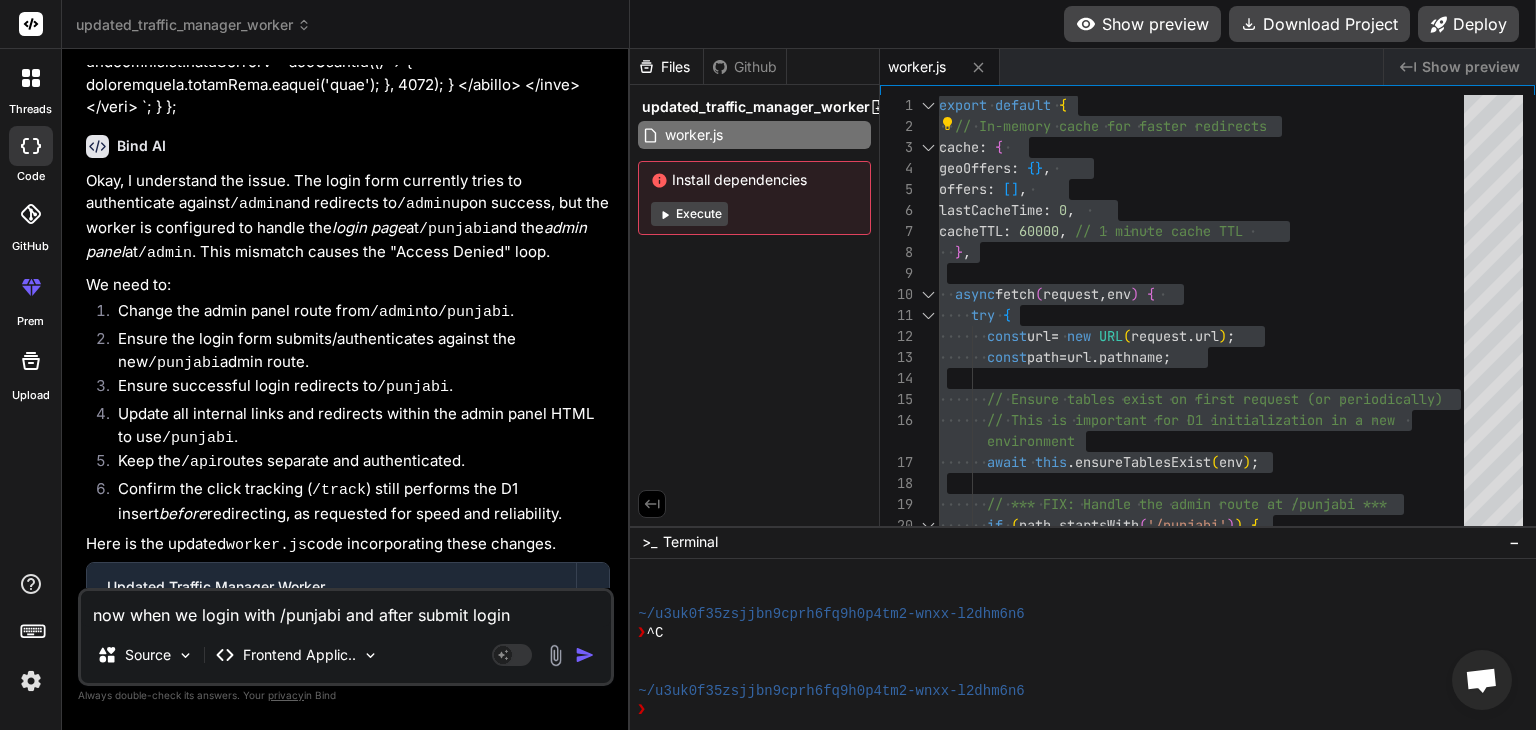 type on "now when we login with /punjabi and after submit login" 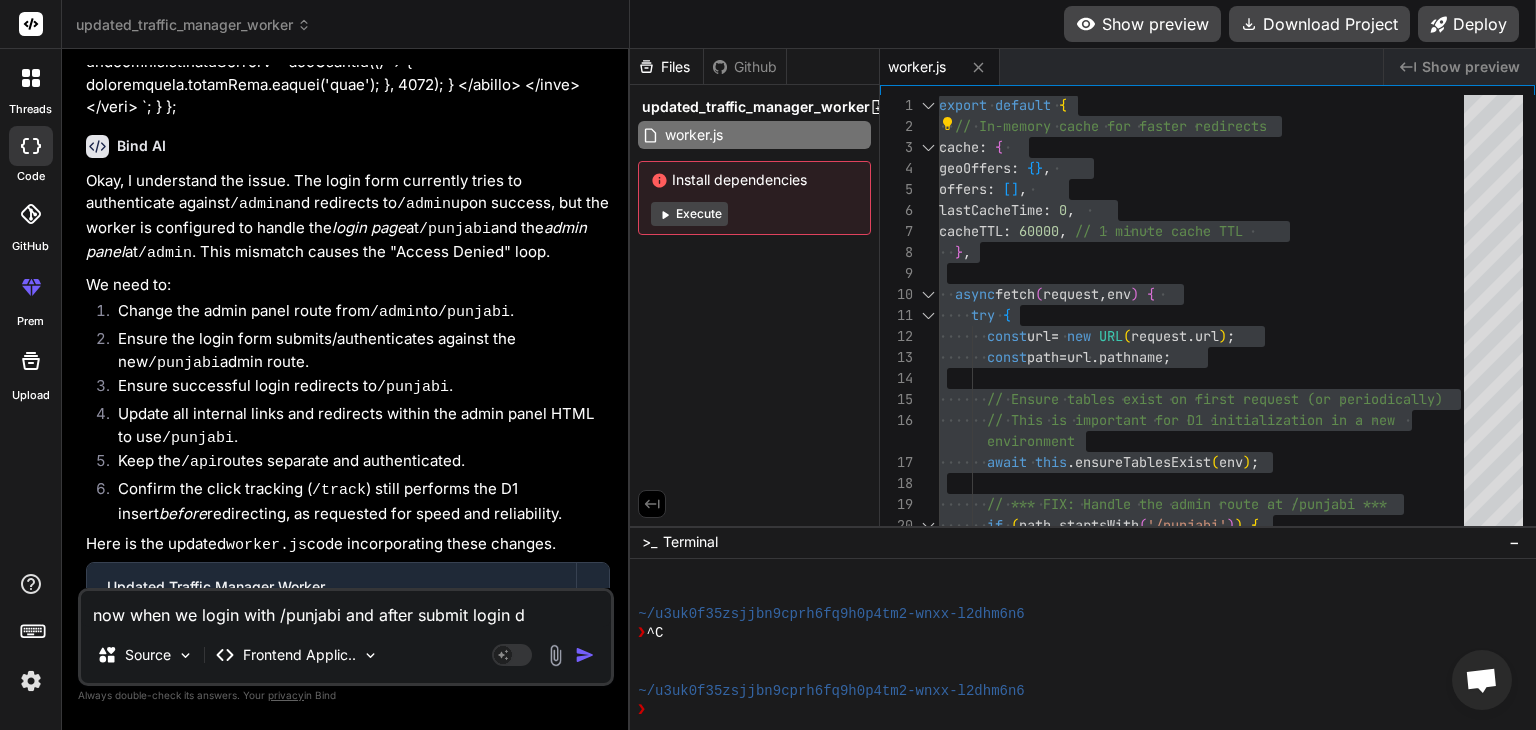 type on "now when we login with /punjabi and after submit login de" 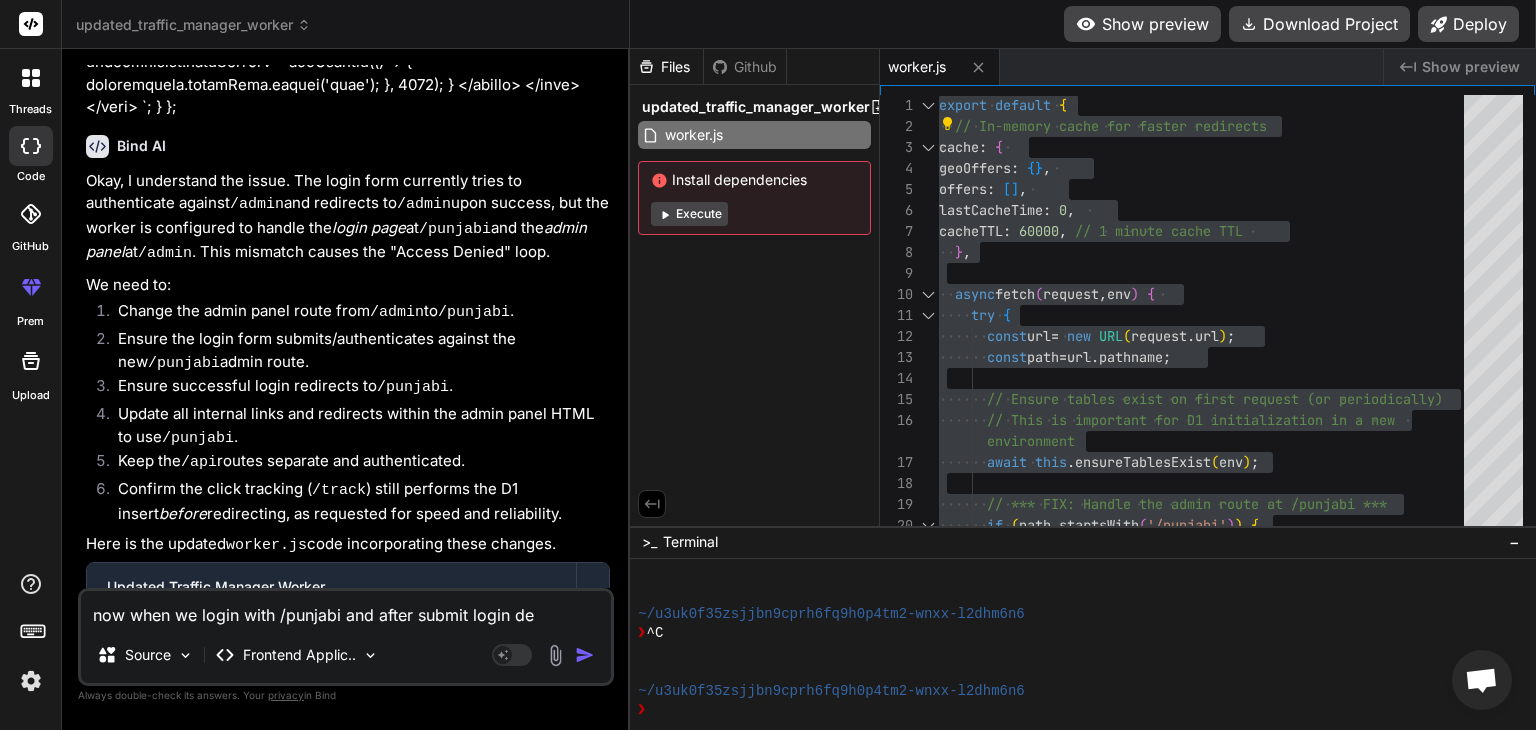 type on "now when we login with /punjabi and after submit login det" 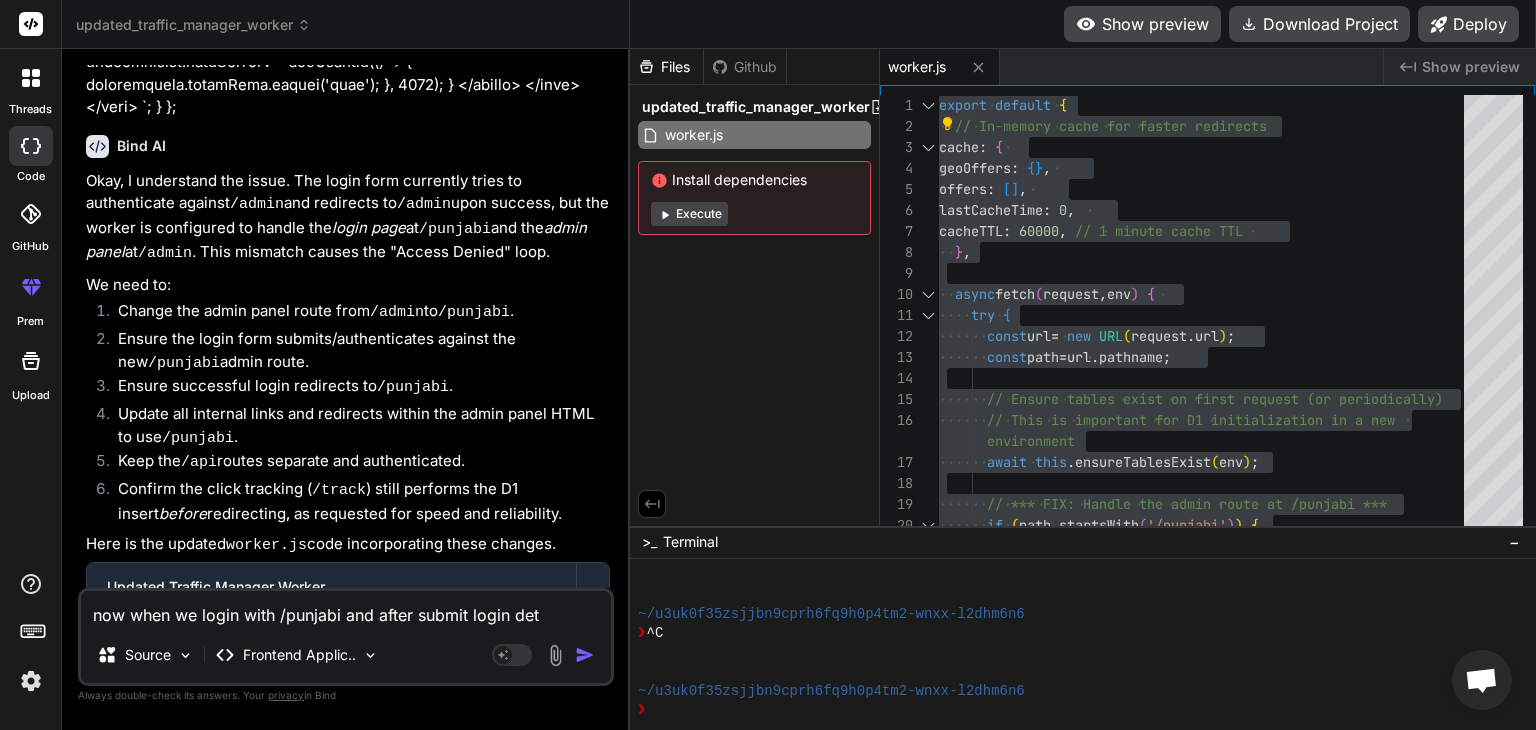 type on "now when we login with /punjabi and after submit login deta" 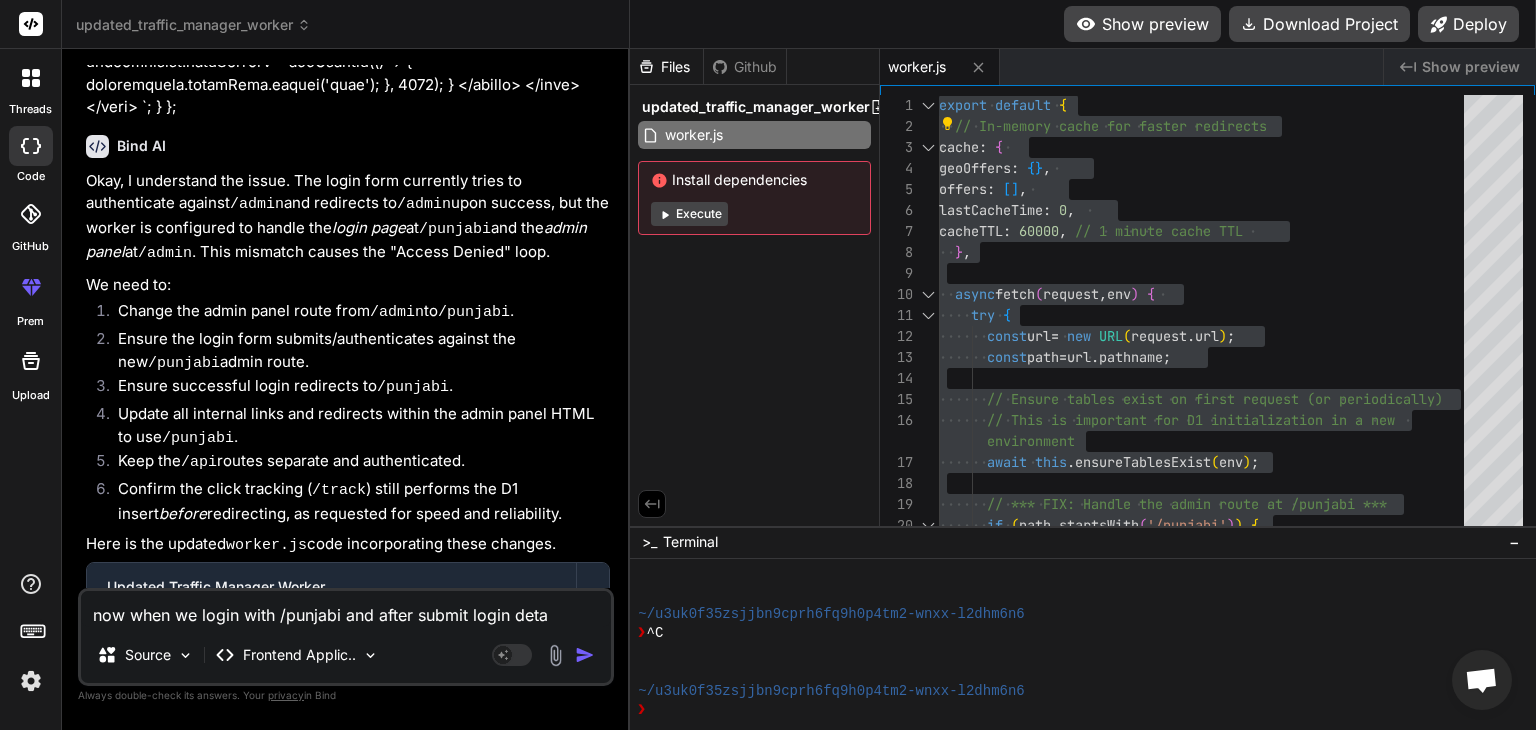 type on "now when we login with /punjabi and after submit login detai" 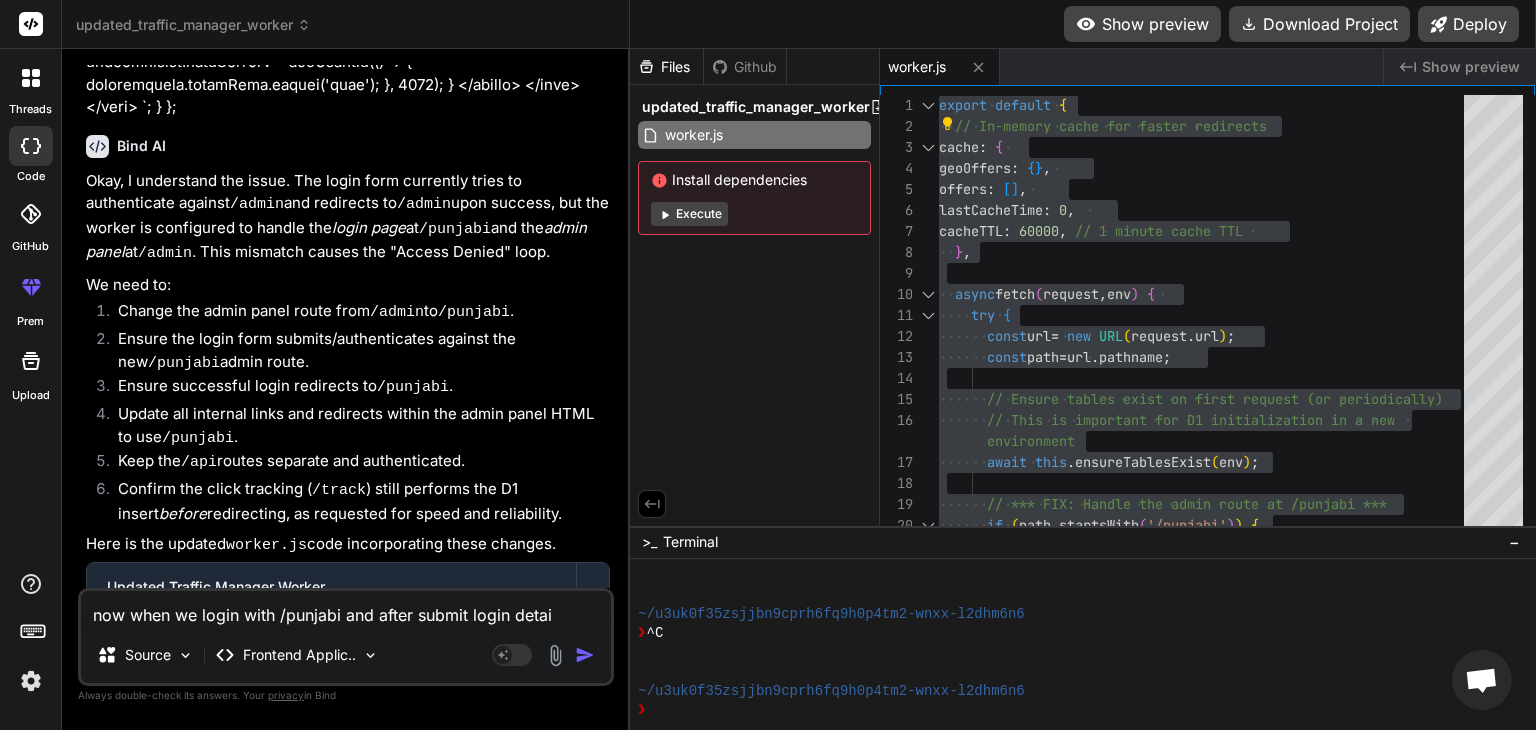type on "now when we login with /punjabi and after submit login detail" 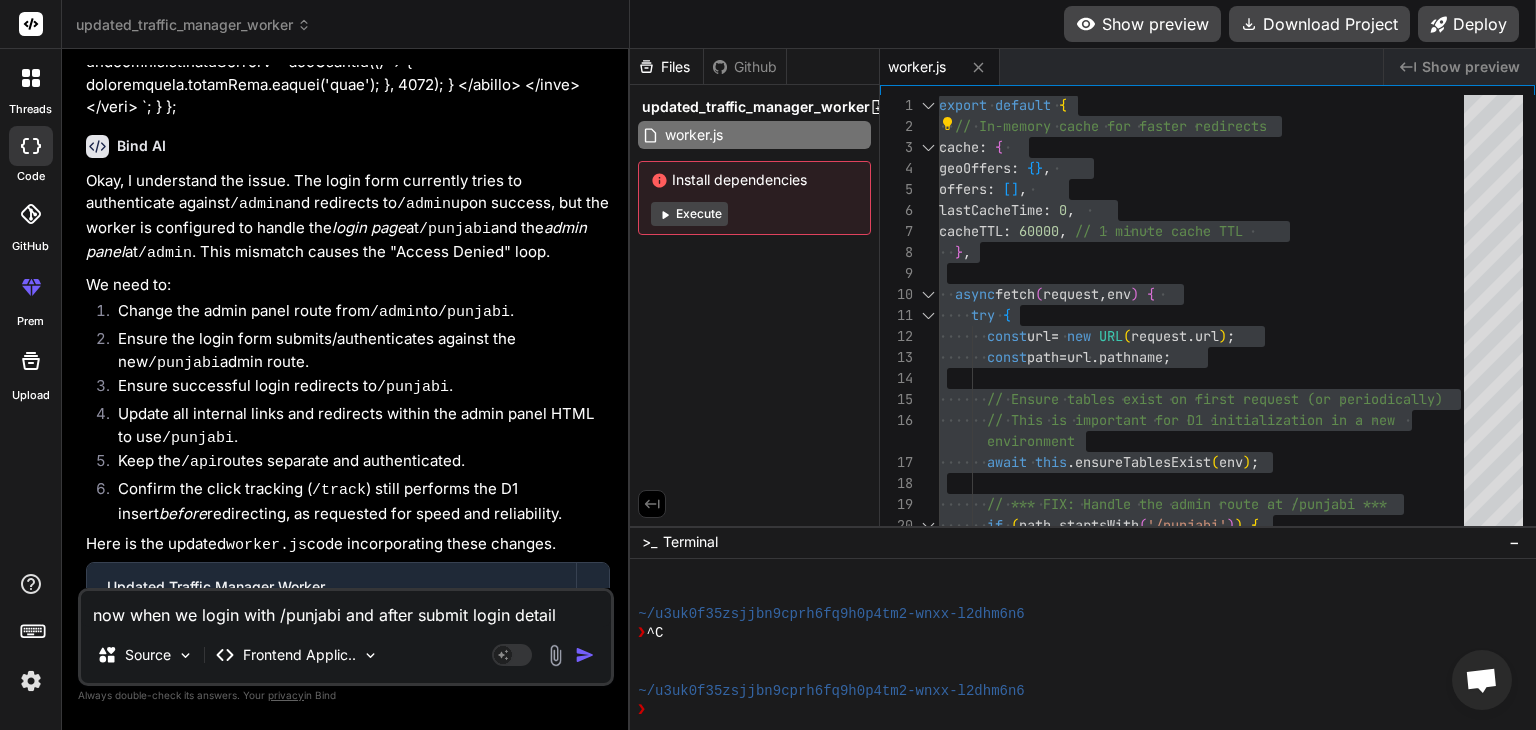 type on "now when we login with /punjabi and after submit login detail" 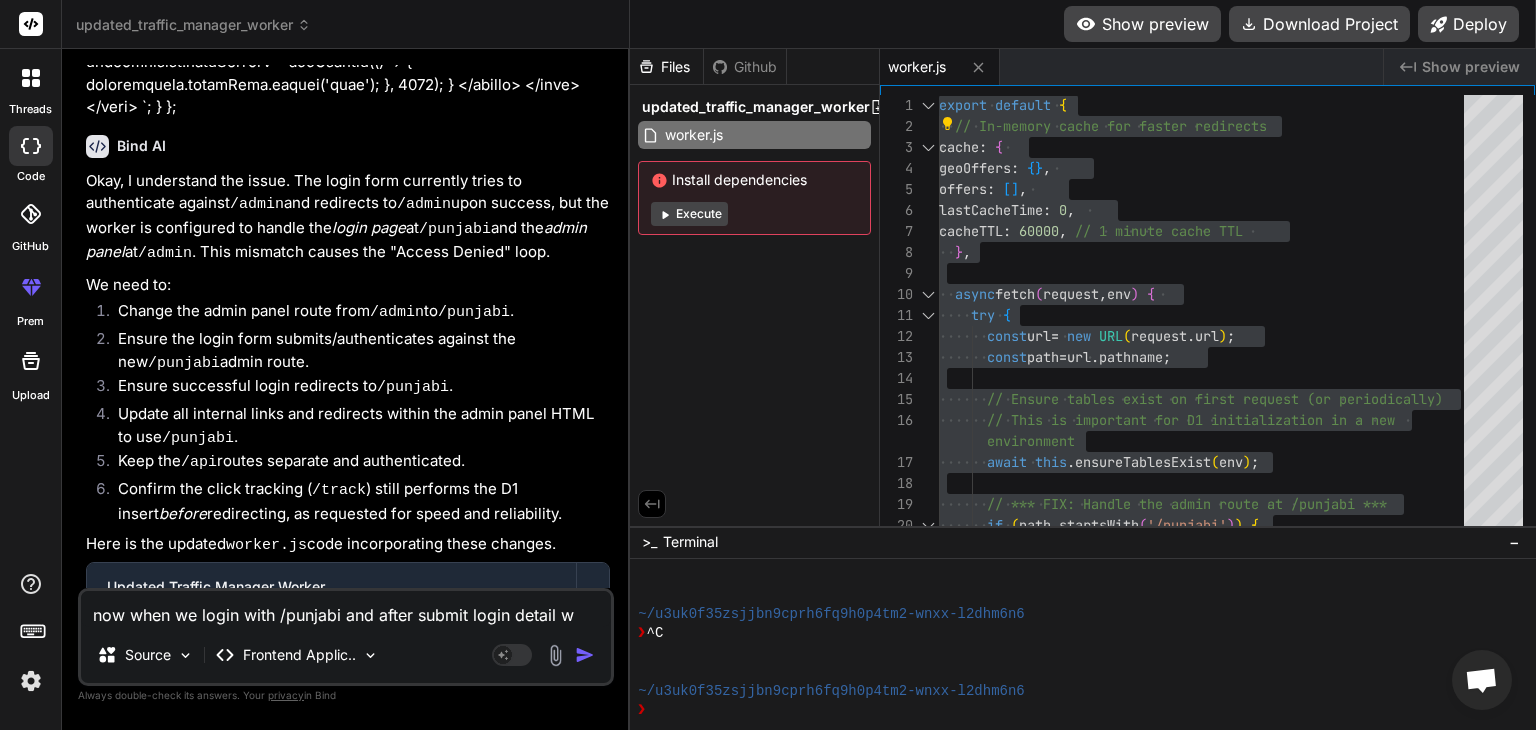 type on "now when we login with /punjabi and after submit login detail we" 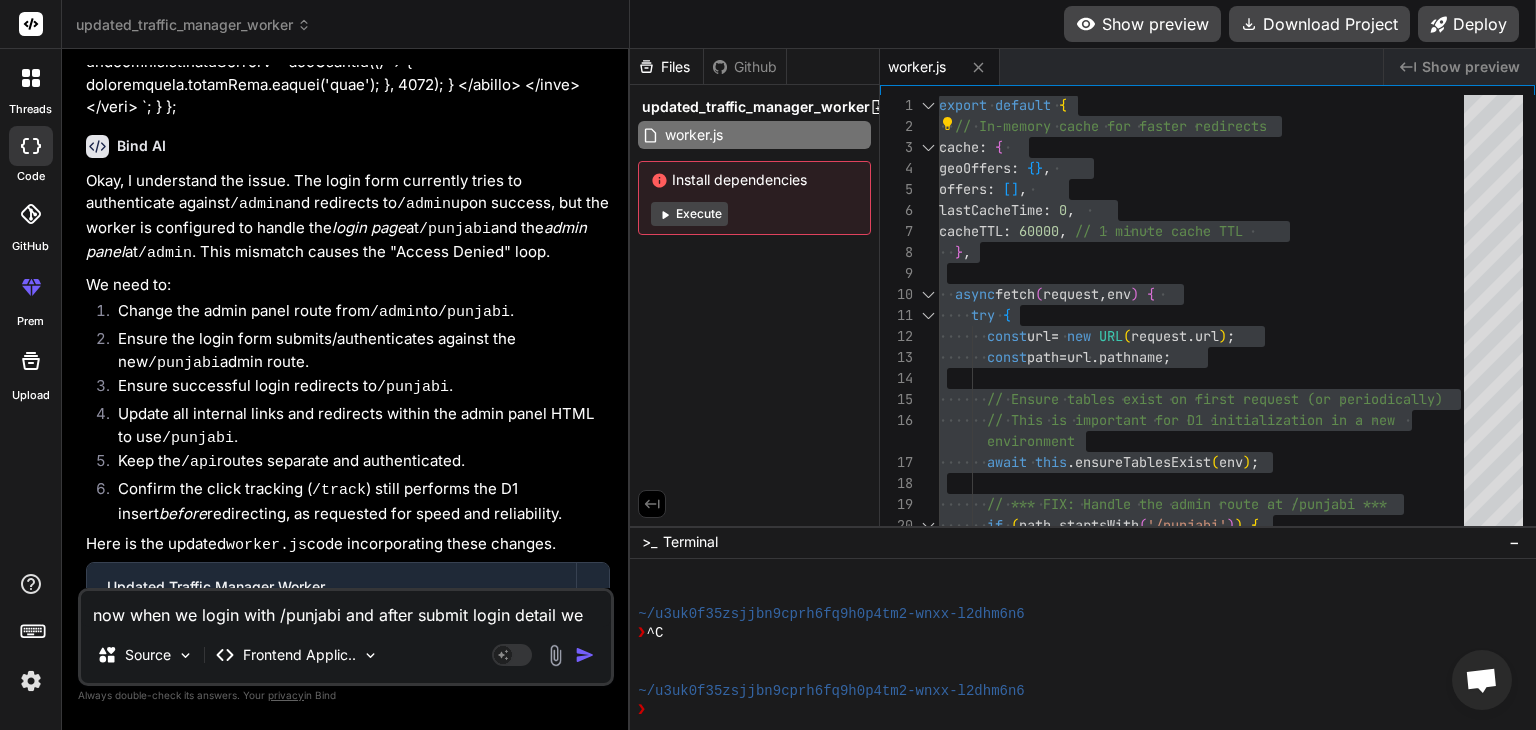 type on "now when we login with /punjabi and after submit login detail we" 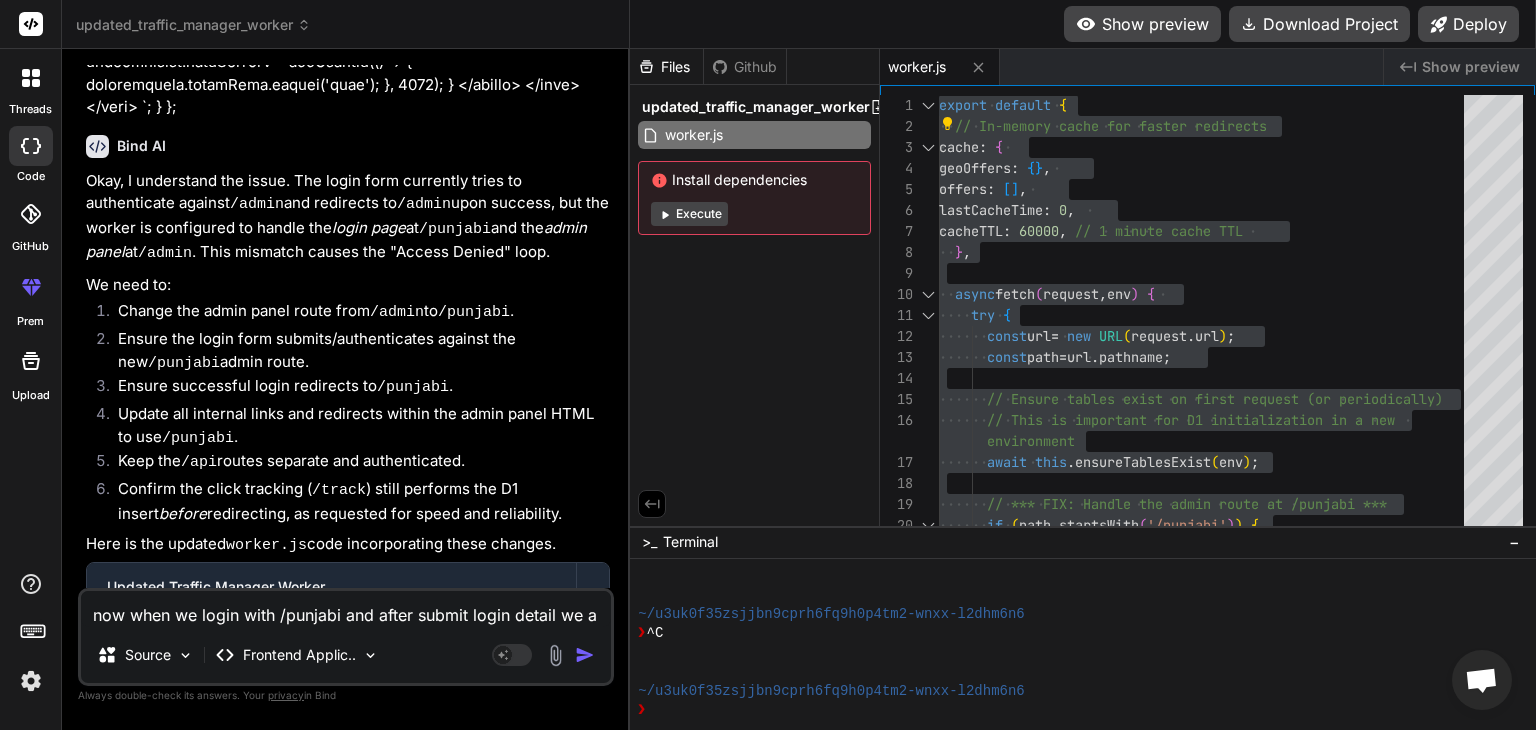 type on "now when we login with /punjabi and after submit login detail we ag" 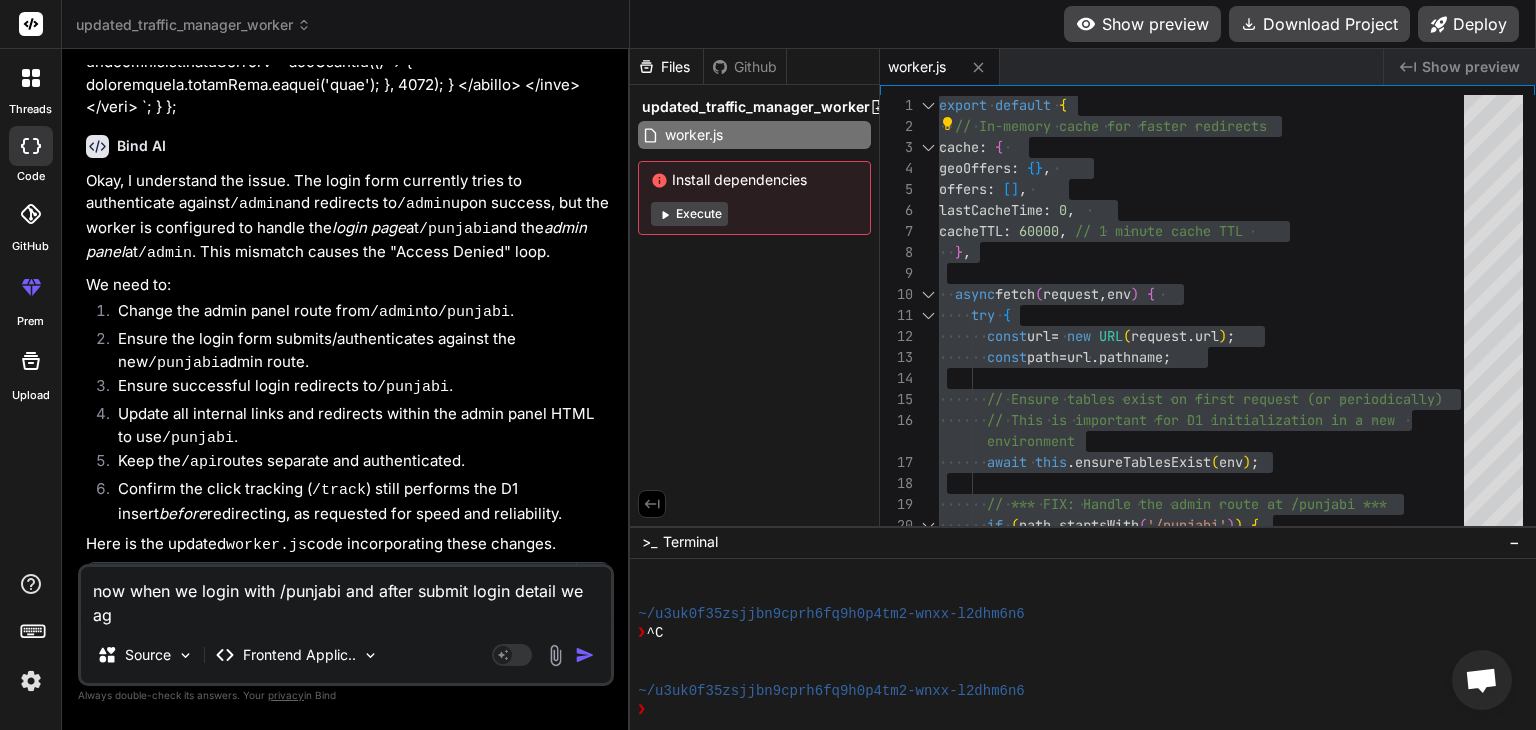type on "now when we login with /punjabi and after submit login detail we aga" 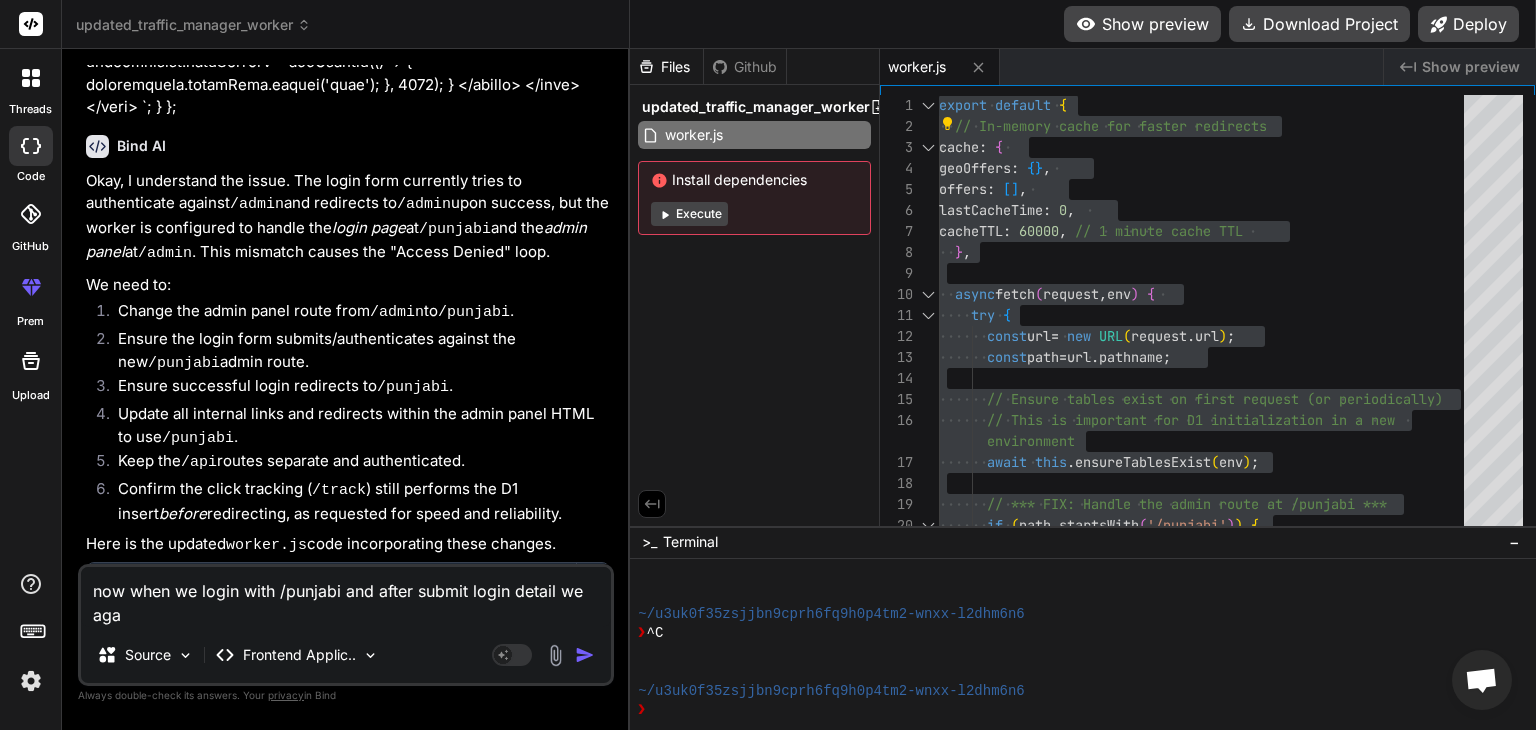 type on "now when we login with /punjabi and after submit login detail we agai" 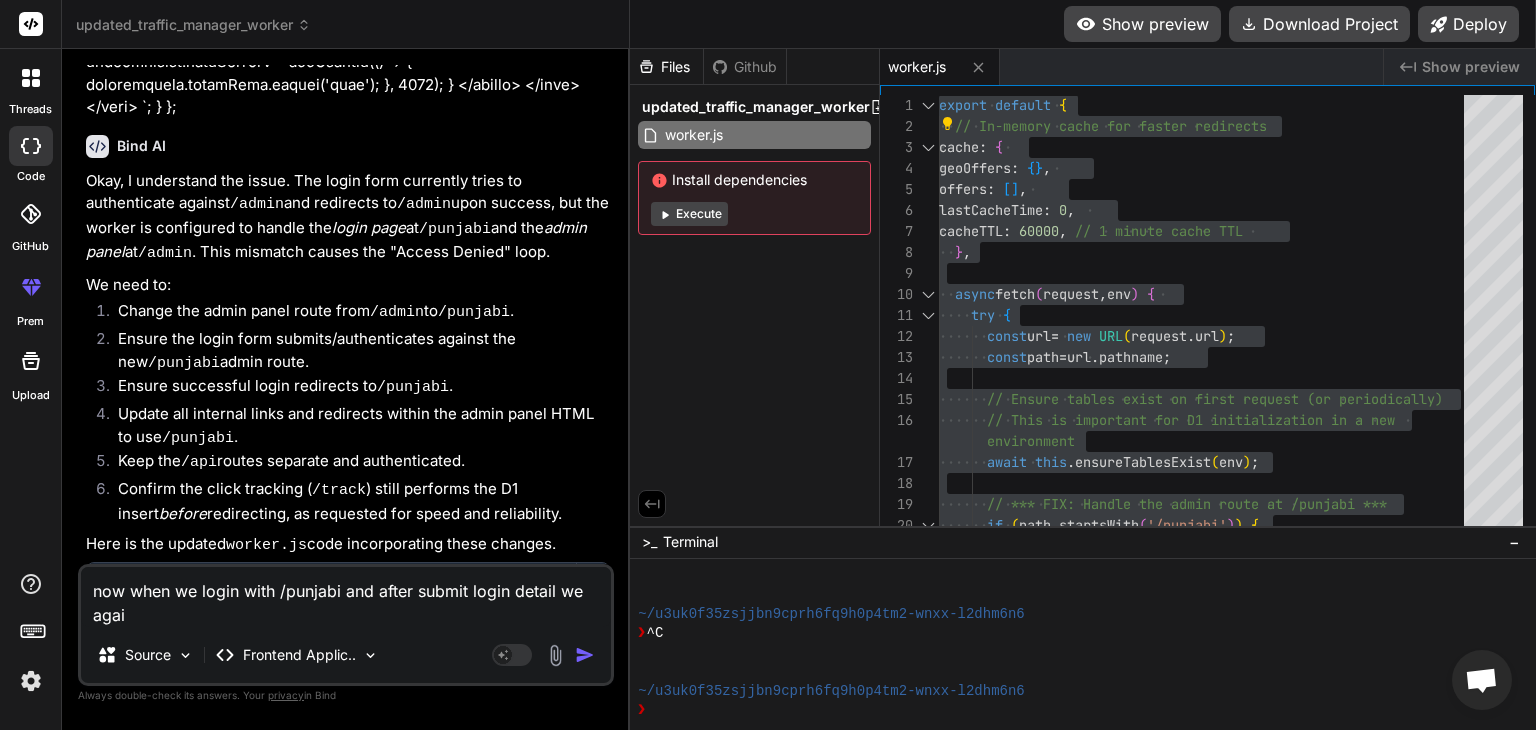 type on "now when we login with /punjabi and after submit login detail we again" 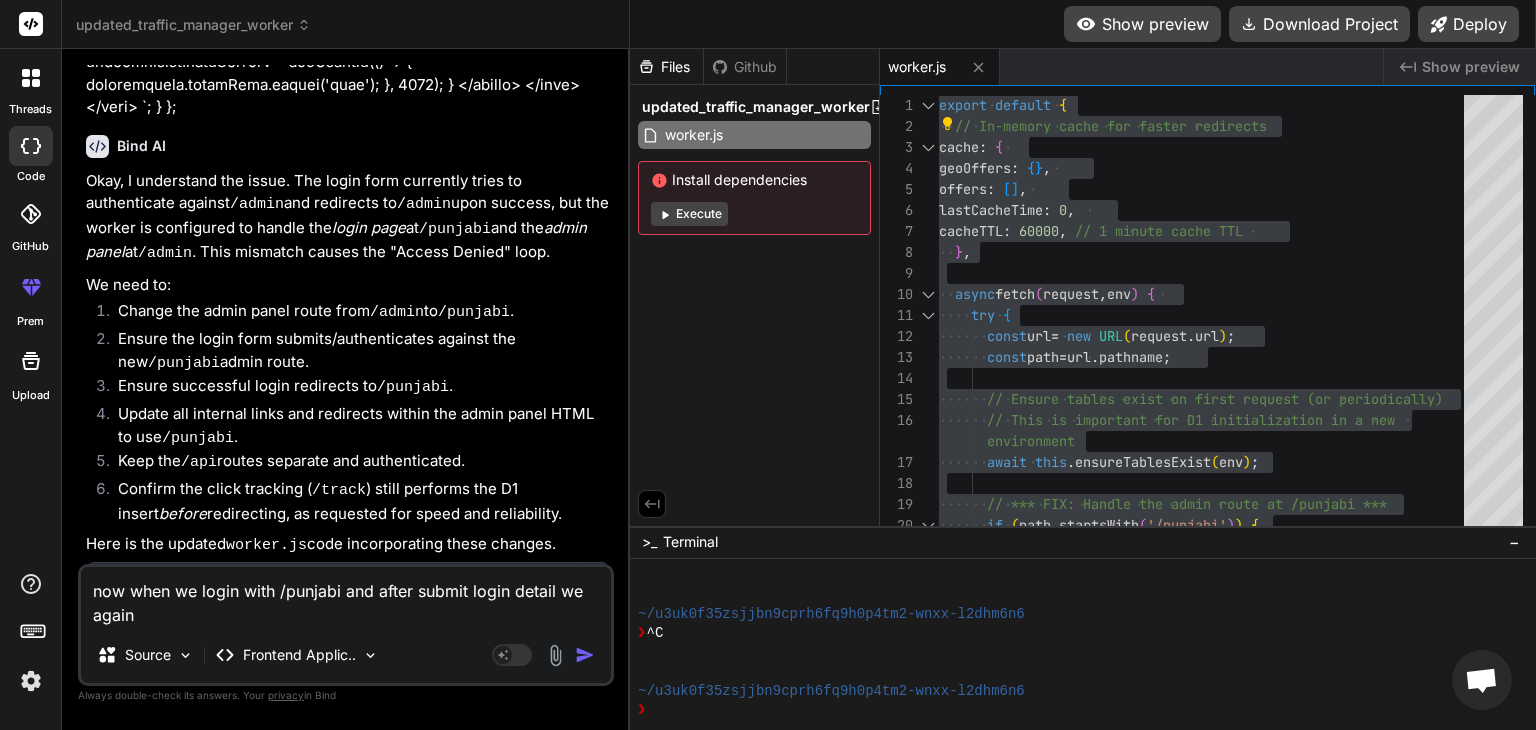 type on "now when we login with /punjabi and after submit login detail we again" 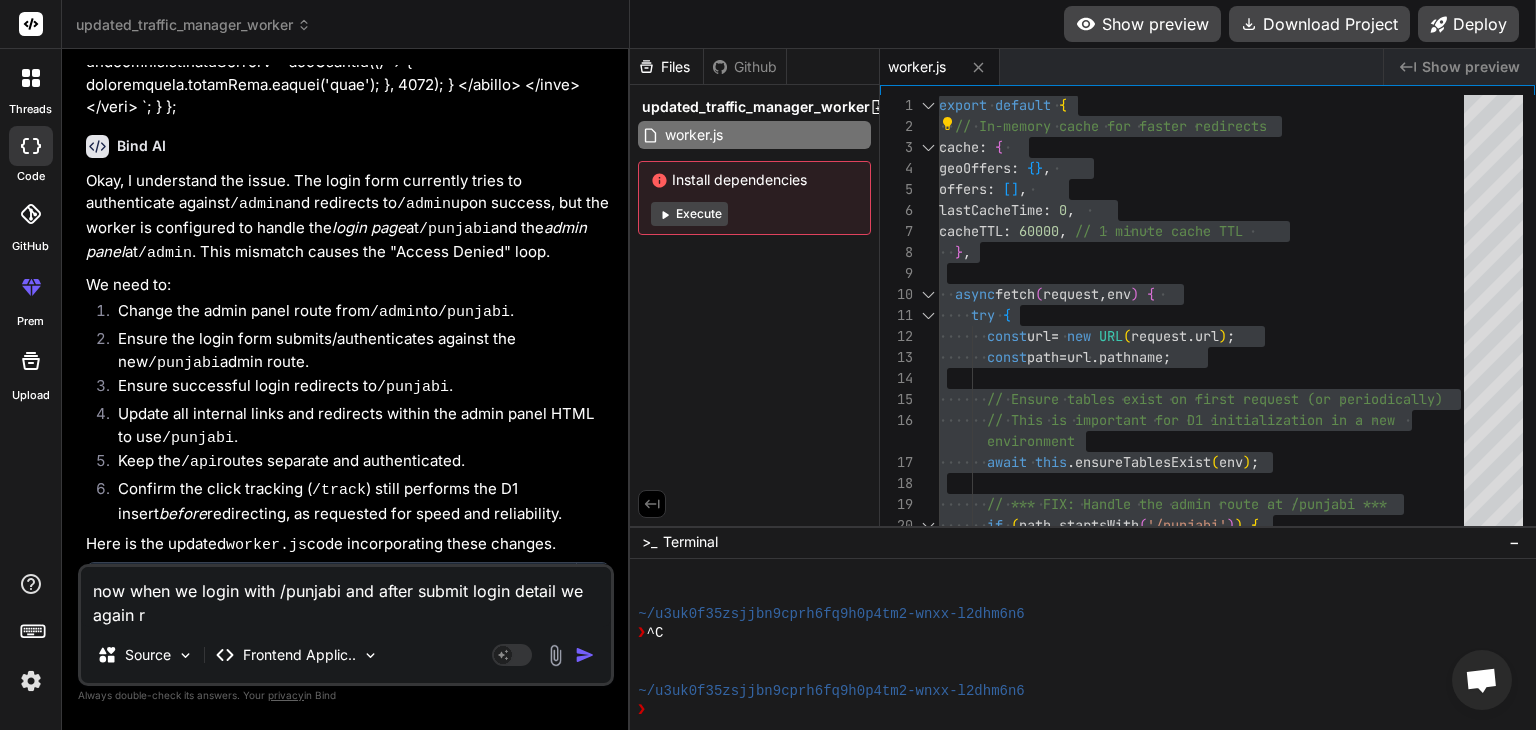 type on "now when we login with /punjabi and after submit login detail we again re" 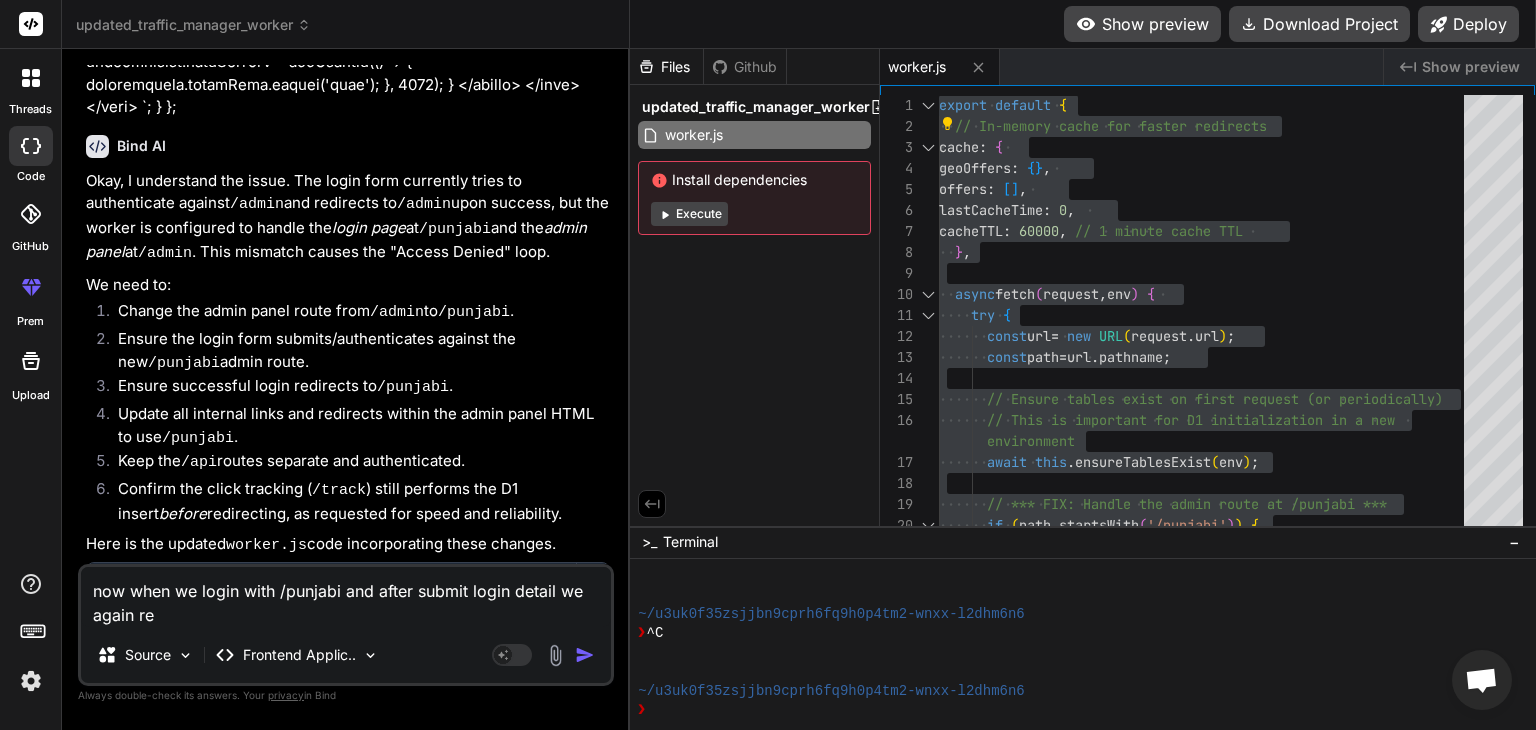 type on "now when we login with /punjabi and after submit login detail we again red" 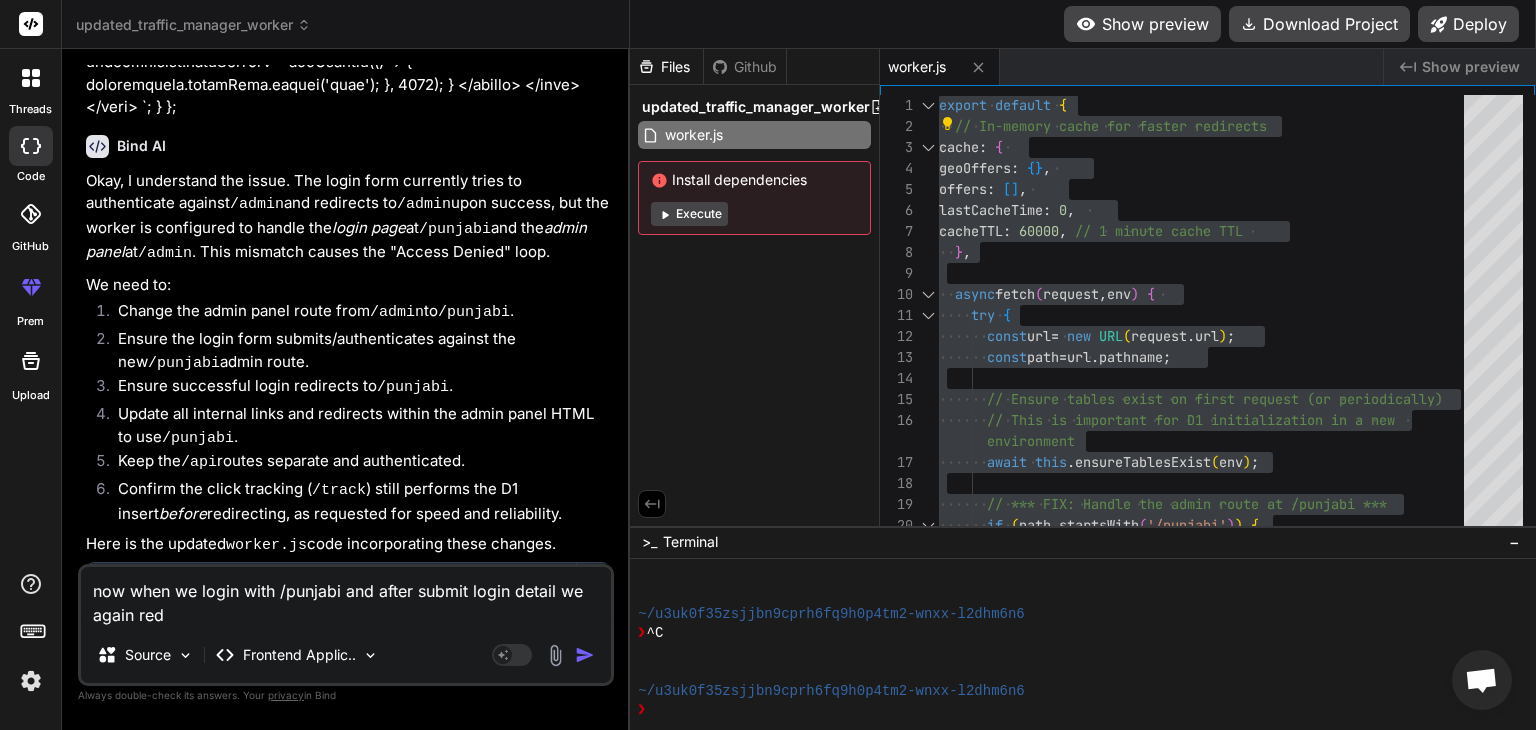 type on "now when we login with /punjabi and after submit login detail we again redc" 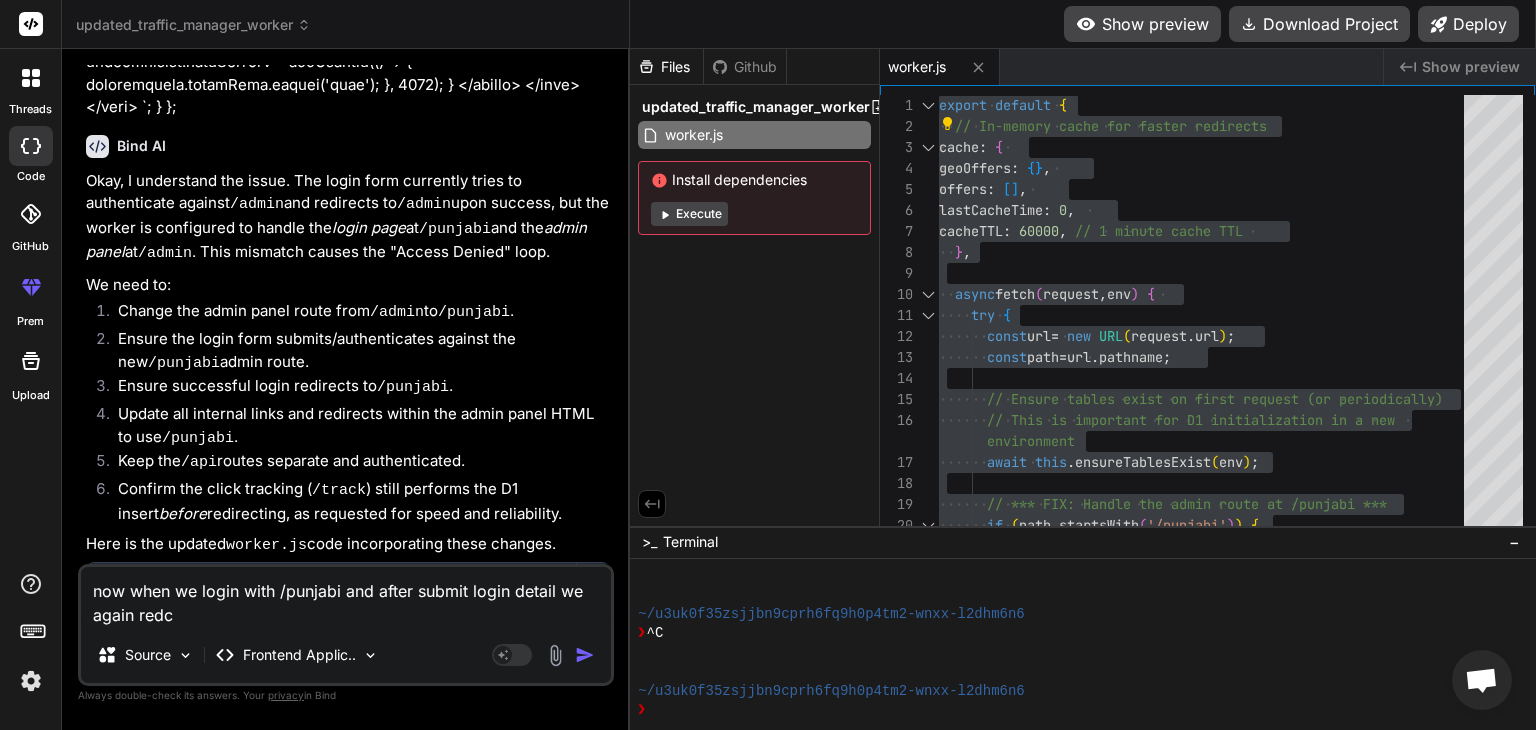 type on "now when we login with /punjabi and after submit login detail we again redci" 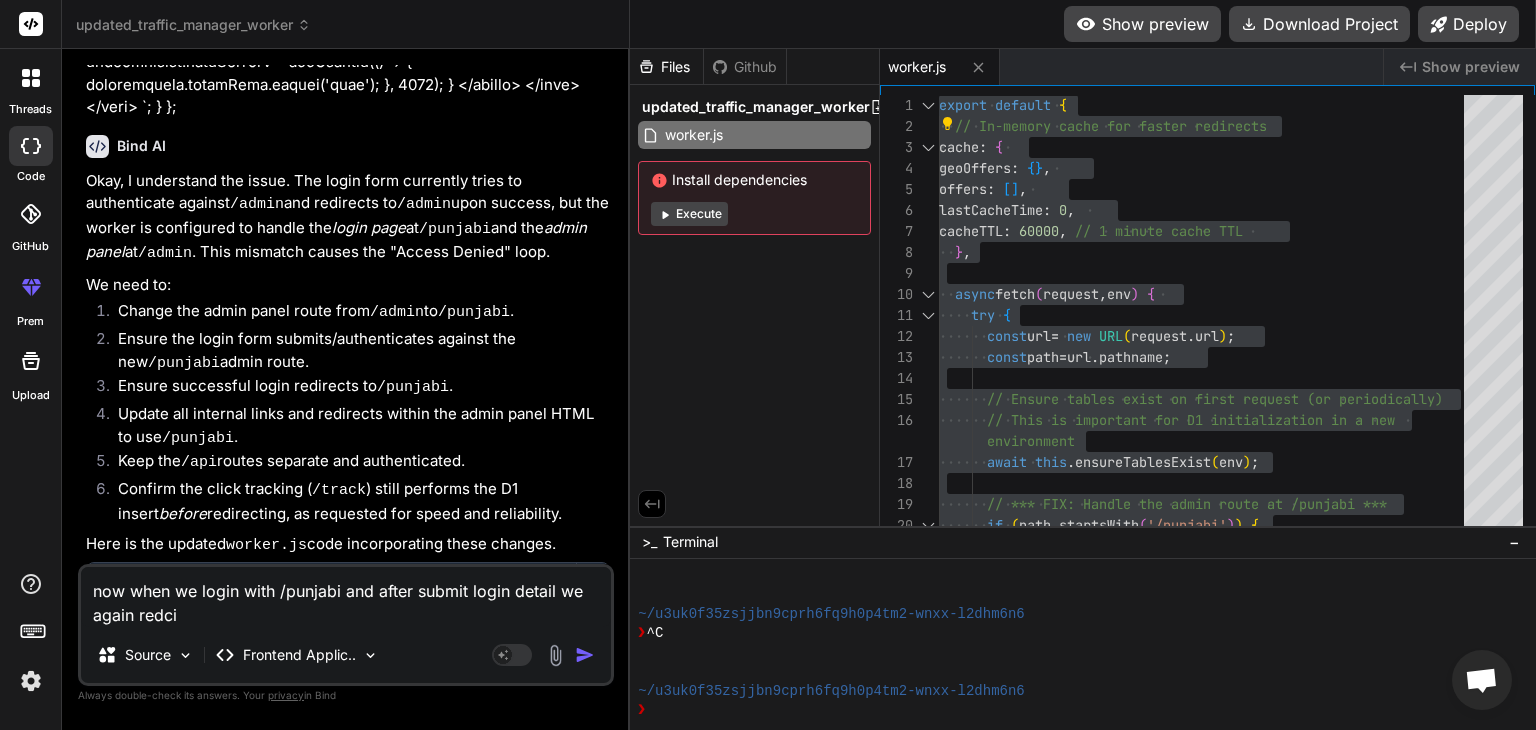 type on "now when we login with /punjabi and after submit login detail we again redcit" 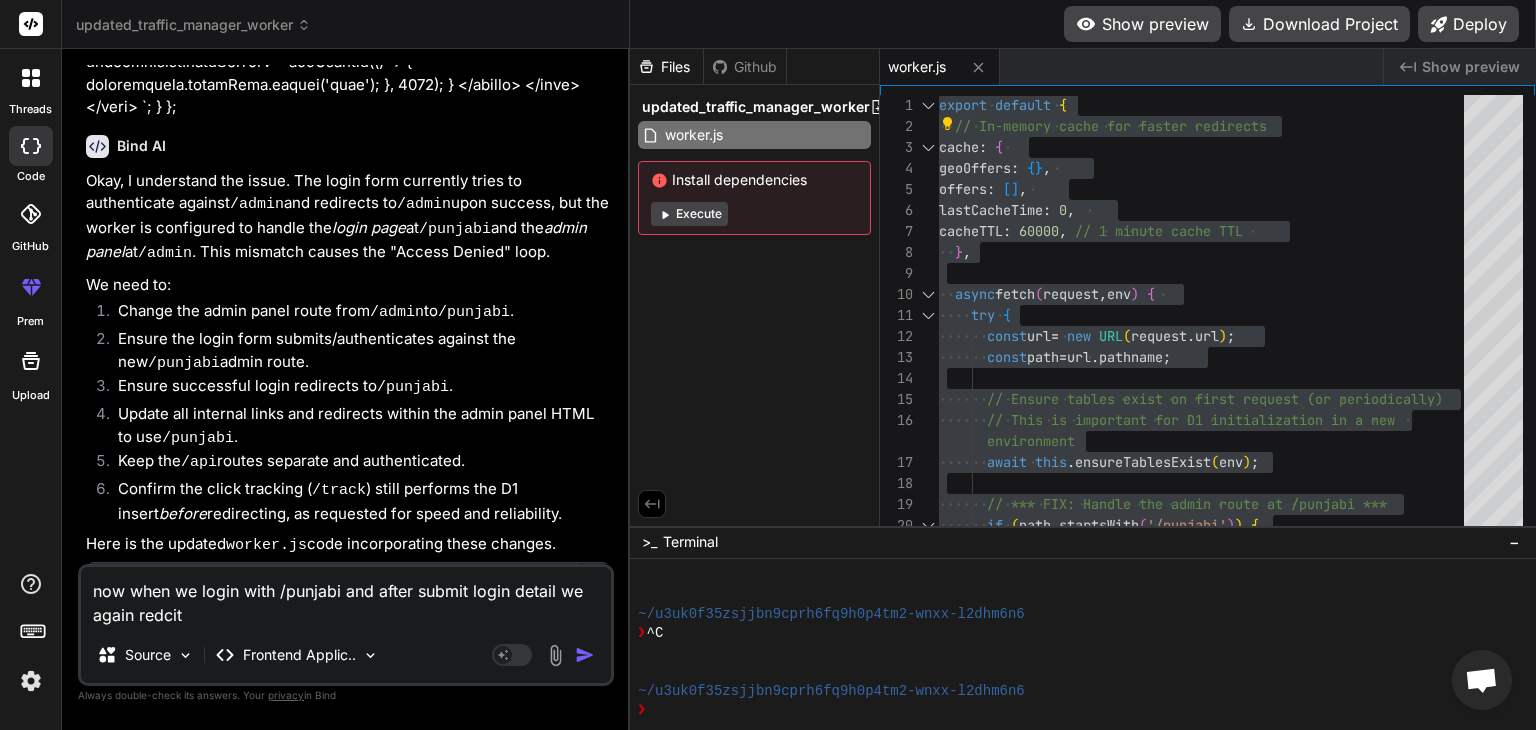 type on "now when we login with /punjabi and after submit login detail we again redcit" 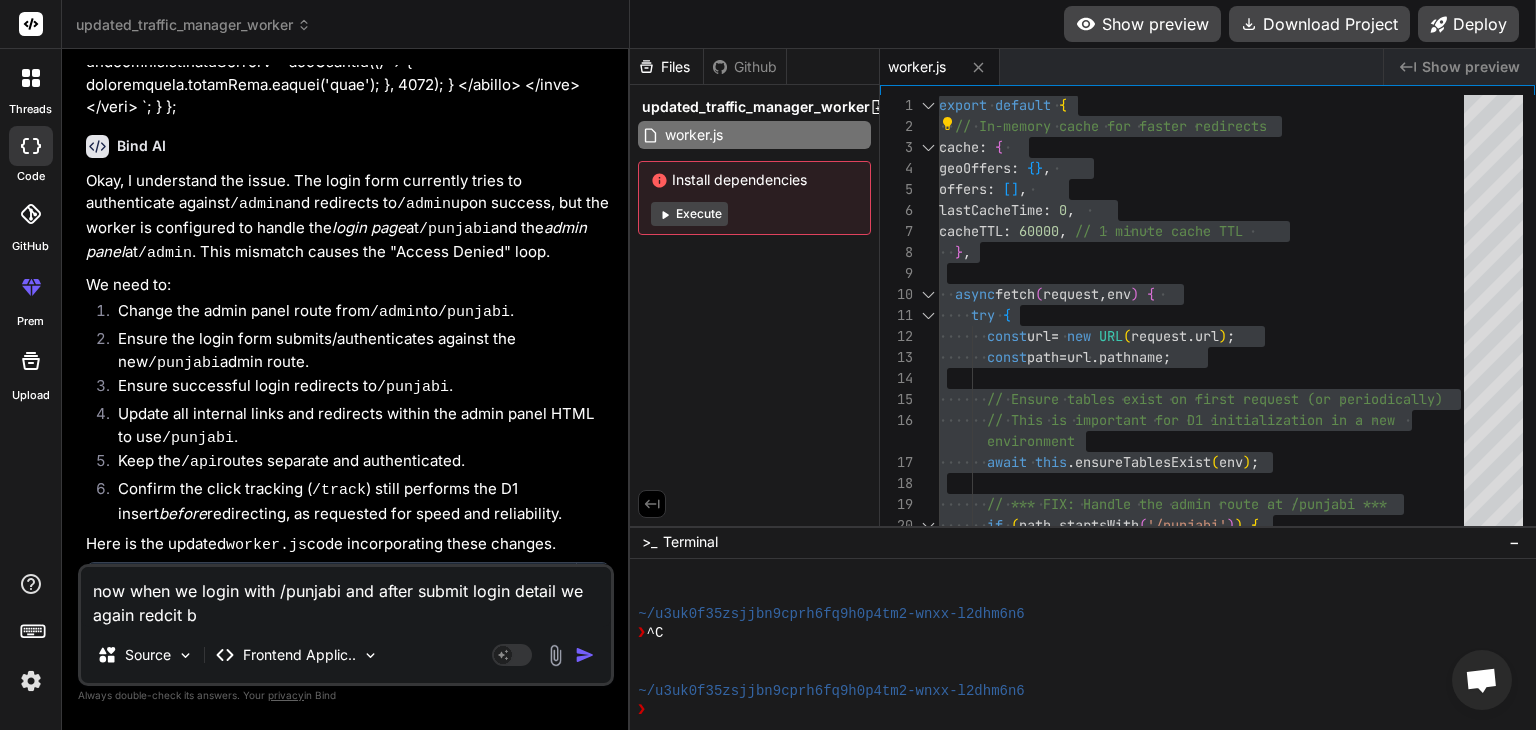 type on "now when we login with /punjabi and after submit login detail we again redcit ba" 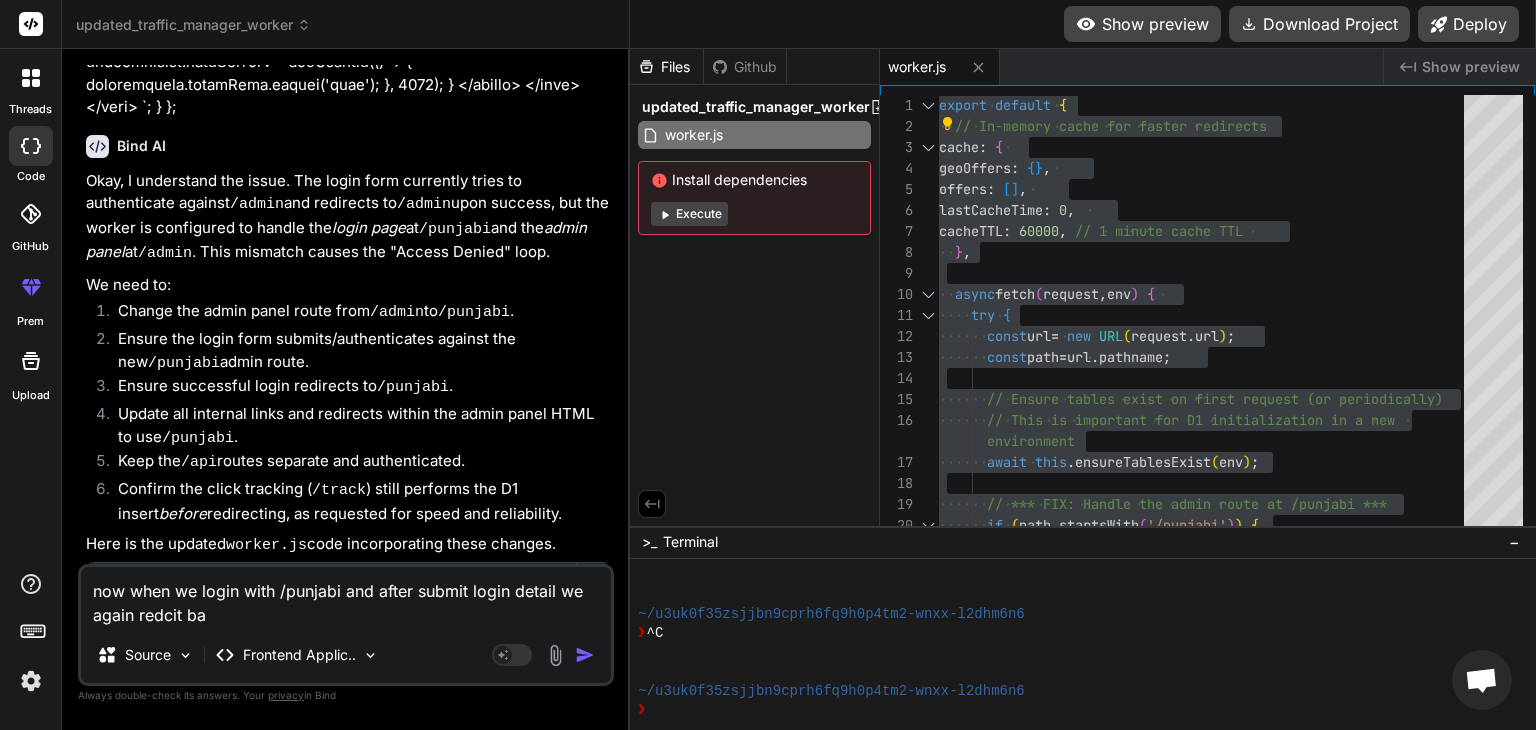 type on "now when we login with /punjabi and after submit login detail we again redcit bac" 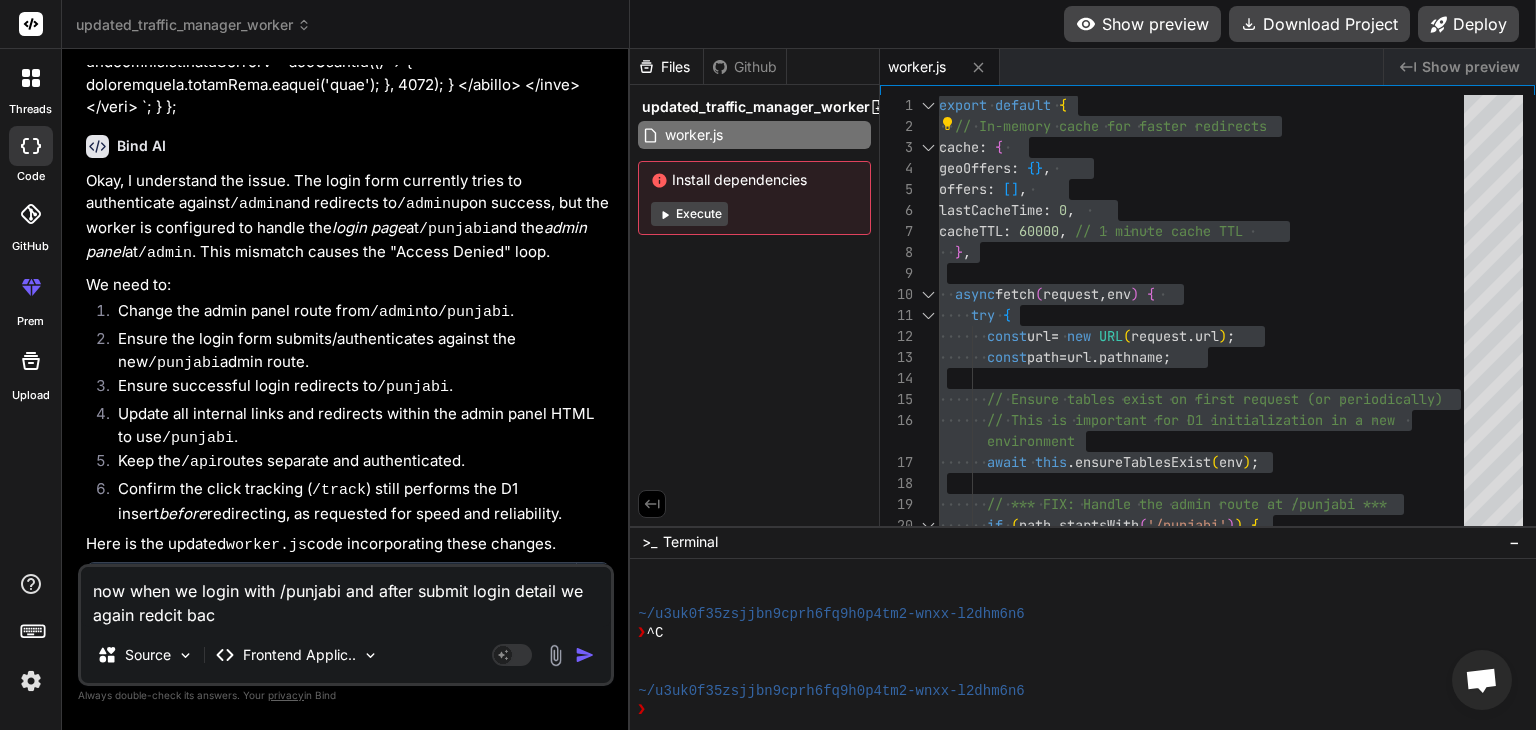 type on "now when we login with /punjabi and after submit login detail we again redcit back" 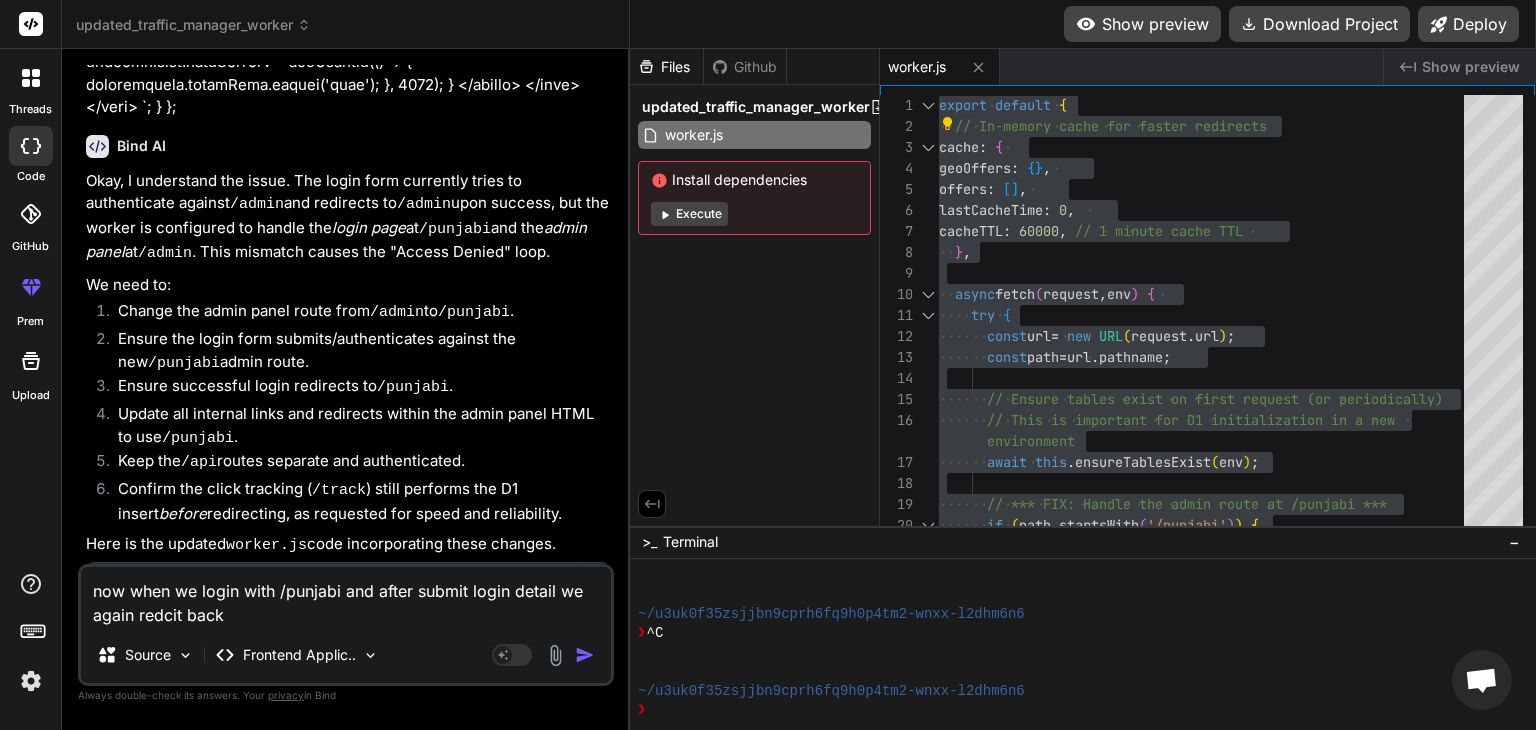 type on "now when we login with /punjabi and after submit login detail we again redcit back" 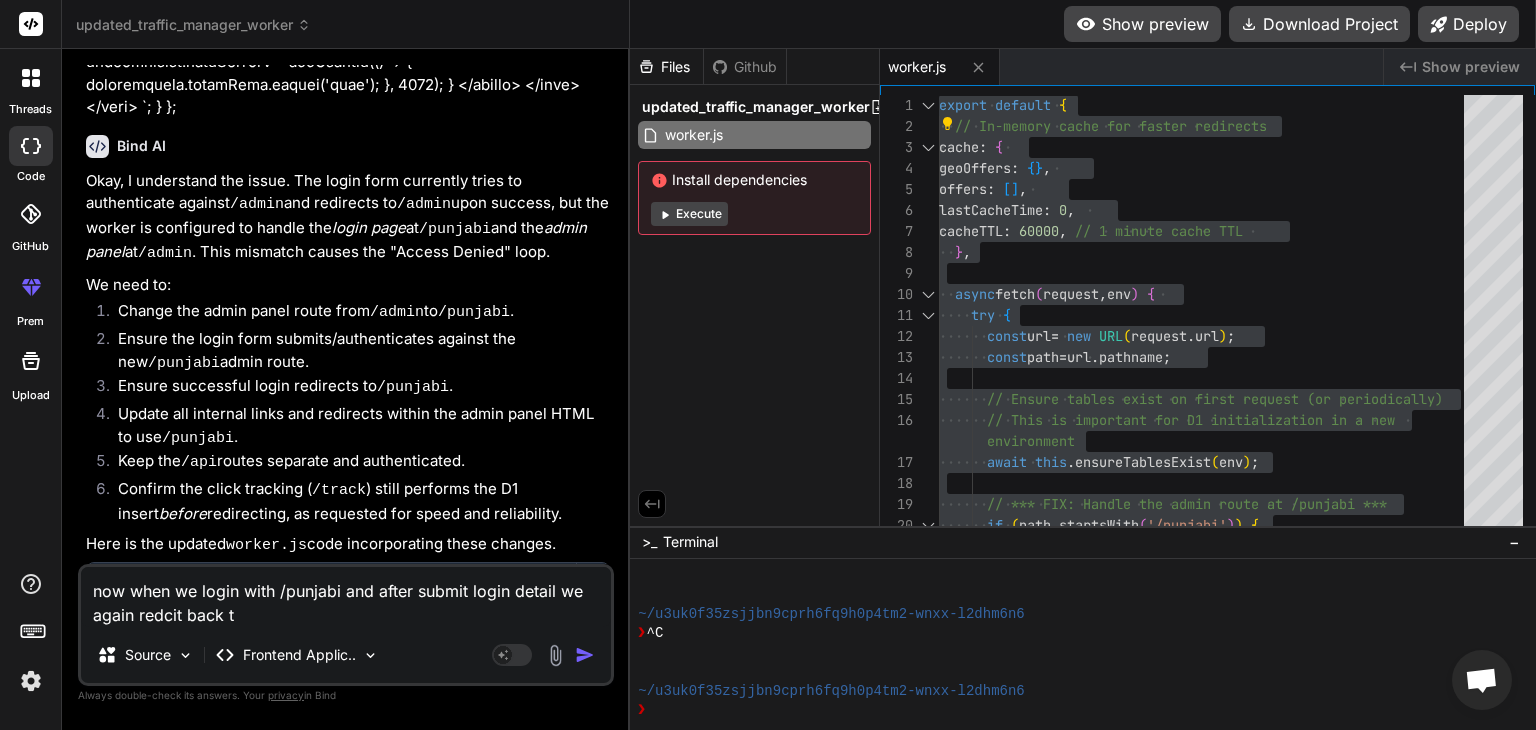 type on "now when we login with /punjabi and after submit login detail we again redcit back to" 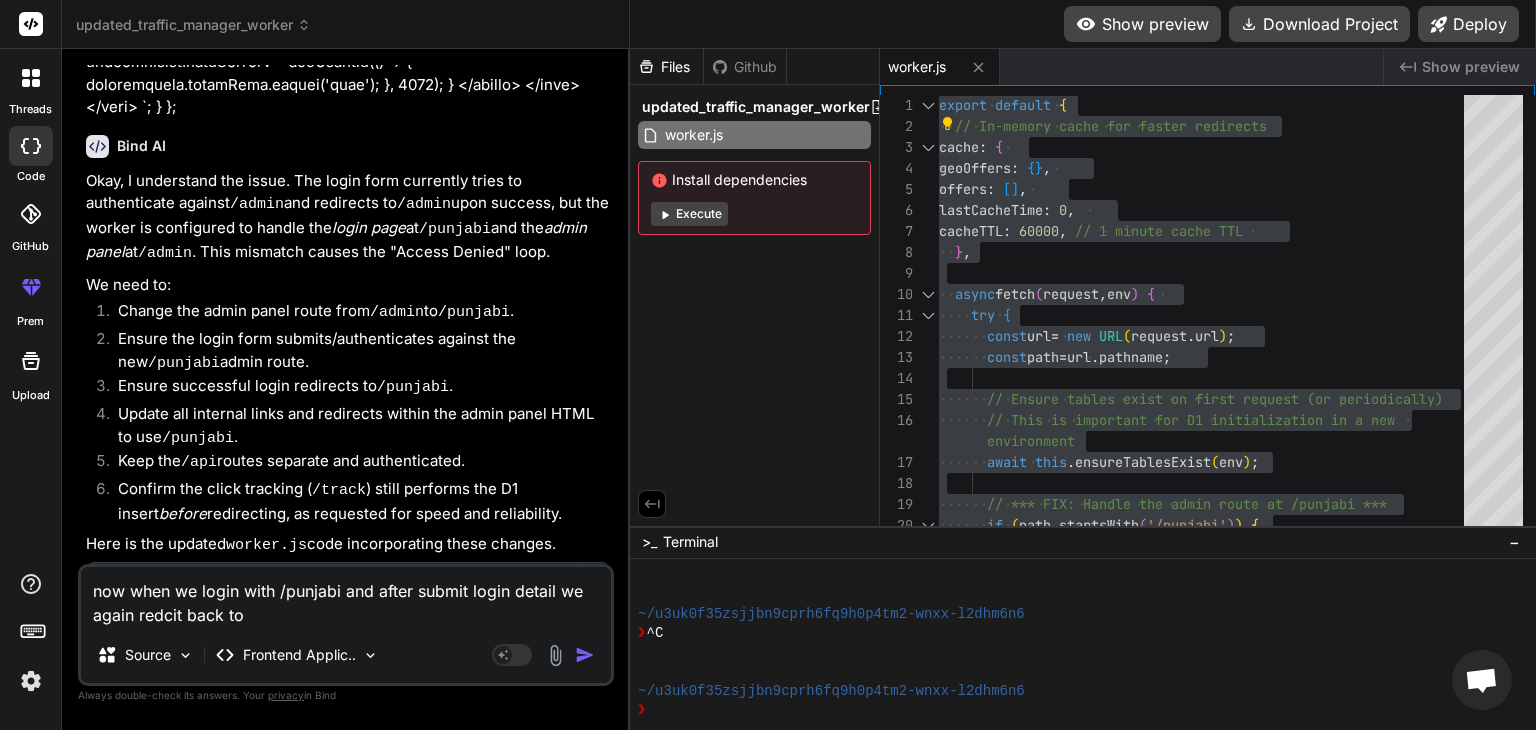 type on "now when we login with /punjabi and after submit login detail we again redcit back to" 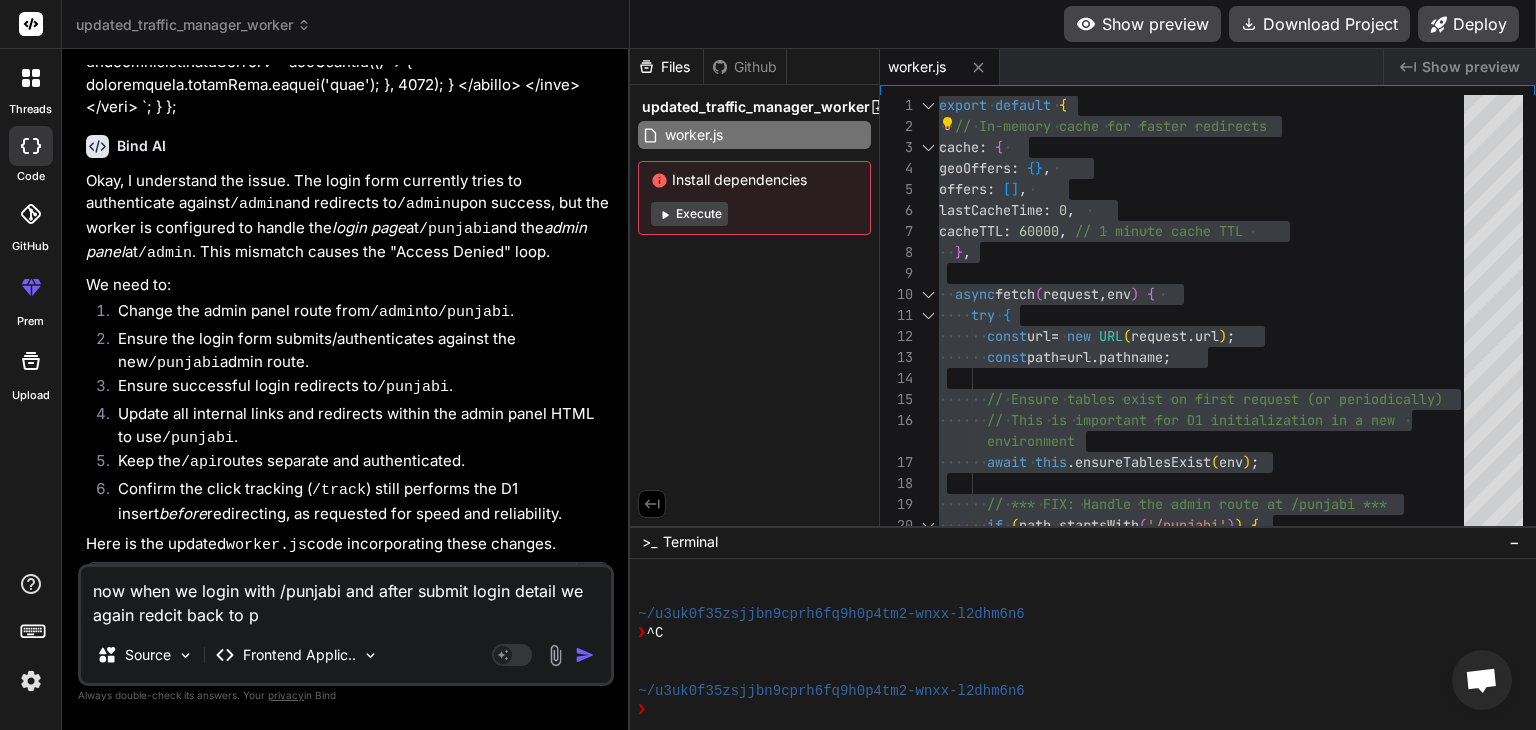type on "now when we login with /punjabi and after submit login detail we again redcit back to pu" 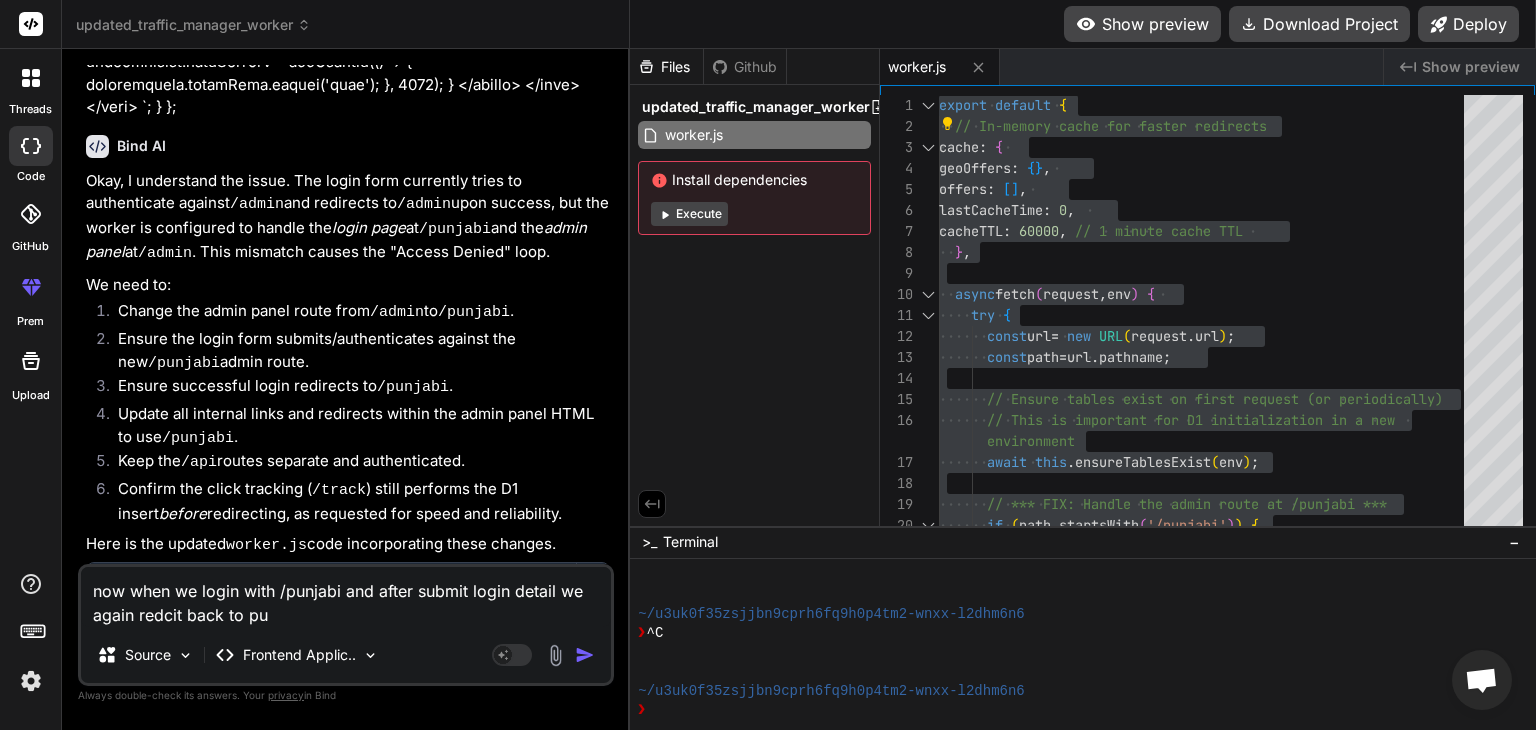 type on "now when we login with /punjabi and after submit login detail we again redcit back to pun" 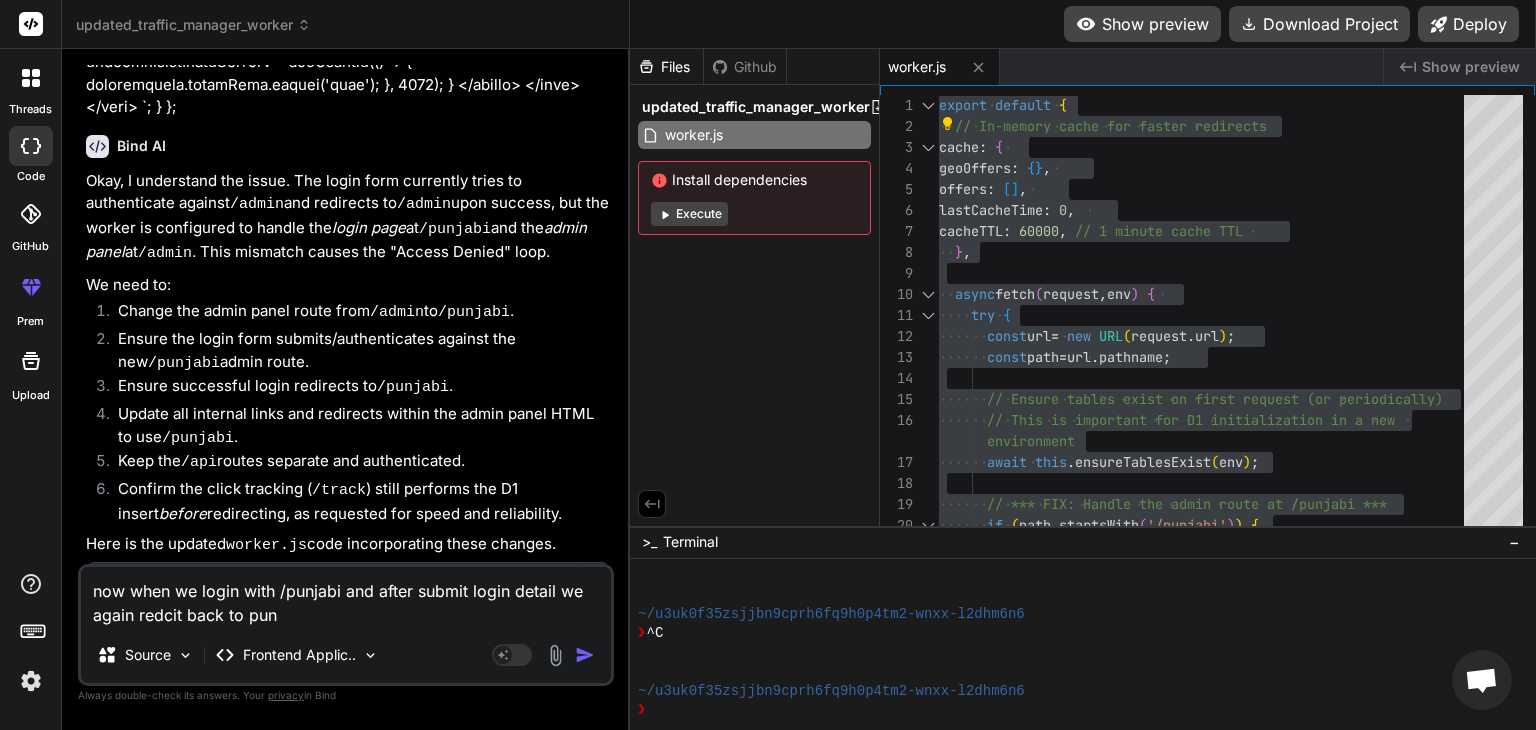 type on "now when we login with /punjabi and after submit login detail we again redcit back to punj" 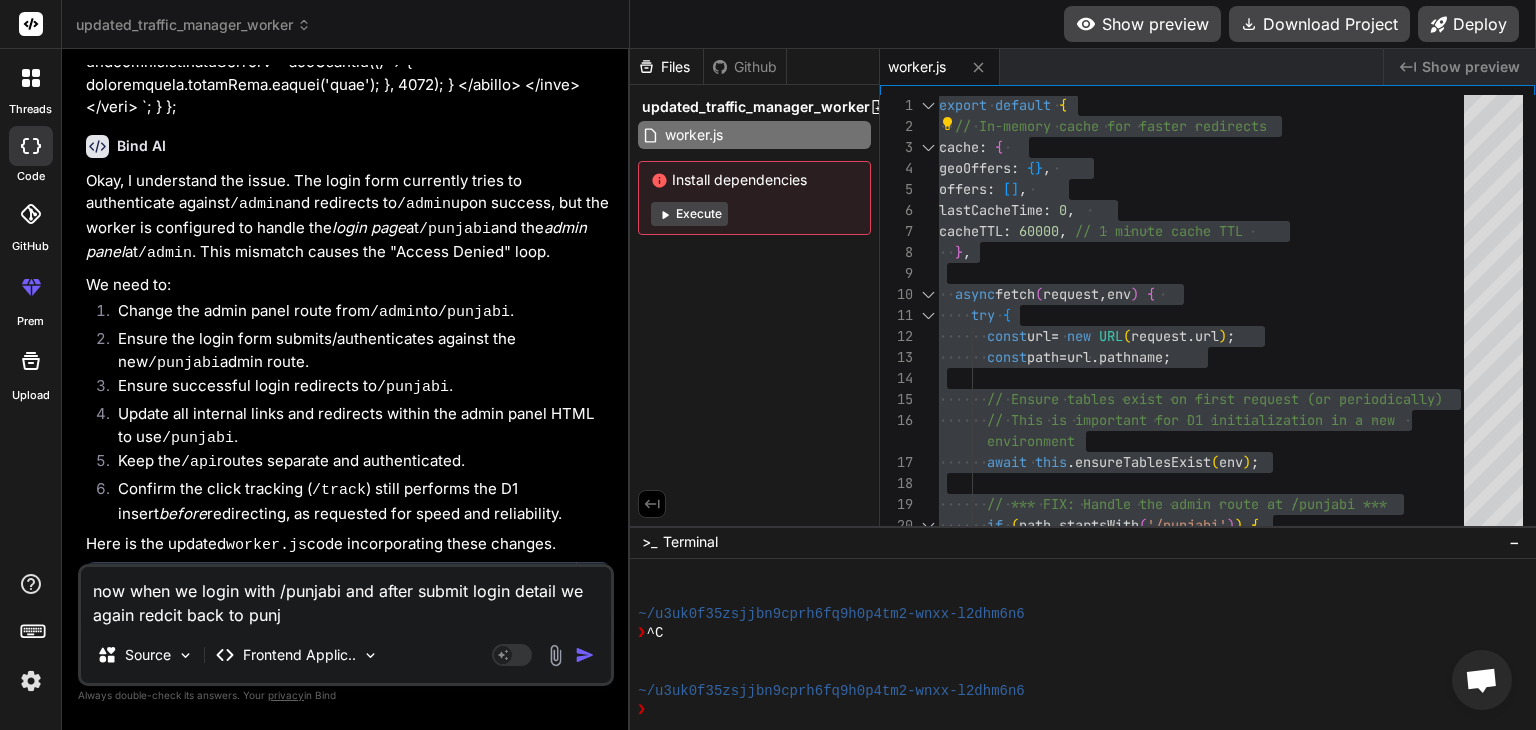 type on "now when we login with /punjabi and after submit login detail we again redcit back to punja" 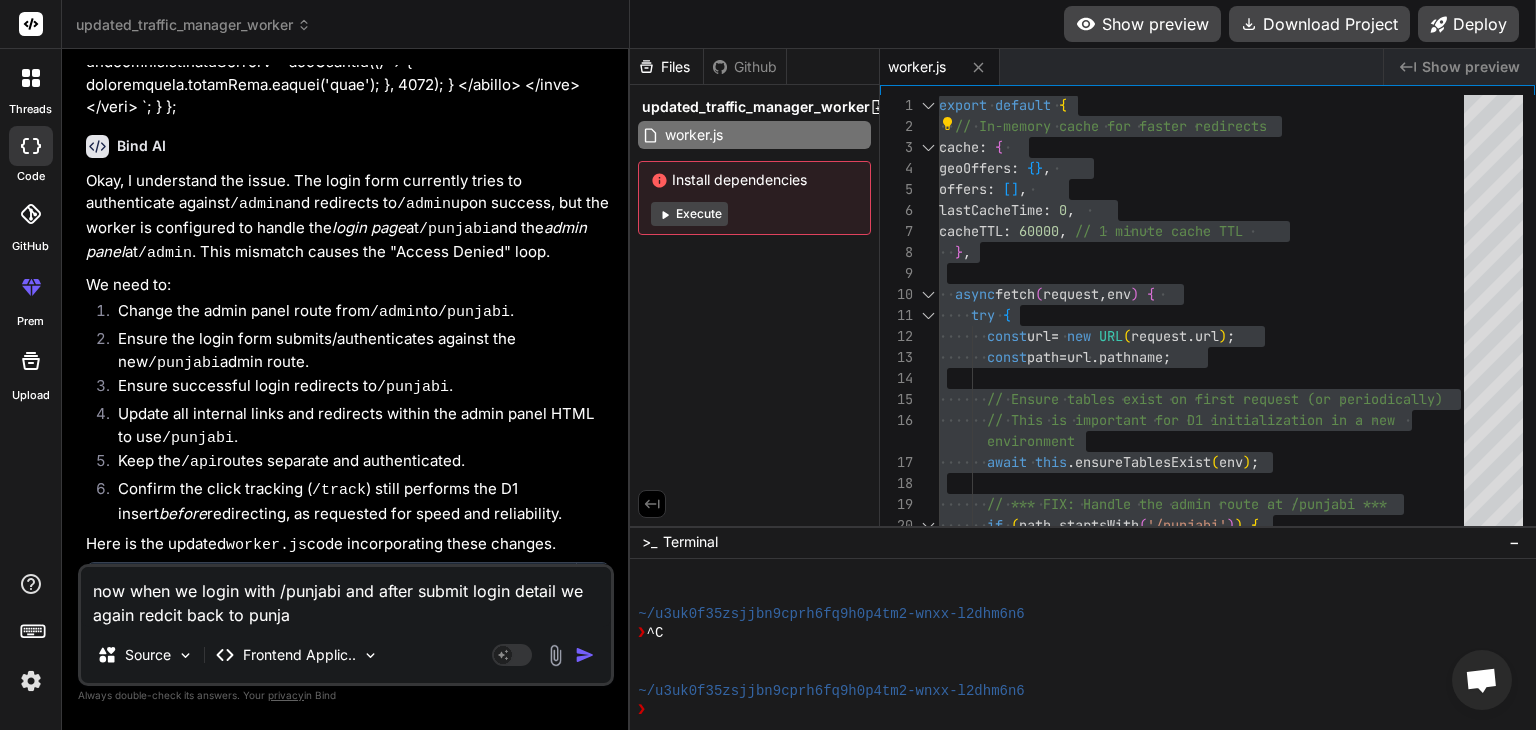 type on "now when we login with /punjabi and after submit login detail we again redcit back to [GEOGRAPHIC_DATA]" 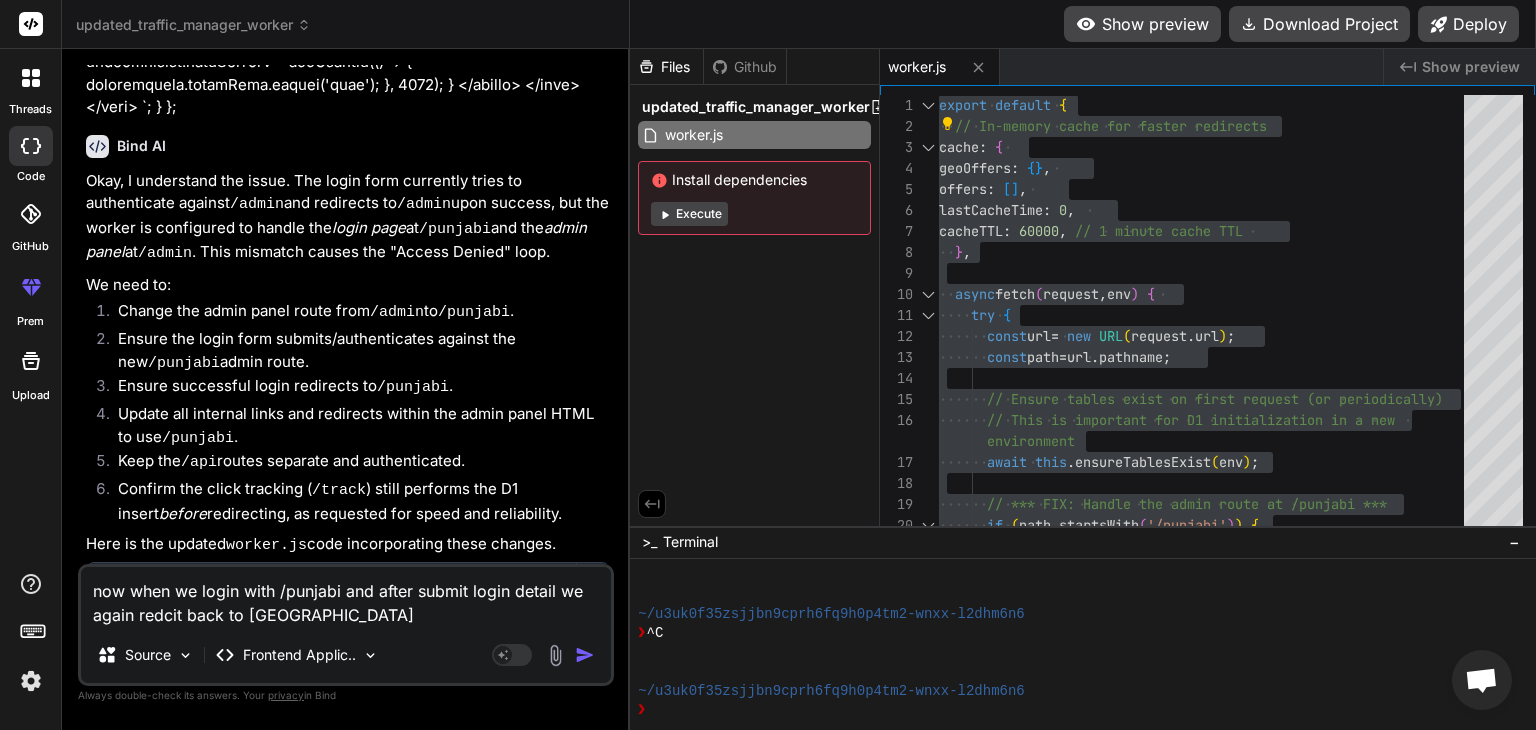 type on "x" 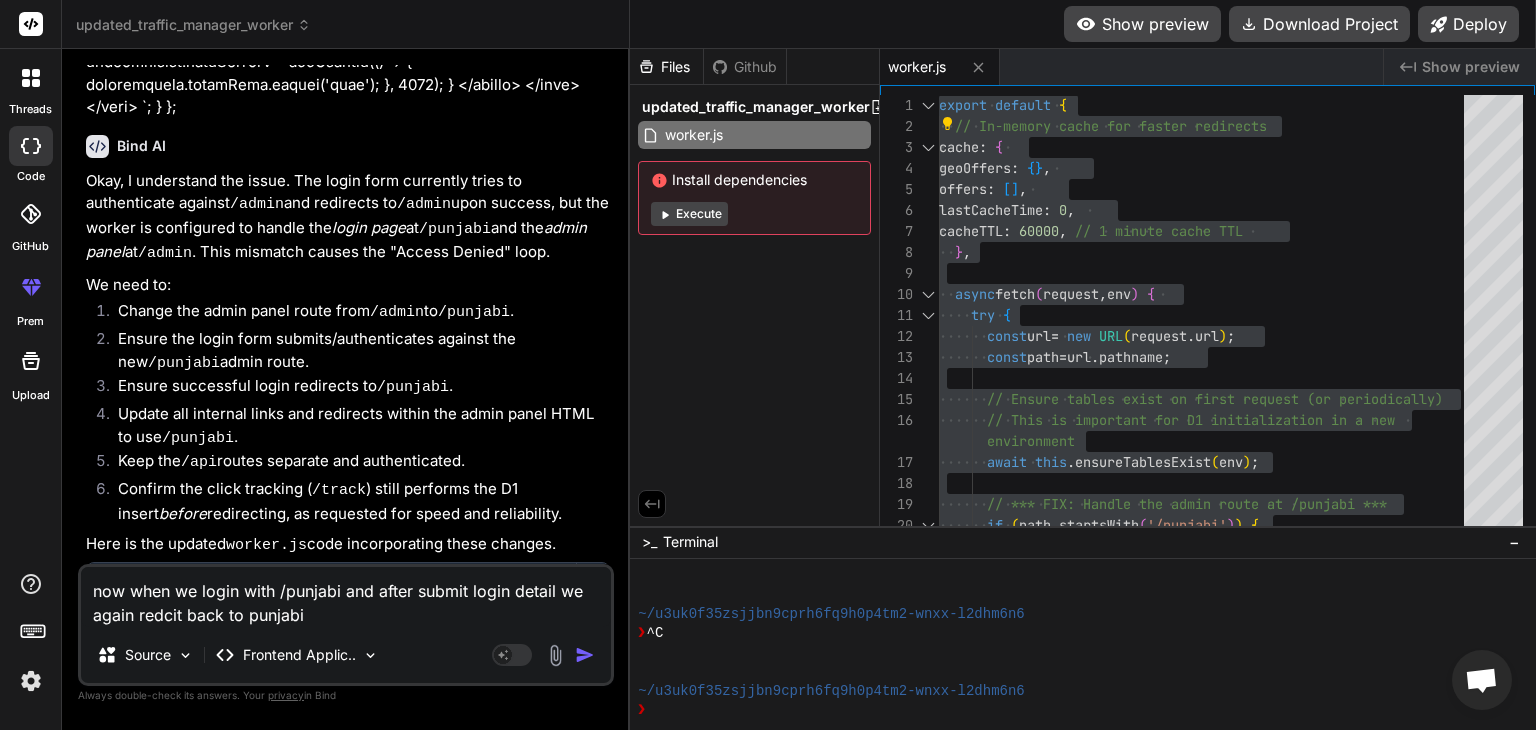 type on "now when we login with /punjabi and after submit login detail we again redcit back to punjabi" 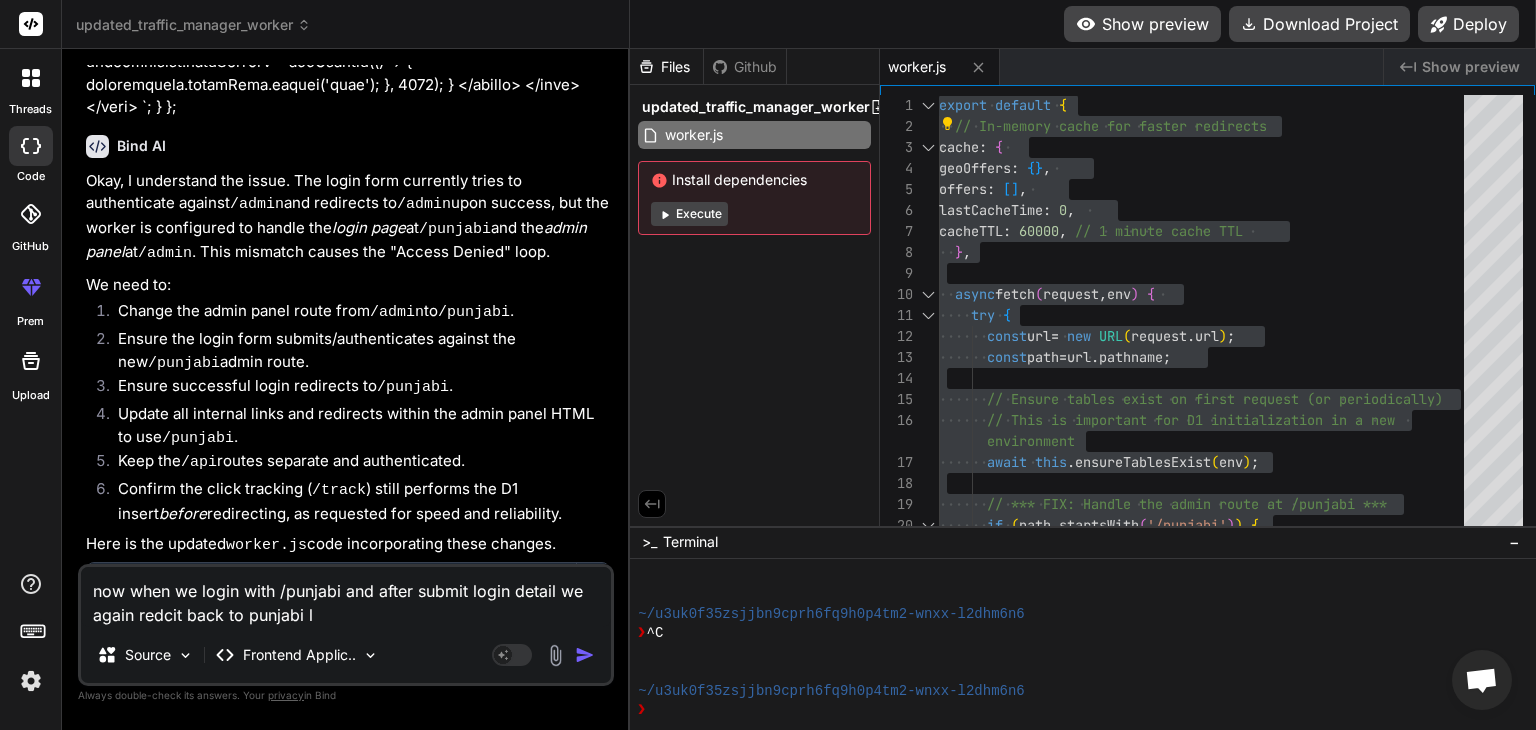 type on "now when we login with /punjabi and after submit login detail we again redcit back to punjabi lo" 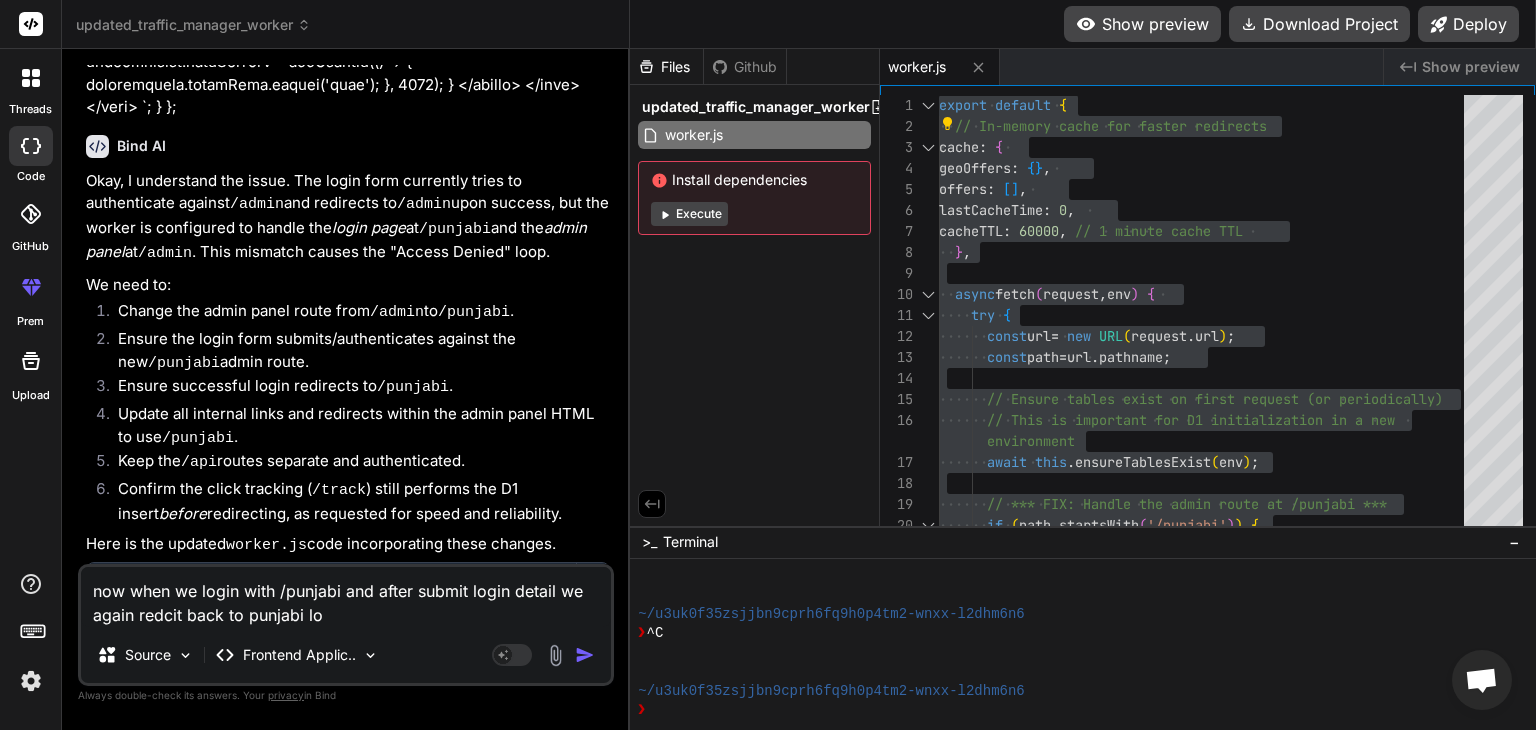 type on "now when we login with /punjabi and after submit login detail we again redcit back to punjabi log" 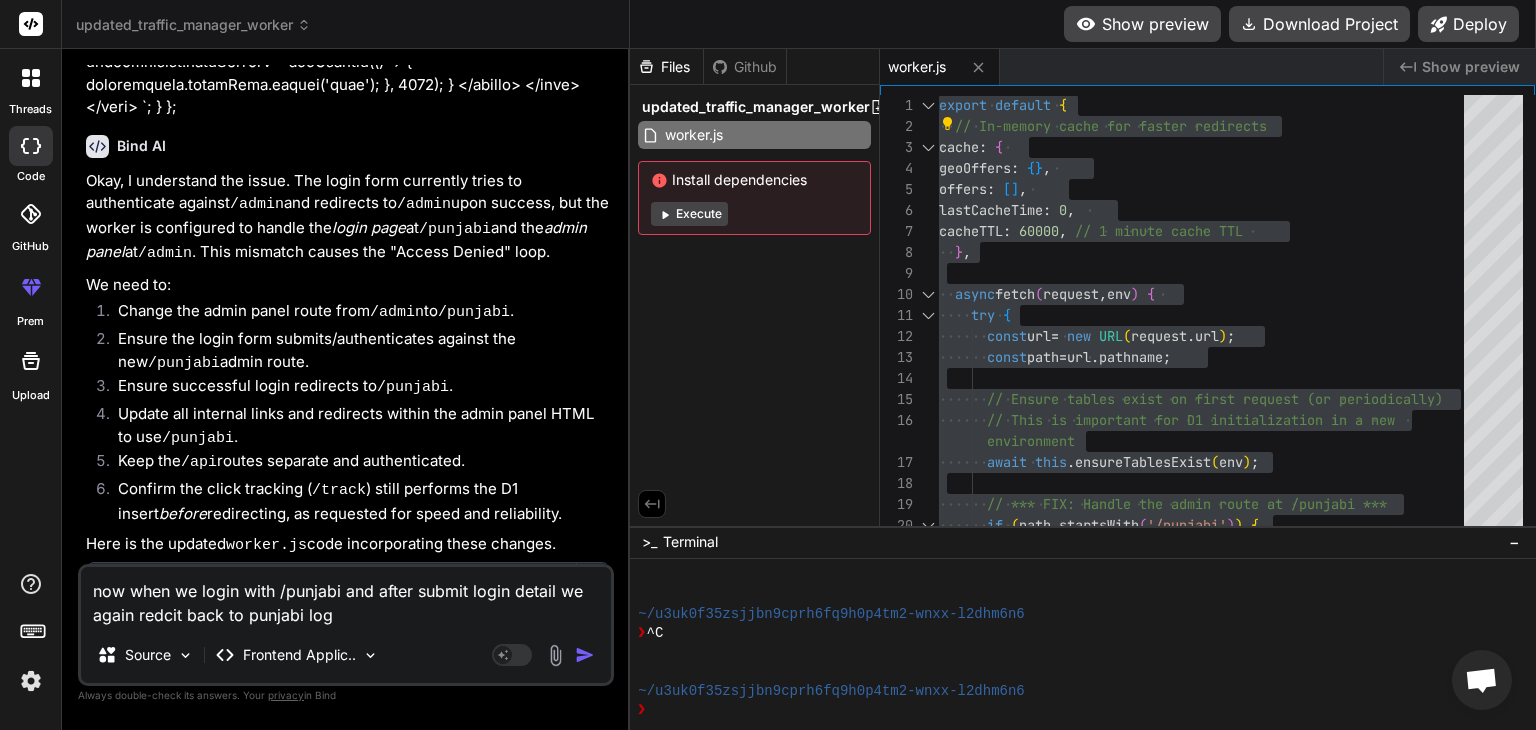 type on "now when we login with /punjabi and after submit login detail we again redcit back to punjabi logi" 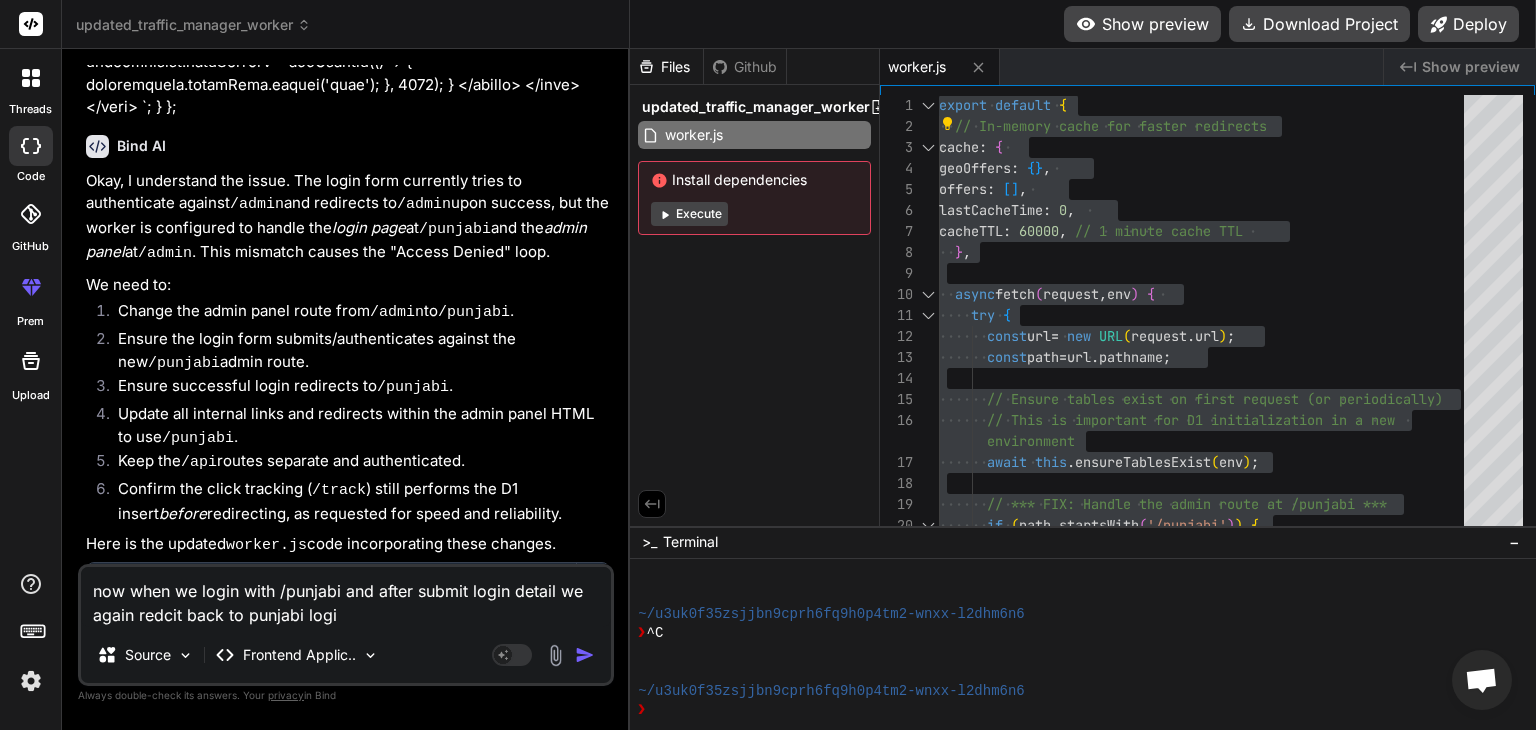 type on "now when we login with /punjabi and after submit login detail we again redcit back to punjabi login" 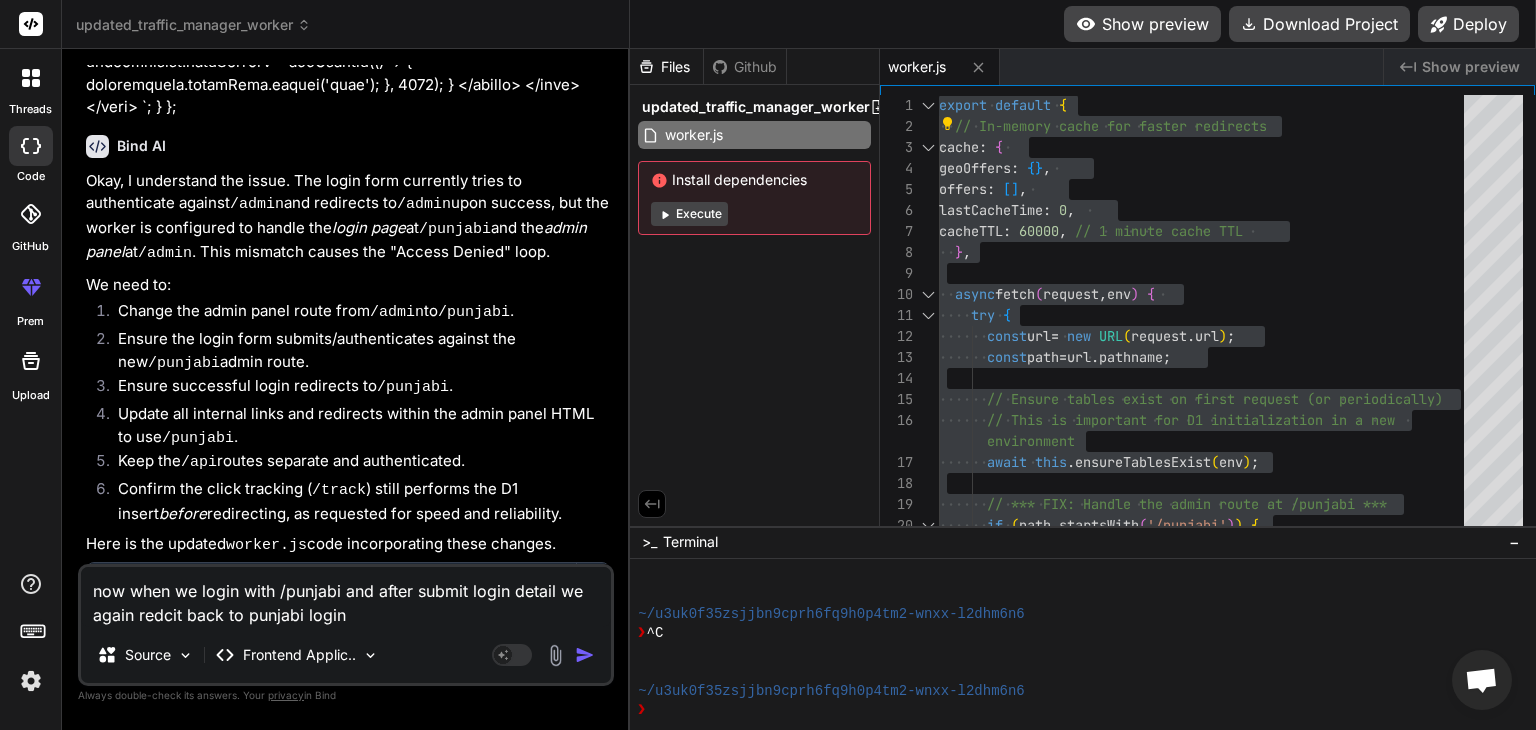 type on "now when we login with /punjabi and after submit login detail we again redcit back to punjabi login" 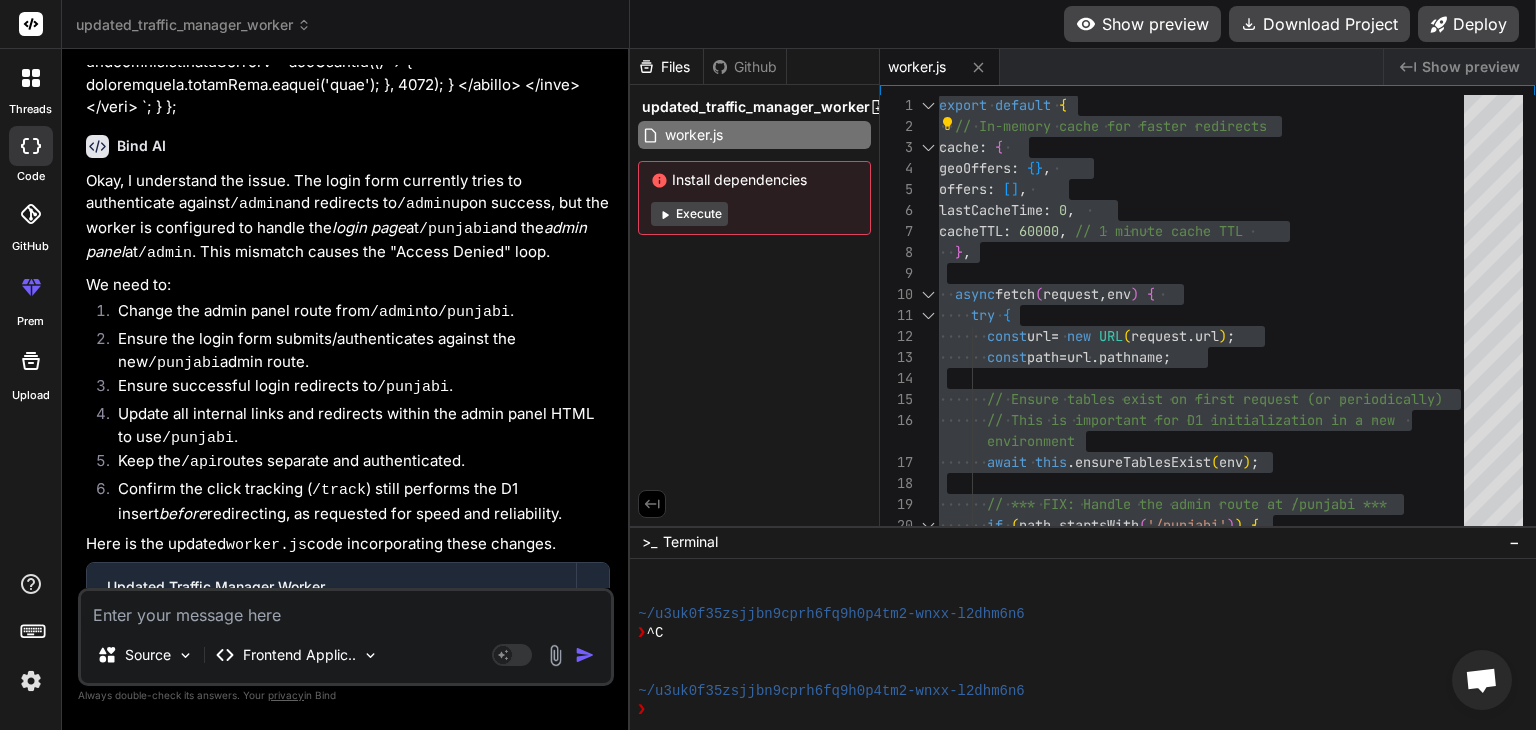 scroll, scrollTop: 50103, scrollLeft: 0, axis: vertical 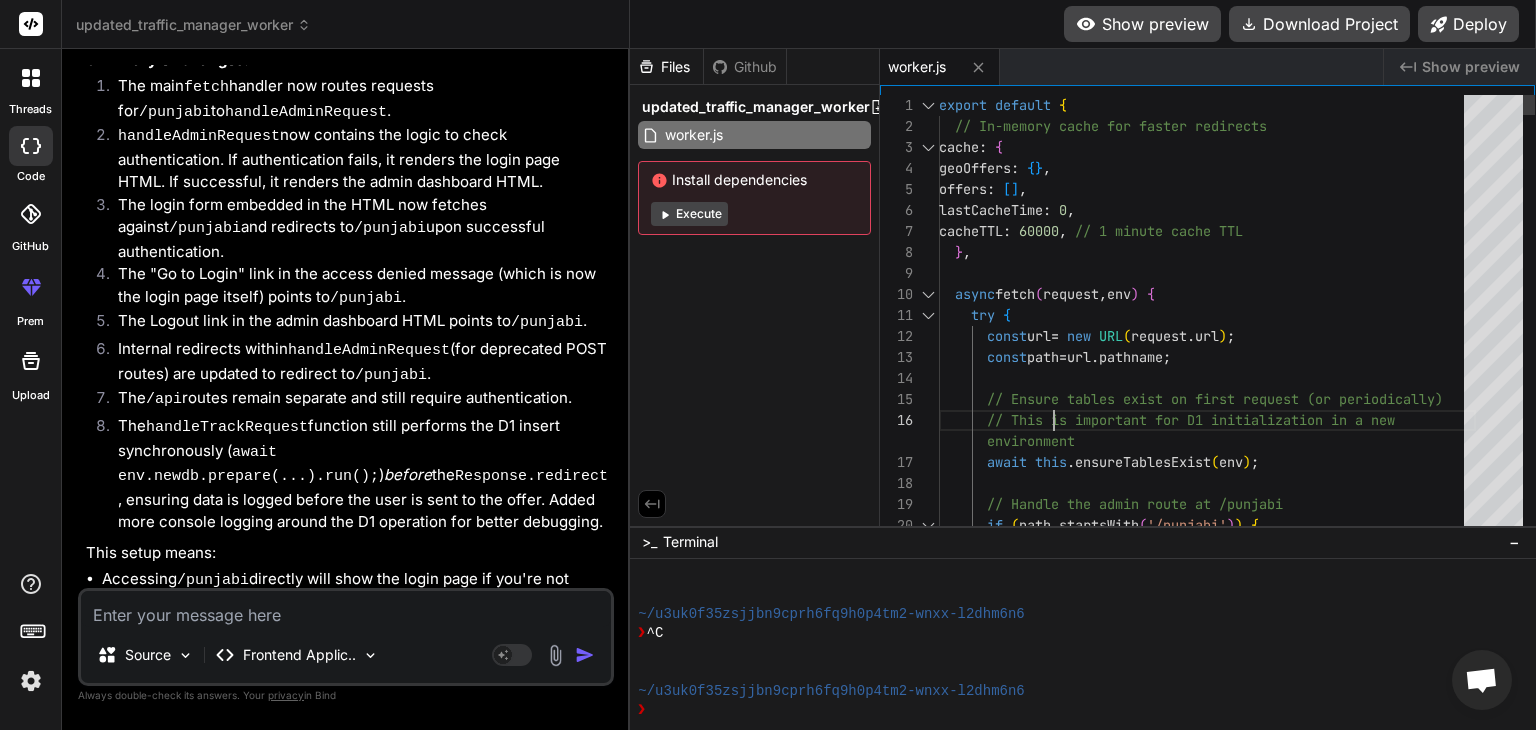 click on "export   default   {    // In-memory cache for faster redirects   cache :   {     geoOffers :   { } ,     offers :   [ ] ,     lastCacheTime :   0 ,     cacheTTL :   60000 ,   // 1 minute cache TTL    } ,    async  fetch ( request ,  env )   {      try   {        const  url  =   new   URL ( request . url ) ;        const  path  =  url . pathname ;        // Ensure tables exist on first request (or period ically)        // This is important for D1 initialization in a ne w         environment        await   this . ensureTablesExist ( env ) ;        // Handle the admin route at /punjabi        if   ( path . startsWith ( '/punjabi' ) )   {" at bounding box center (1207, 72261) 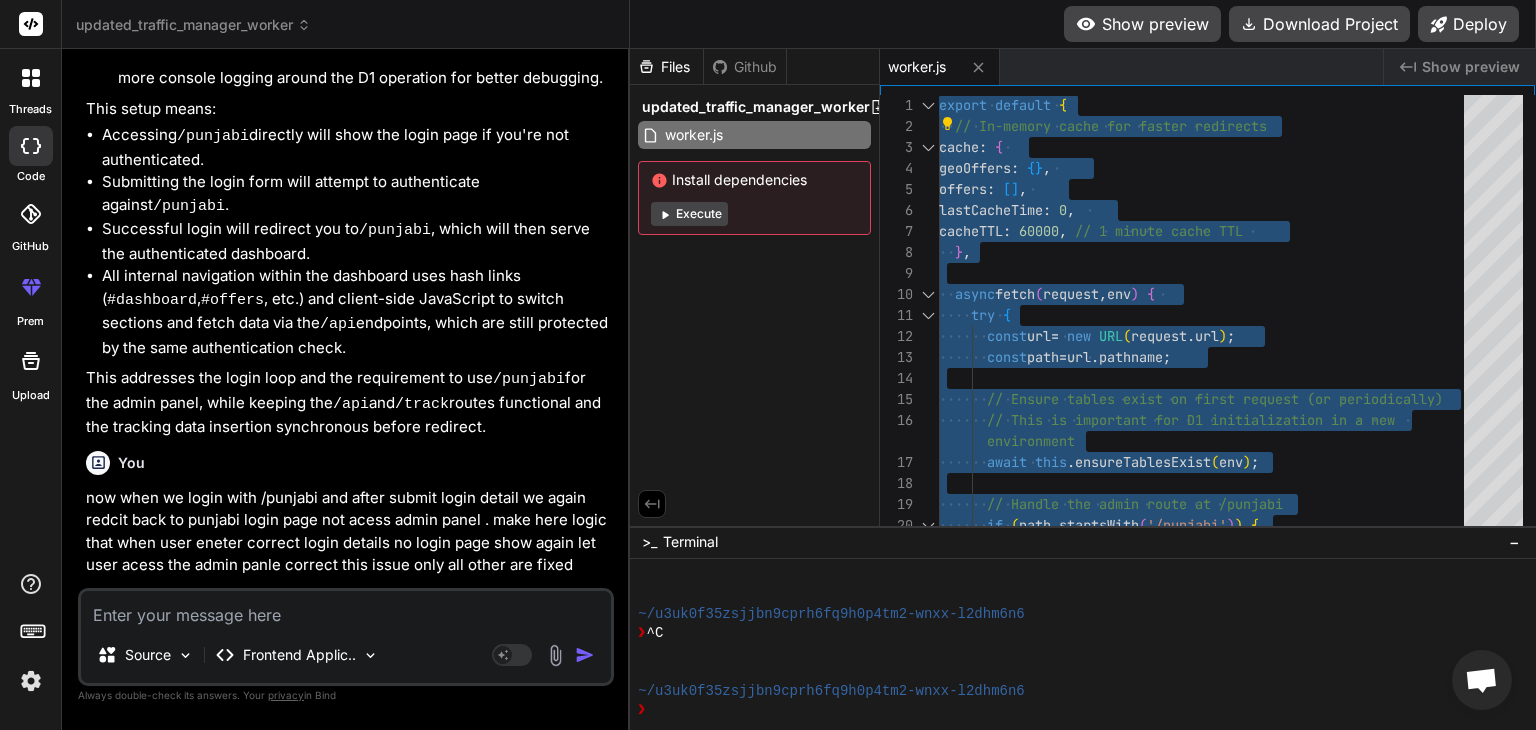 scroll, scrollTop: 50928, scrollLeft: 0, axis: vertical 